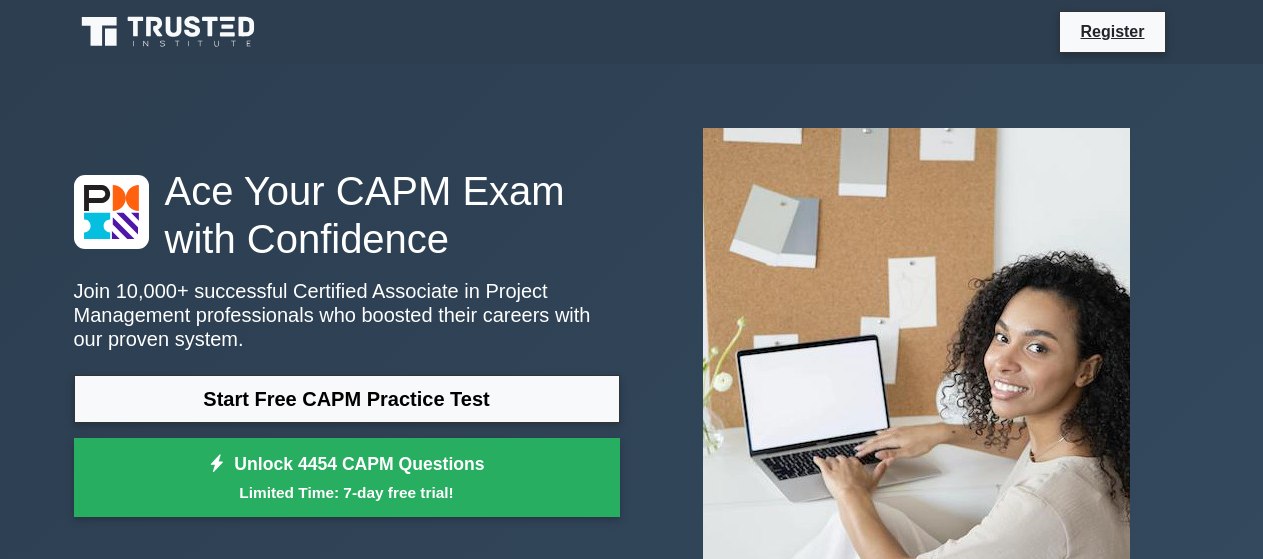 scroll, scrollTop: 782, scrollLeft: 0, axis: vertical 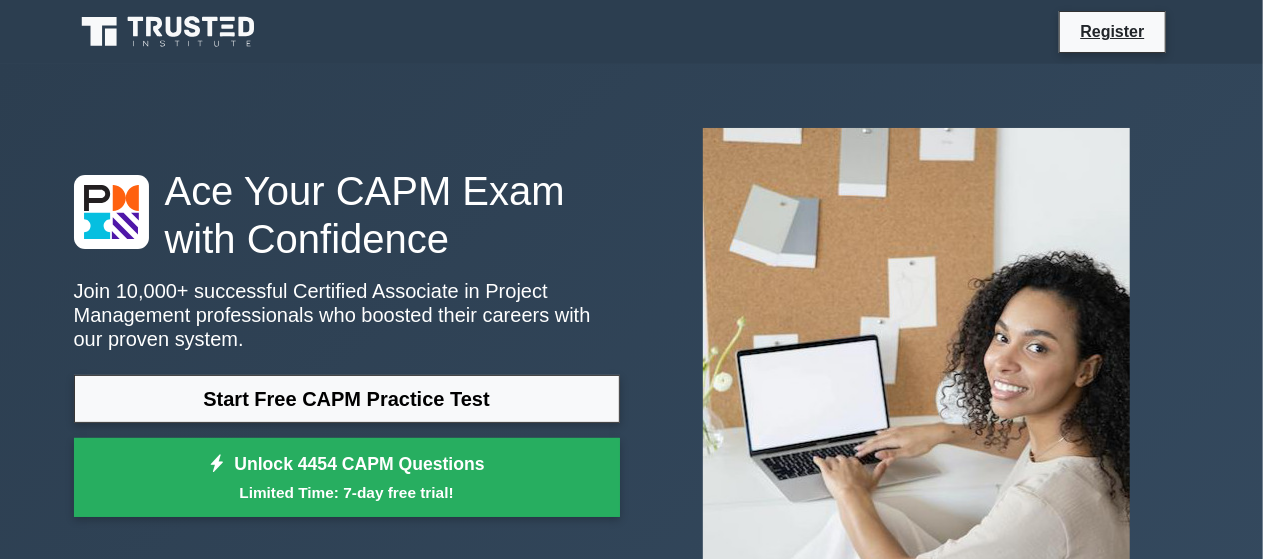drag, startPoint x: 1270, startPoint y: 307, endPoint x: 1279, endPoint y: -97, distance: 404.10025 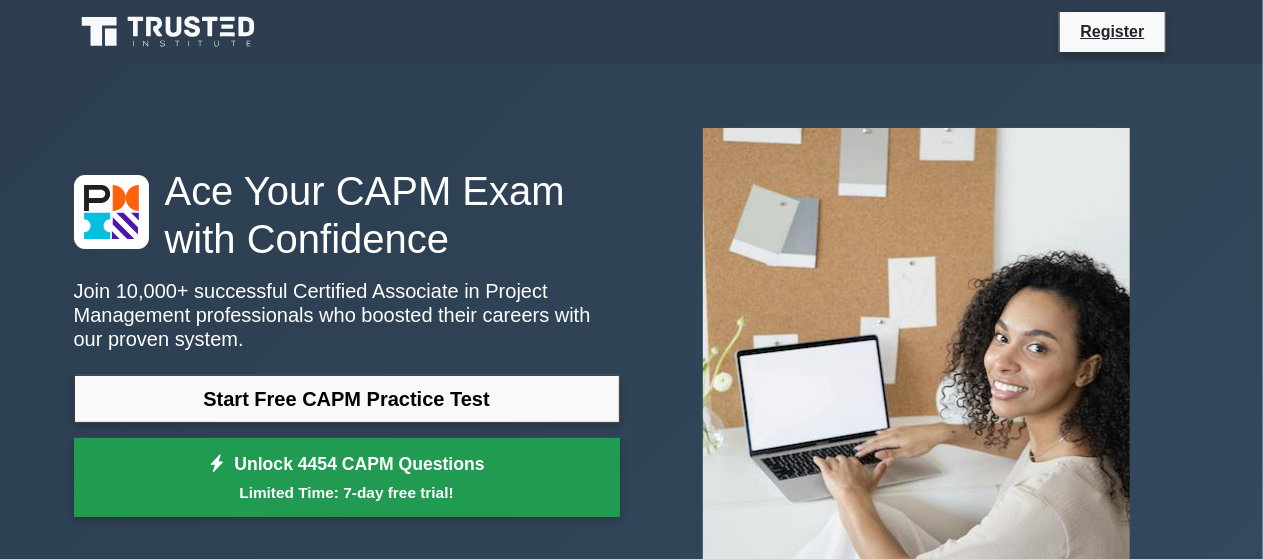 click on "Limited Time: 7-day free trial!" at bounding box center (347, 492) 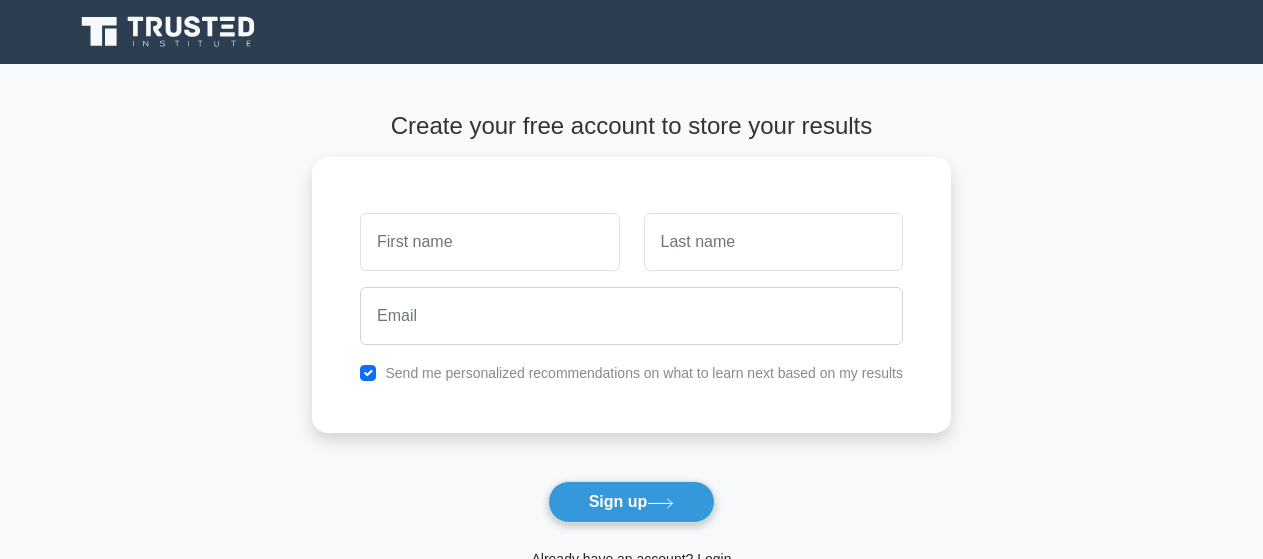 scroll, scrollTop: 0, scrollLeft: 0, axis: both 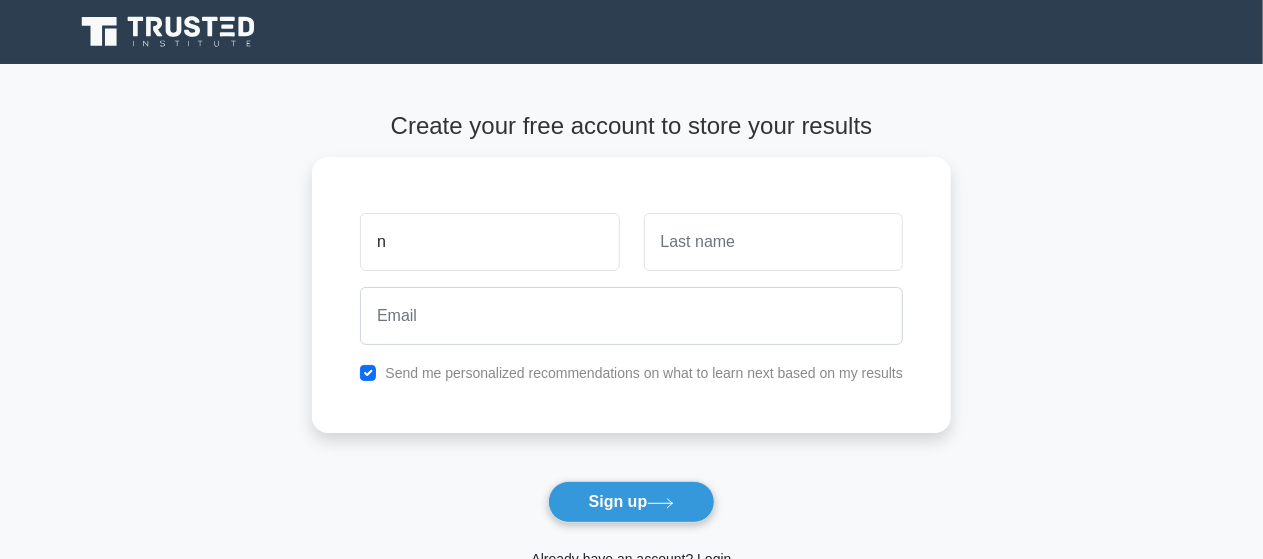 type on "n" 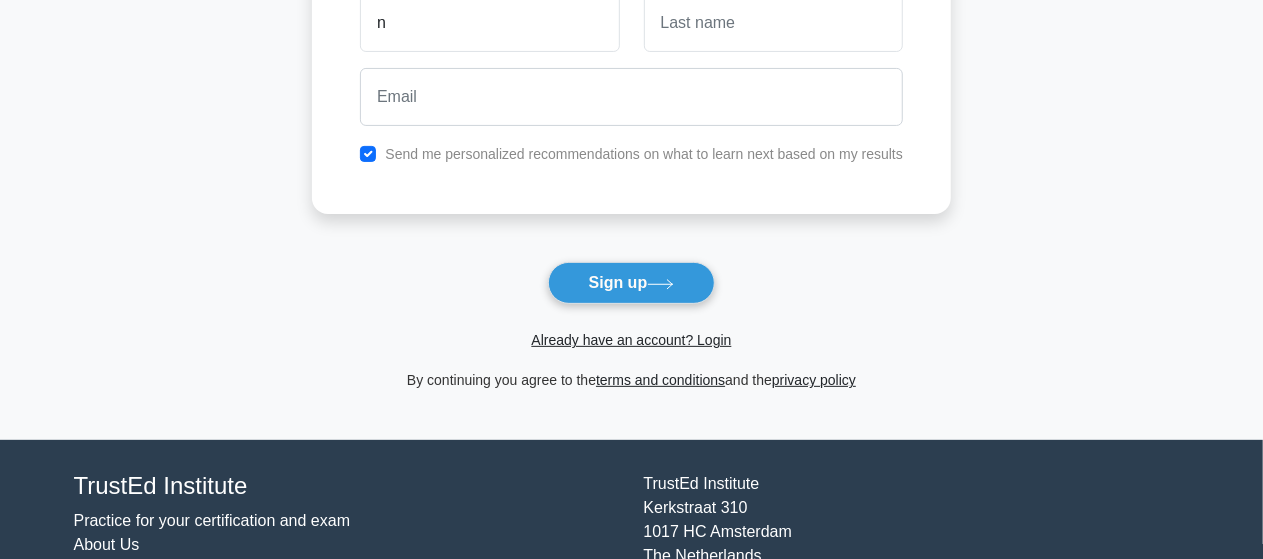 scroll, scrollTop: 319, scrollLeft: 0, axis: vertical 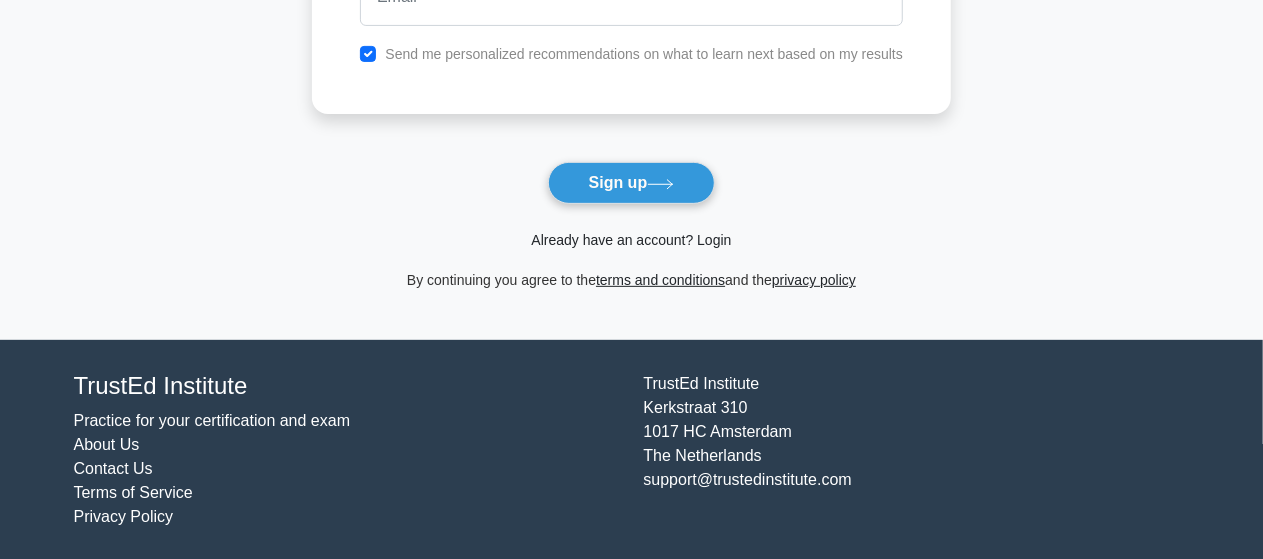 click on "Already have an account? Login" at bounding box center (631, 240) 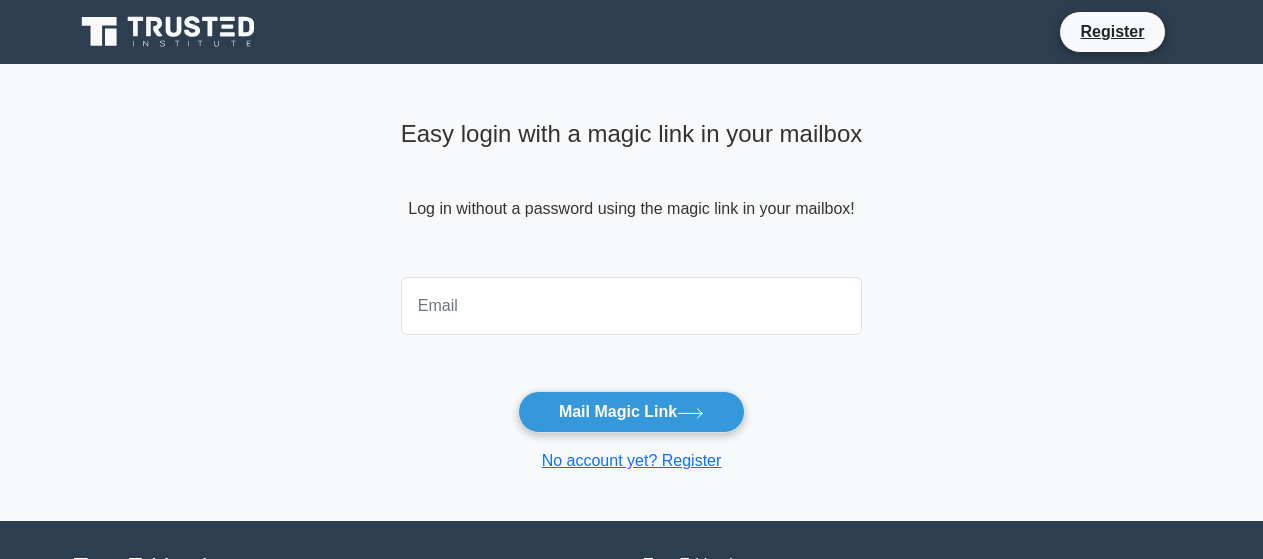 scroll, scrollTop: 0, scrollLeft: 0, axis: both 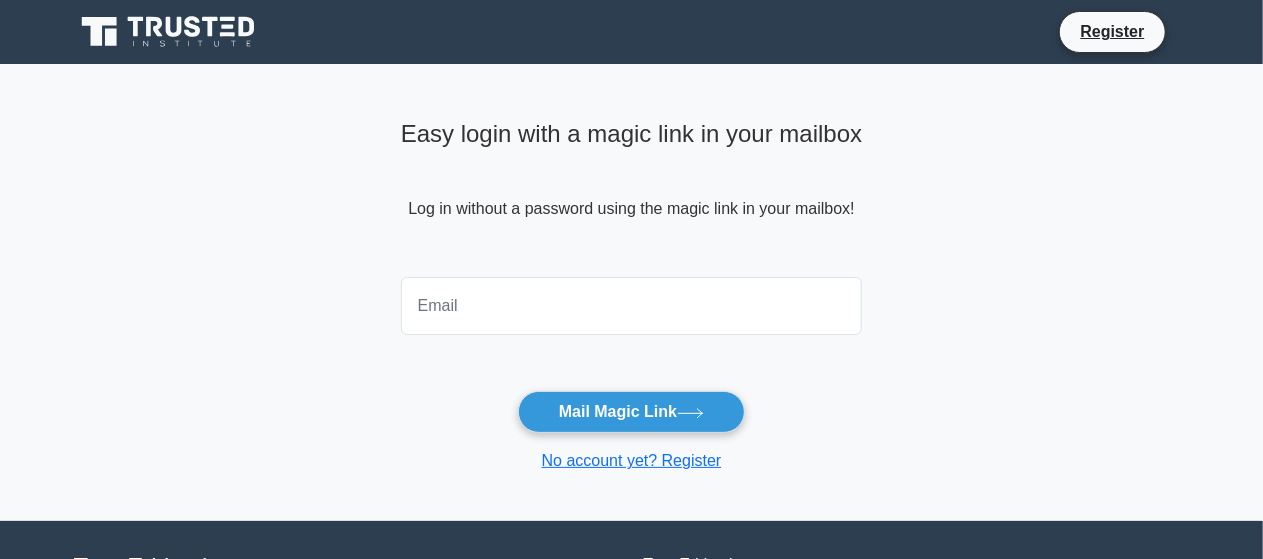 click at bounding box center (632, 306) 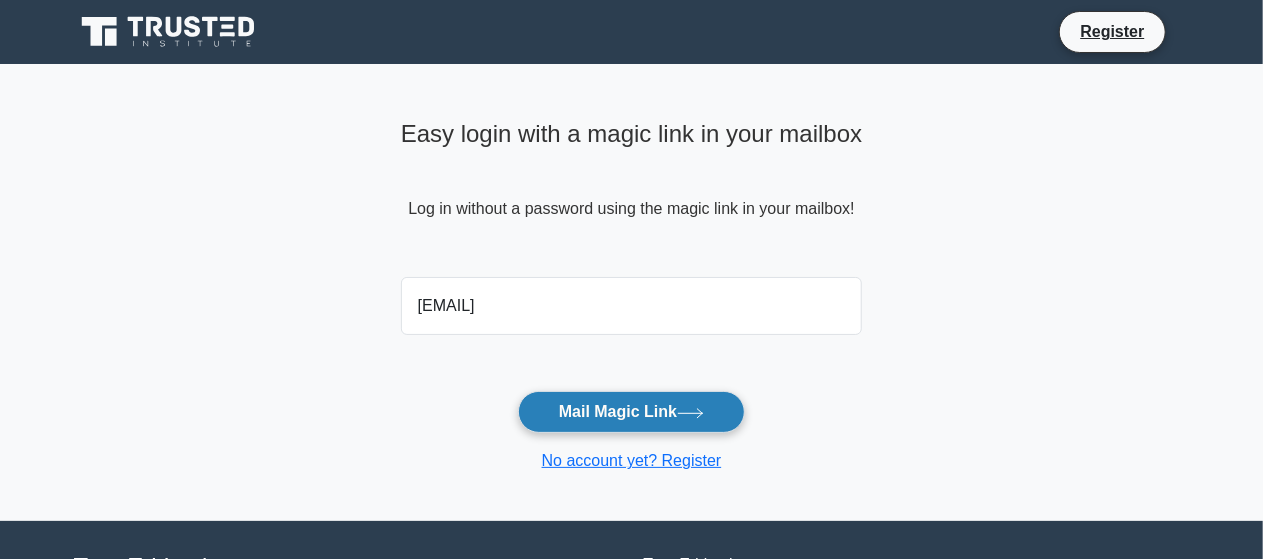 click on "Mail Magic Link" at bounding box center [631, 412] 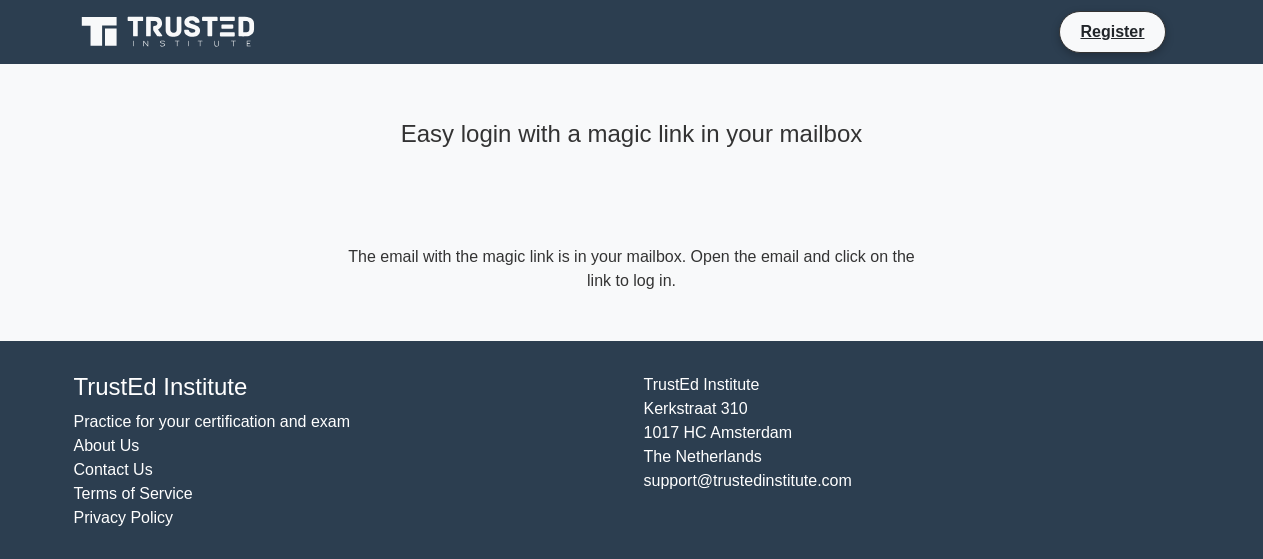 scroll, scrollTop: 0, scrollLeft: 0, axis: both 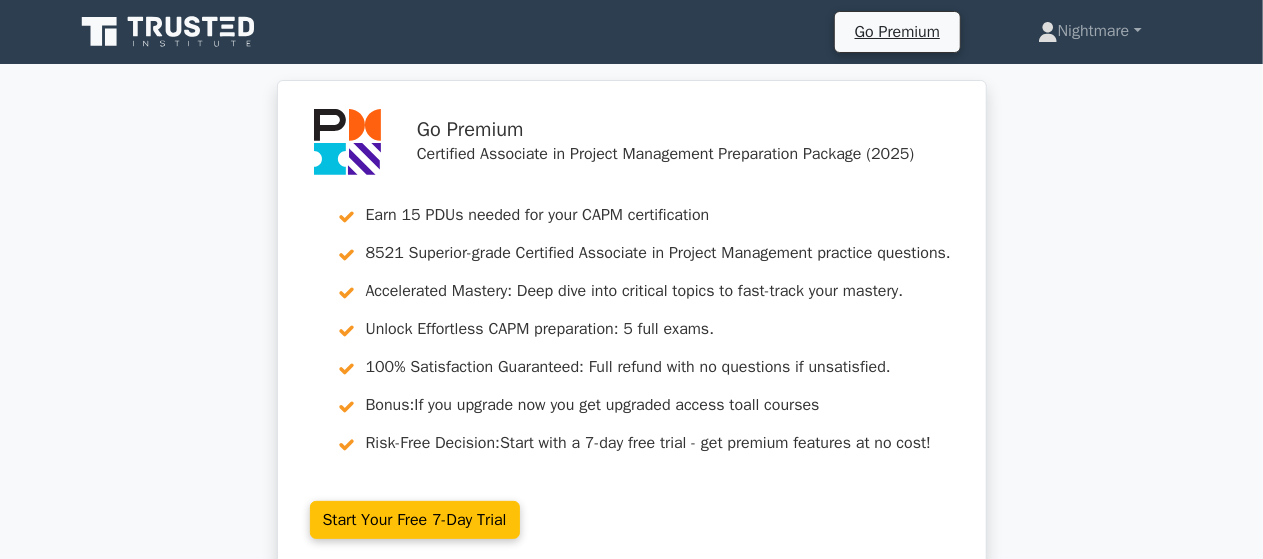 click on "Go Premium
Certified Associate in Project Management Preparation Package (2025)
Earn 15 PDUs needed for your CAPM certification
8521 Superior-grade  Certified Associate in Project Management practice questions.
Accelerated Mastery: Deep dive into critical topics to fast-track your mastery.
Unlock Effortless CAPM preparation: 5 full exams.
100% Satisfaction Guaranteed: Full refund with no questions if unsatisfied.
Bonus: all courses" at bounding box center [631, 338] 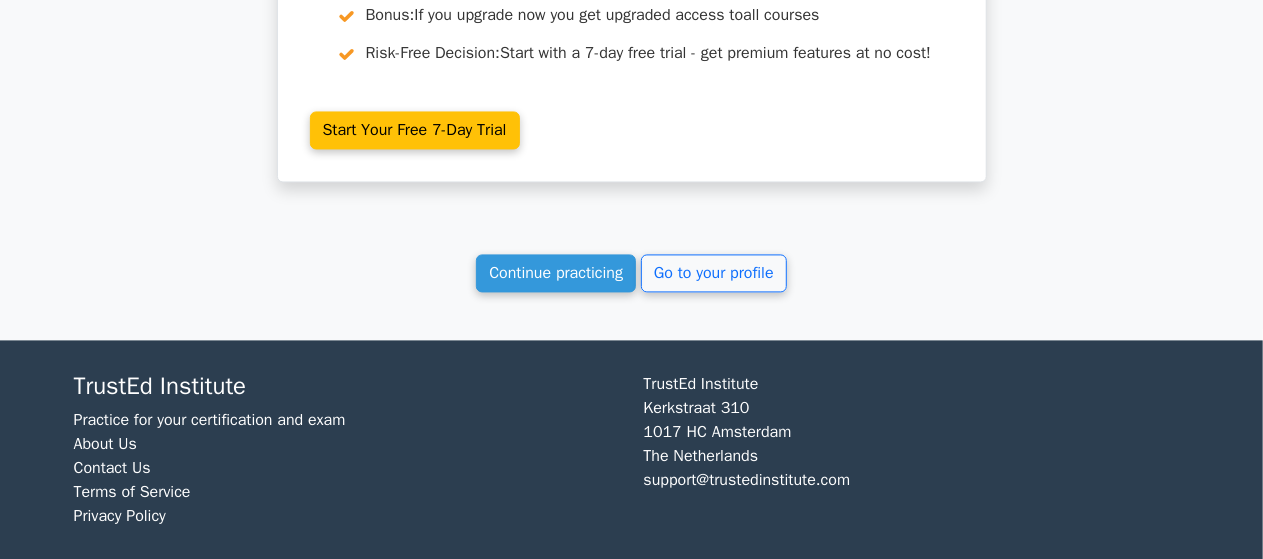 scroll, scrollTop: 1968, scrollLeft: 0, axis: vertical 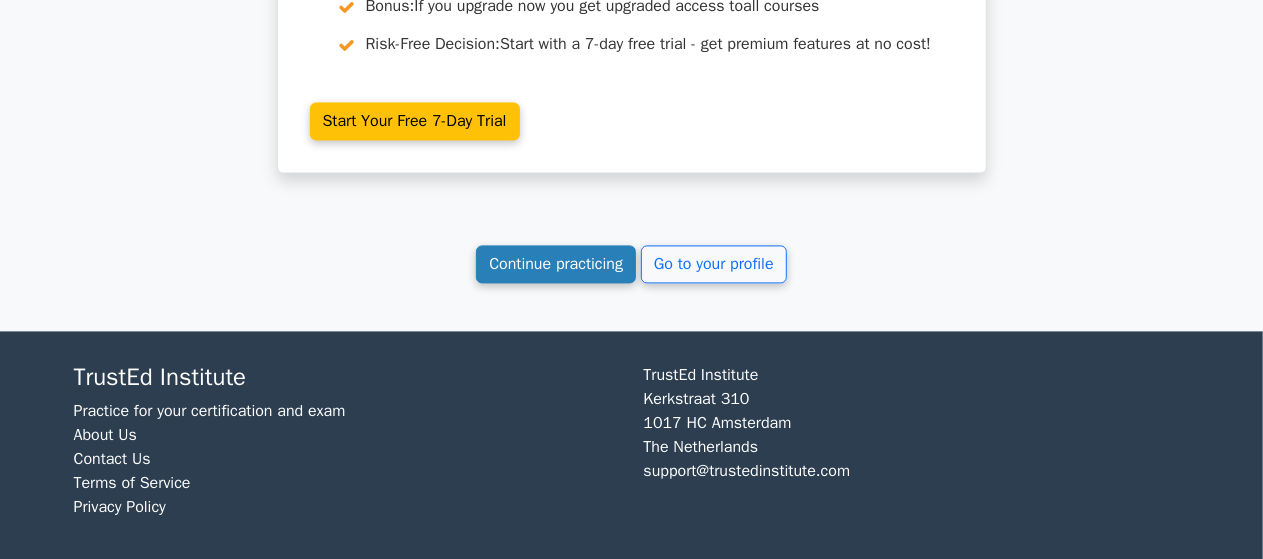 click on "Continue practicing" at bounding box center [556, 264] 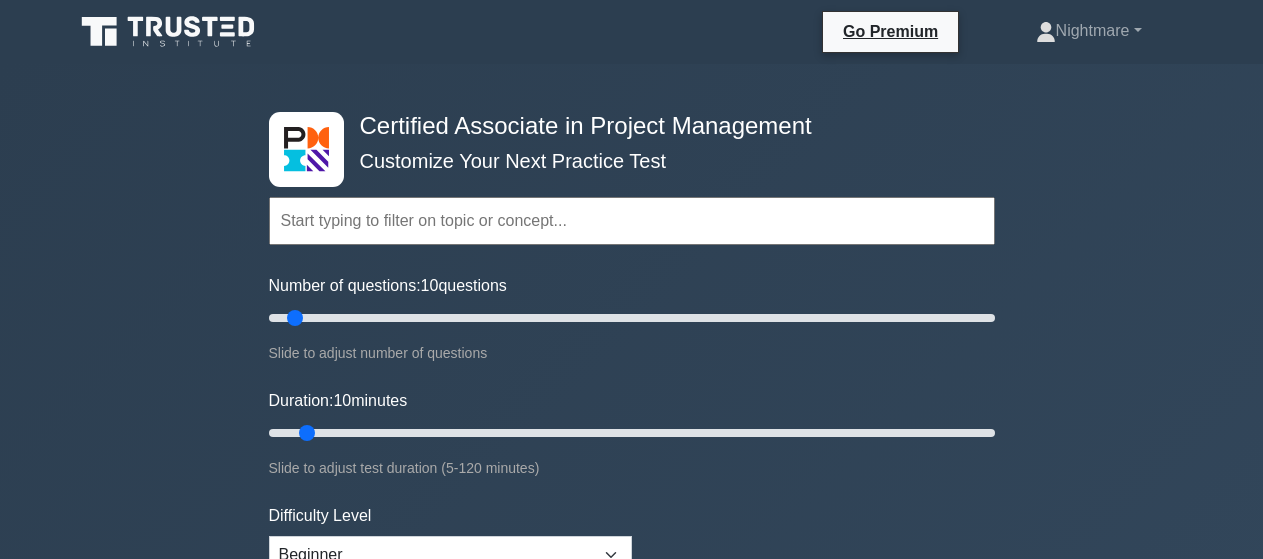 scroll, scrollTop: 0, scrollLeft: 0, axis: both 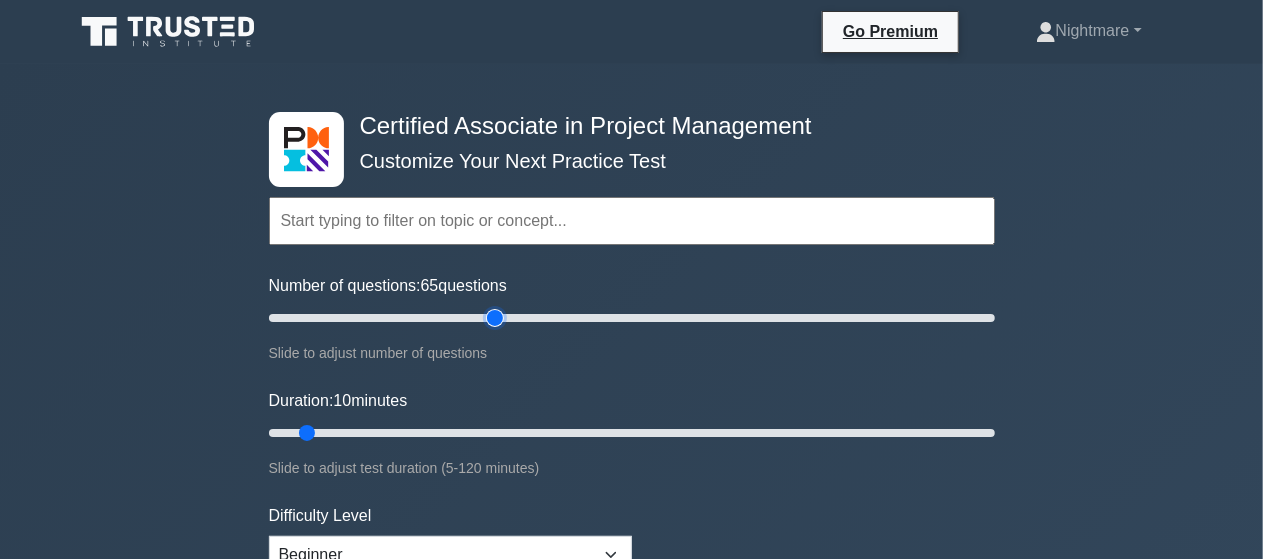 click on "Number of questions:  65  questions" at bounding box center (632, 318) 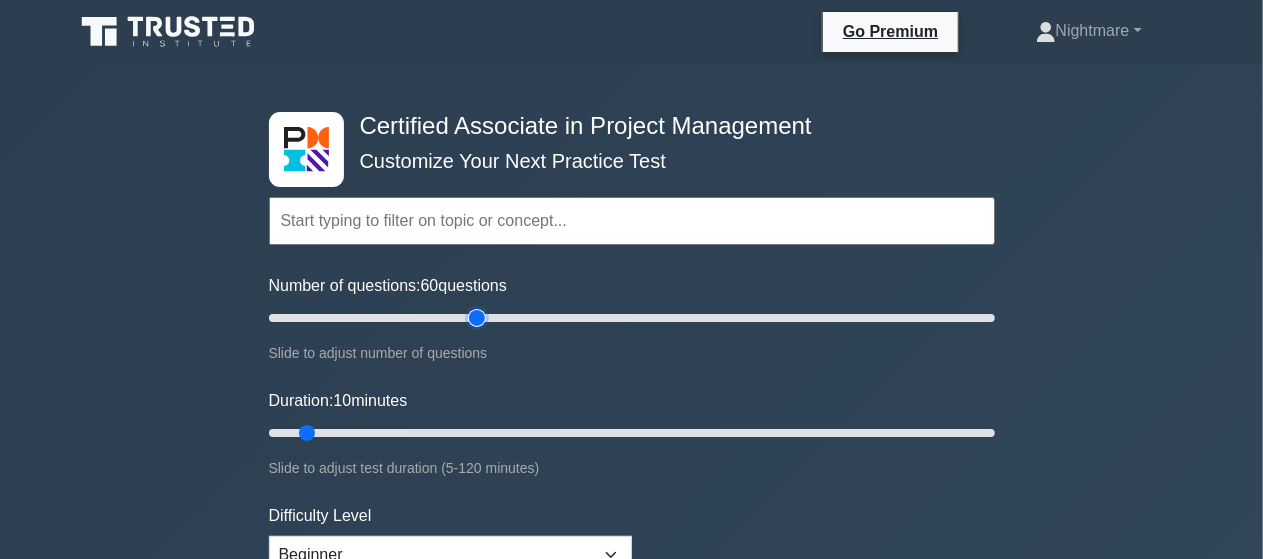 click on "Number of questions:  60  questions" at bounding box center [632, 318] 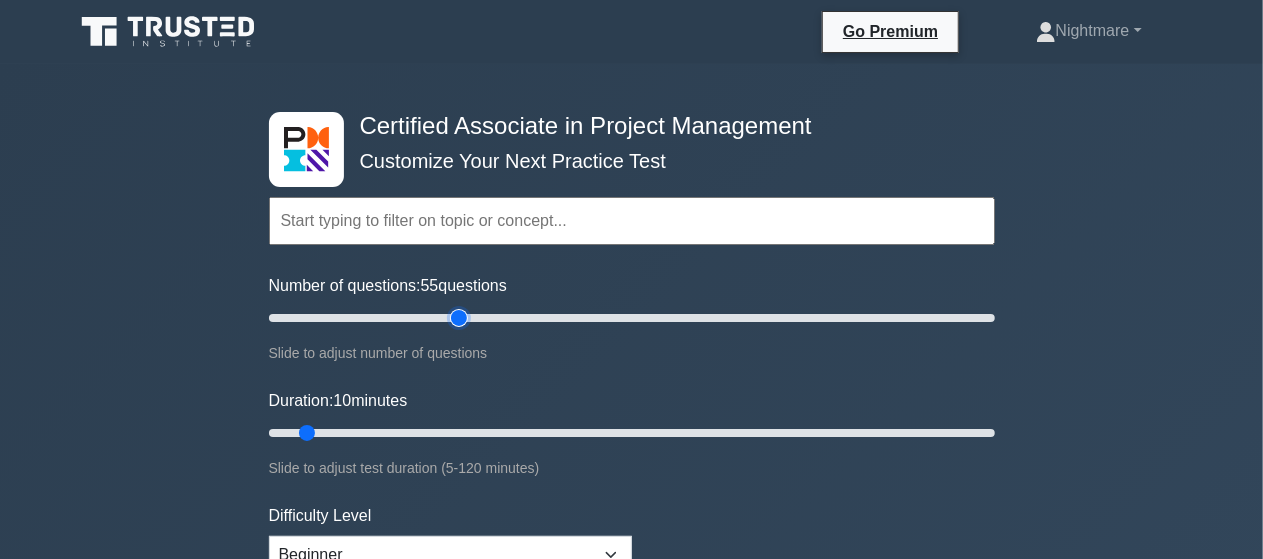 click on "Number of questions:  55  questions" at bounding box center [632, 318] 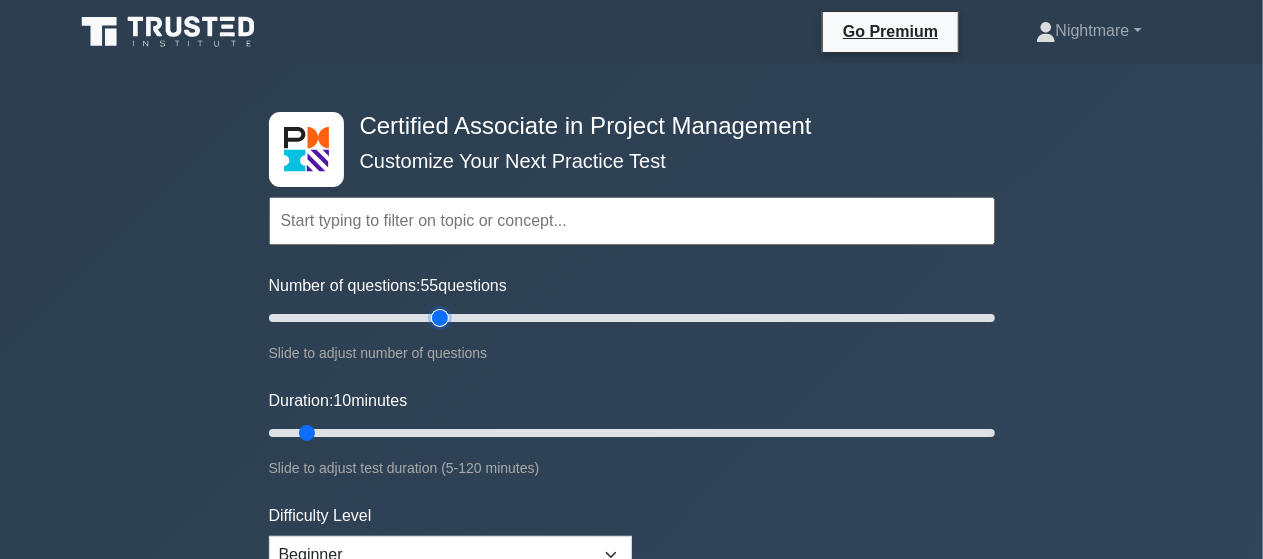 type on "50" 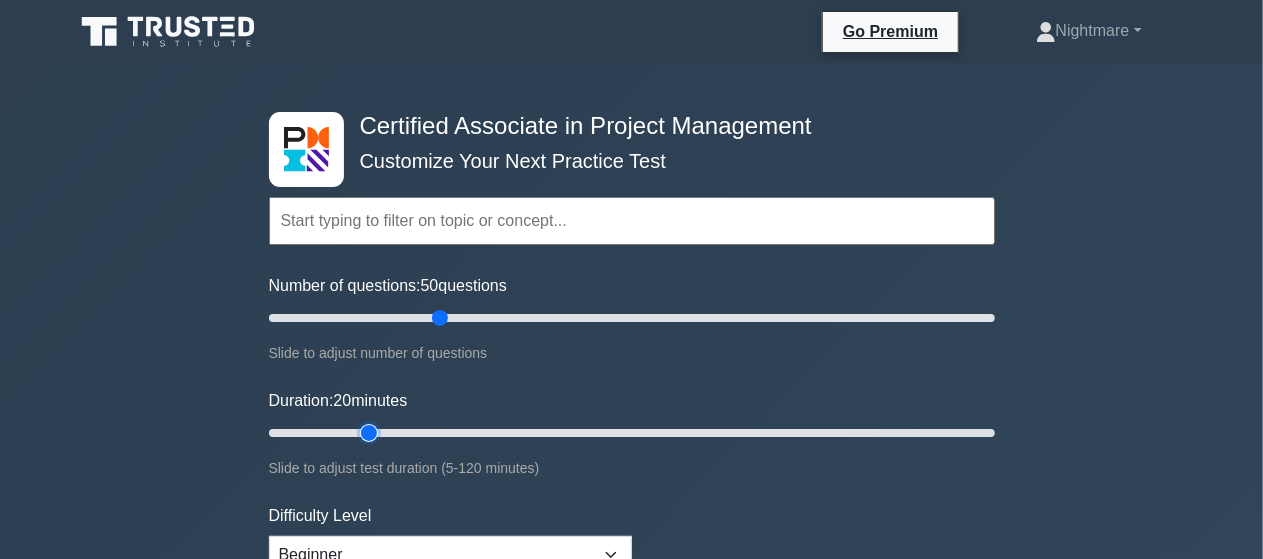 click on "Duration:  20  minutes" at bounding box center [632, 433] 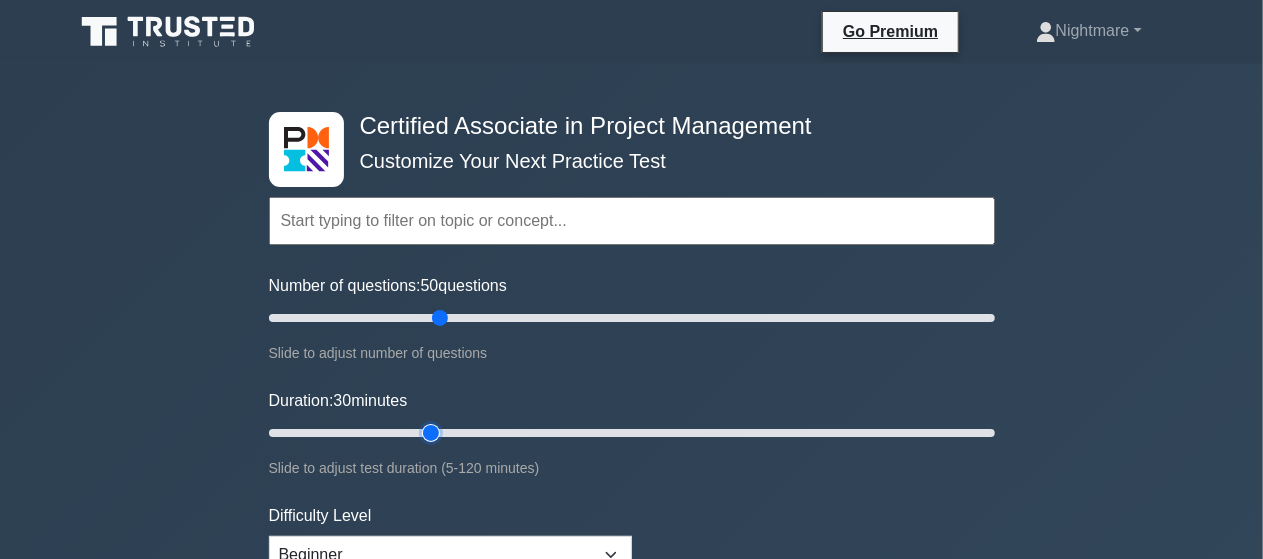 click on "Duration:  30  minutes" at bounding box center [632, 433] 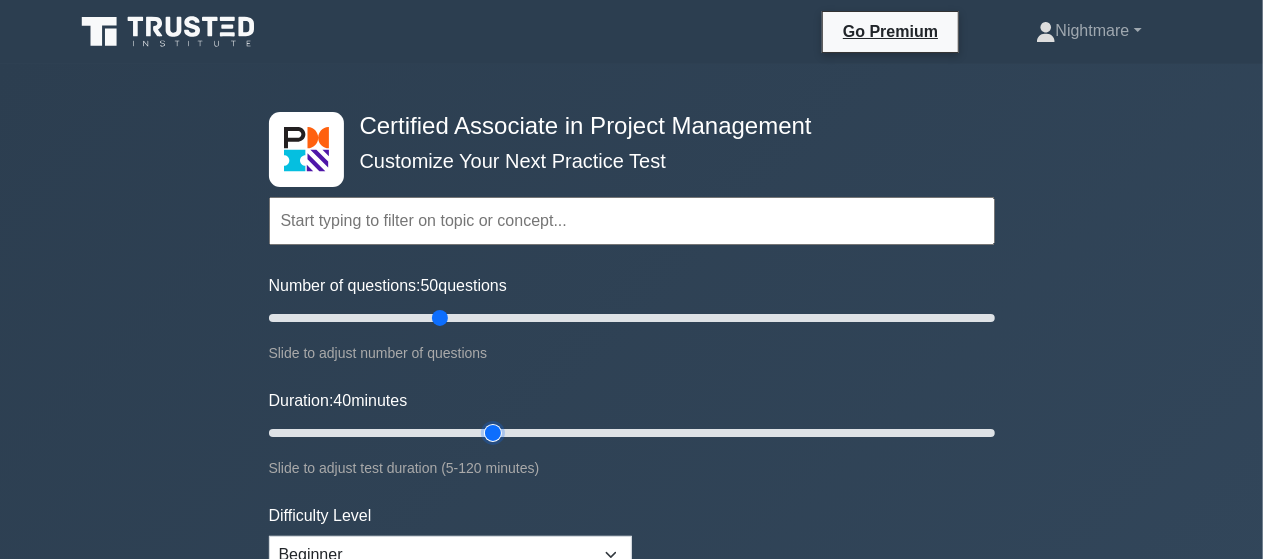 click on "Duration:  40  minutes" at bounding box center (632, 433) 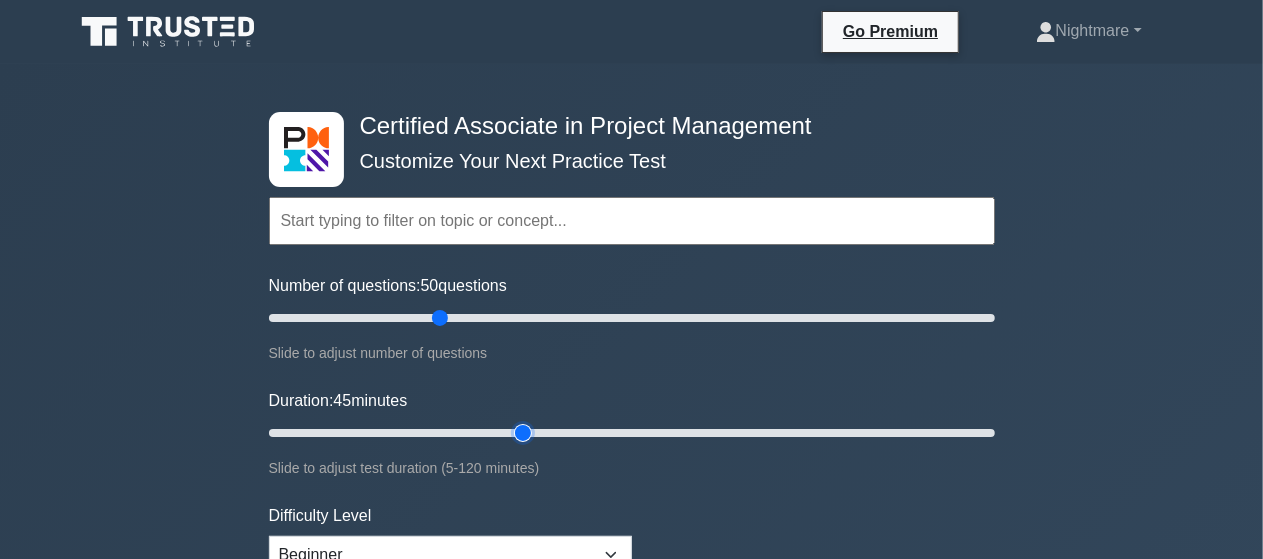 click on "Duration:  45  minutes" at bounding box center (632, 433) 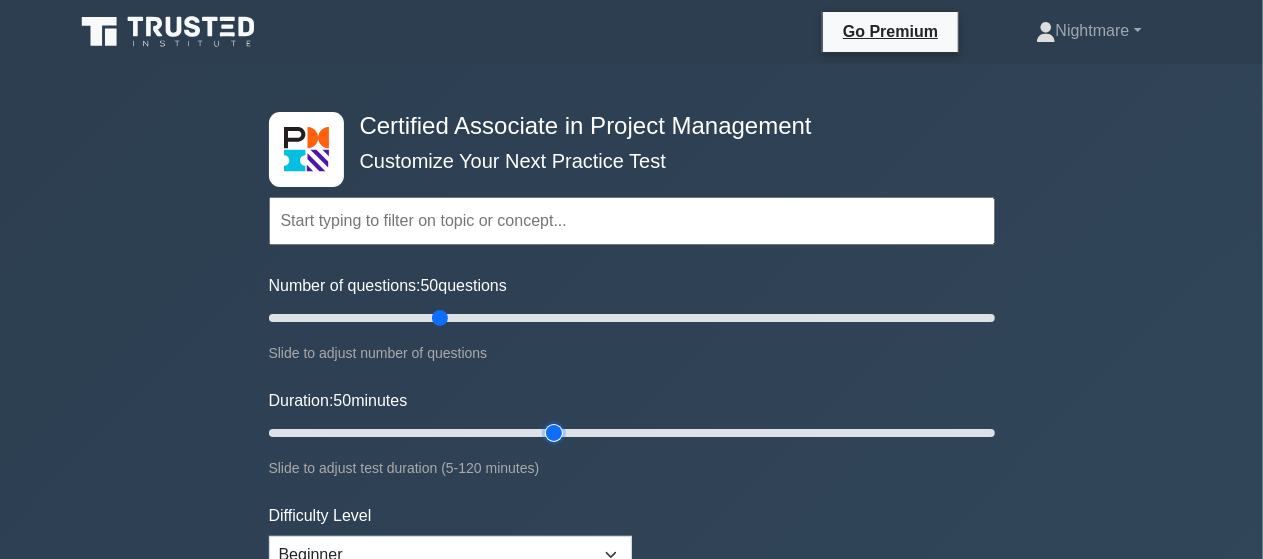type on "50" 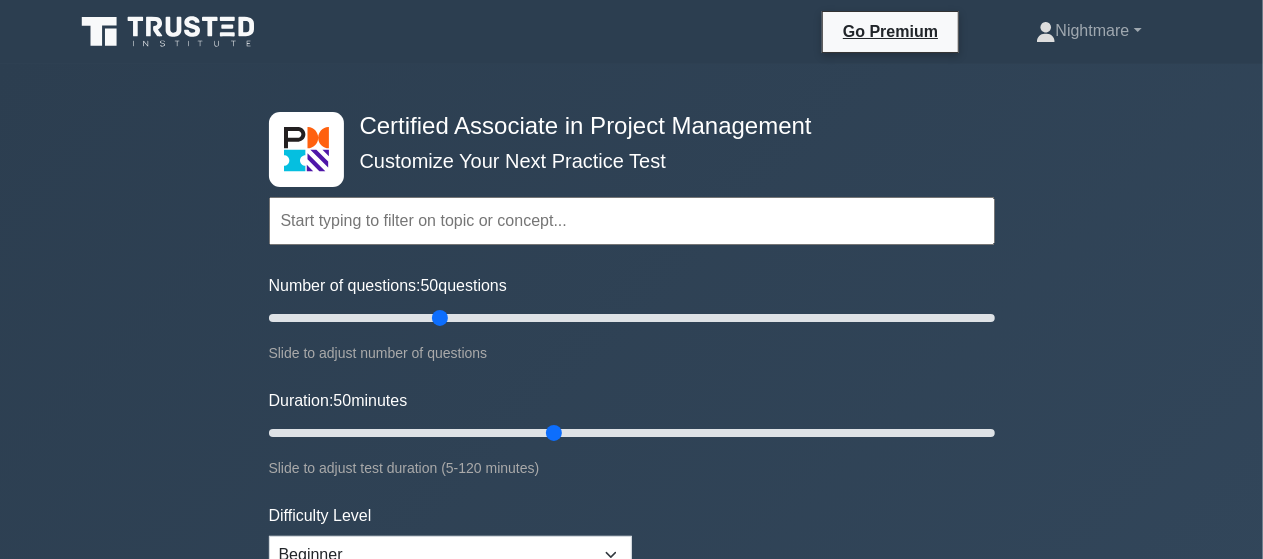 click on "Certified Associate in Project Management
Customize Your Next Practice Test
Topics
Project Scope Management
Project Time Management
Project Cost Management
Project Quality Management
Project Risk Management
Project Integration Management
Project Communication Management" at bounding box center (631, 693) 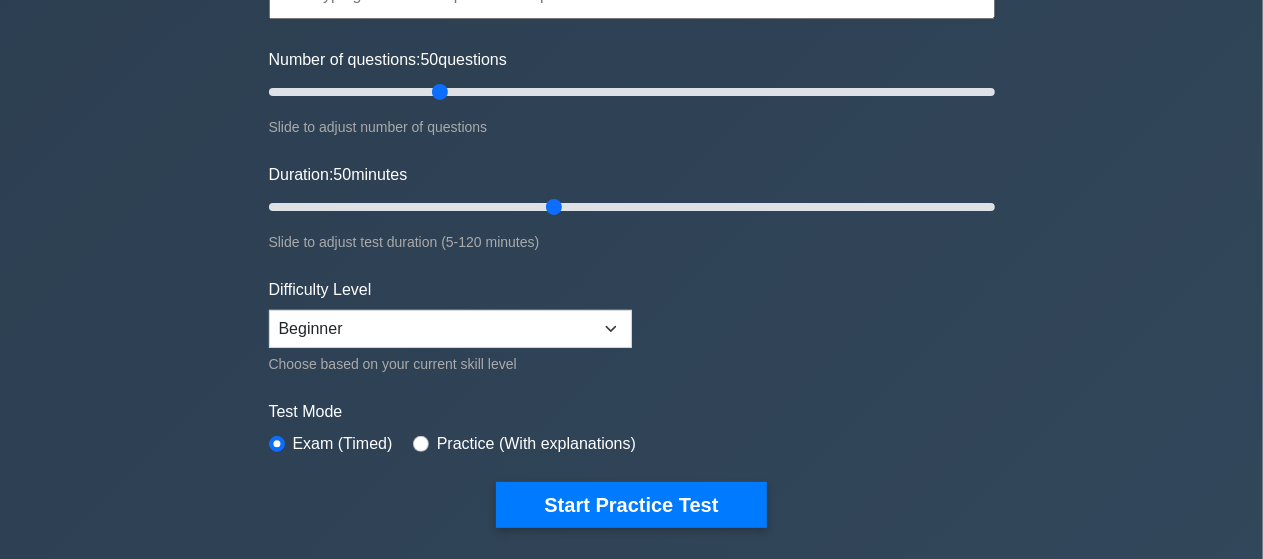 scroll, scrollTop: 360, scrollLeft: 0, axis: vertical 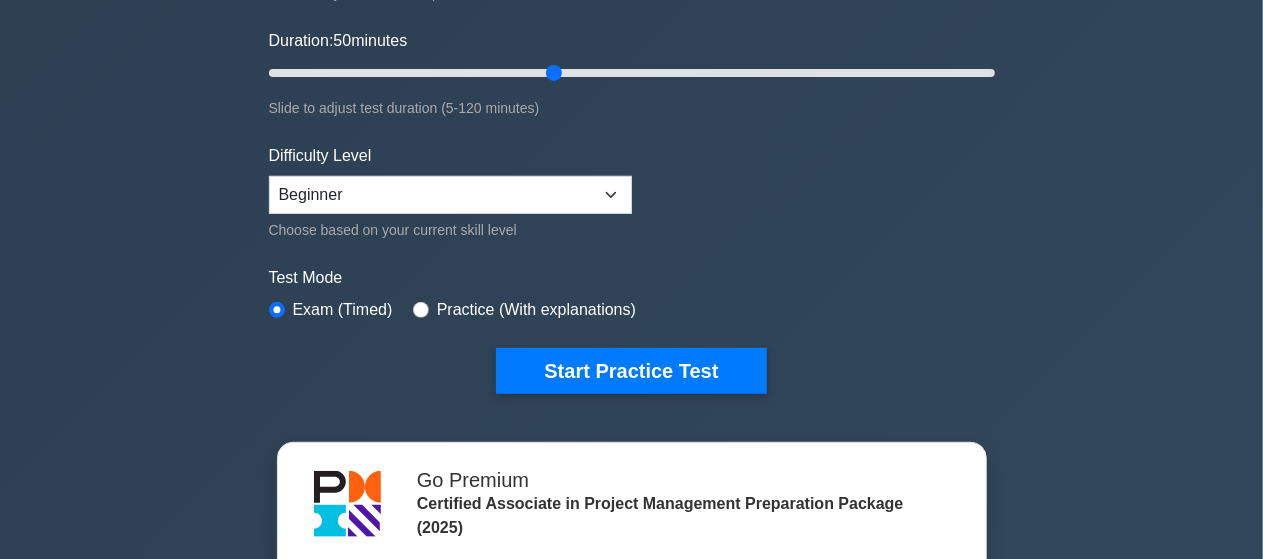 click on "Certified Associate in Project Management
Customize Your Next Practice Test
Topics
Project Scope Management
Project Time Management
Project Cost Management
Project Quality Management
Project Risk Management
Project Integration Management
Project Communication Management" at bounding box center (631, 333) 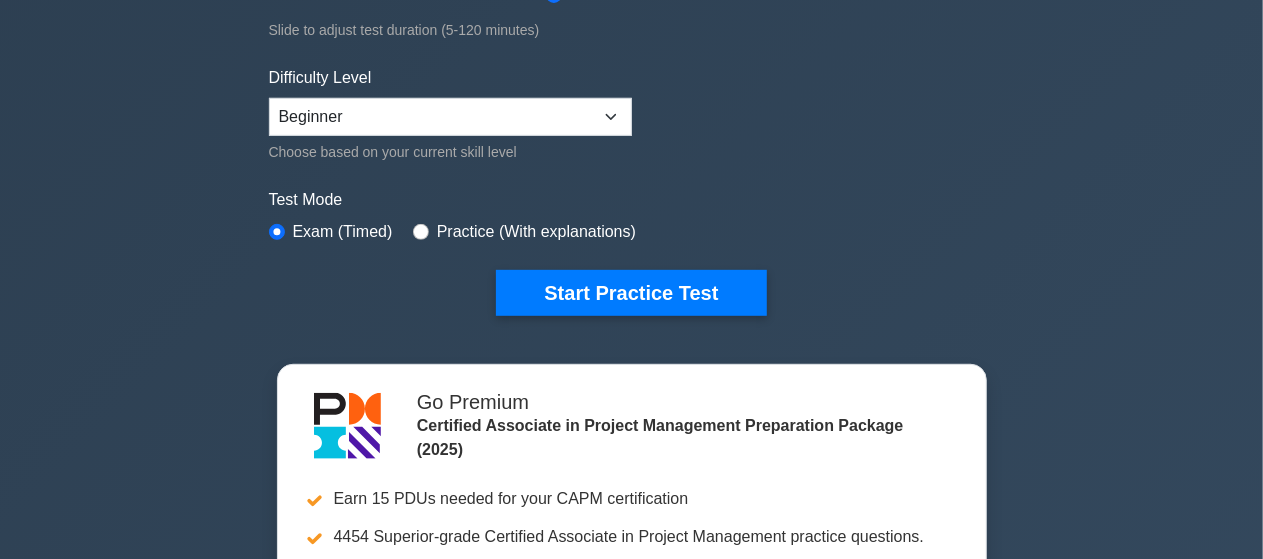 scroll, scrollTop: 440, scrollLeft: 0, axis: vertical 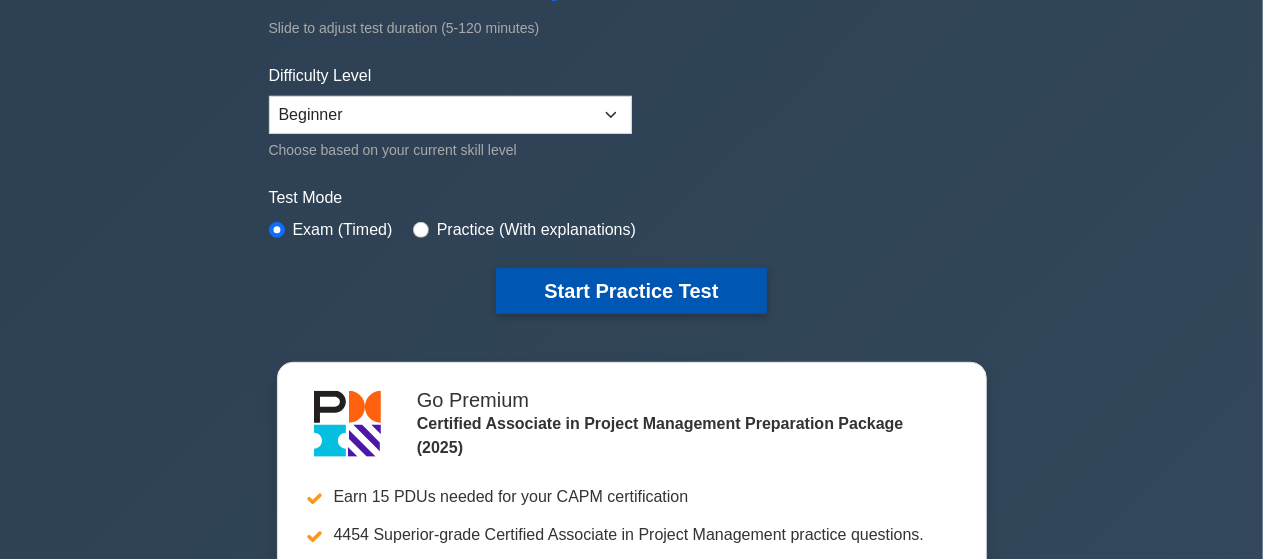 click on "Start Practice Test" at bounding box center (631, 291) 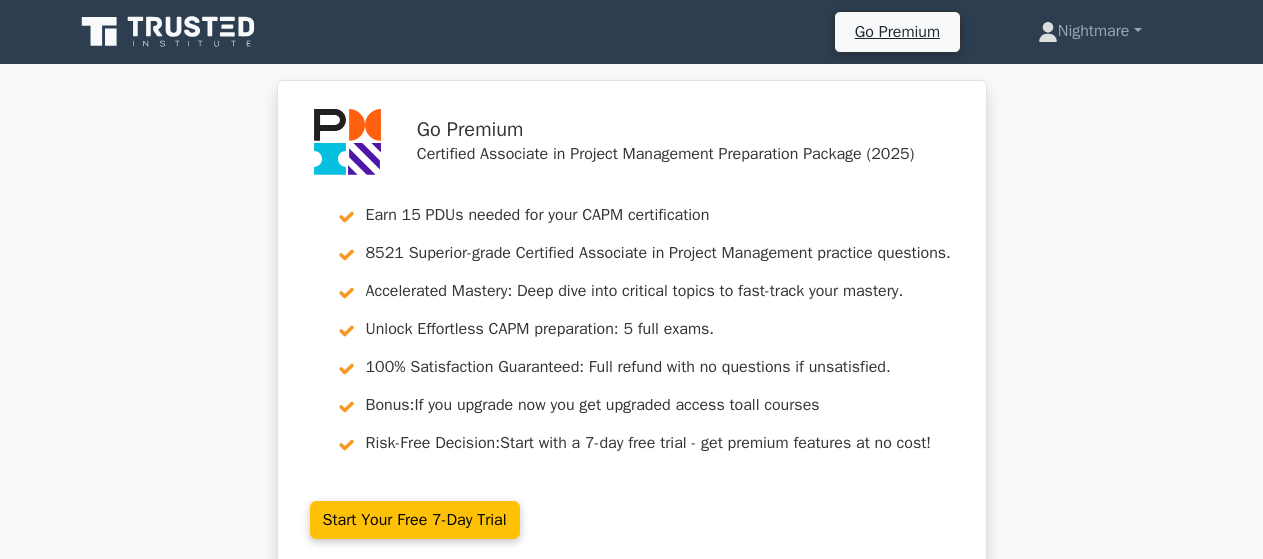 scroll, scrollTop: 0, scrollLeft: 0, axis: both 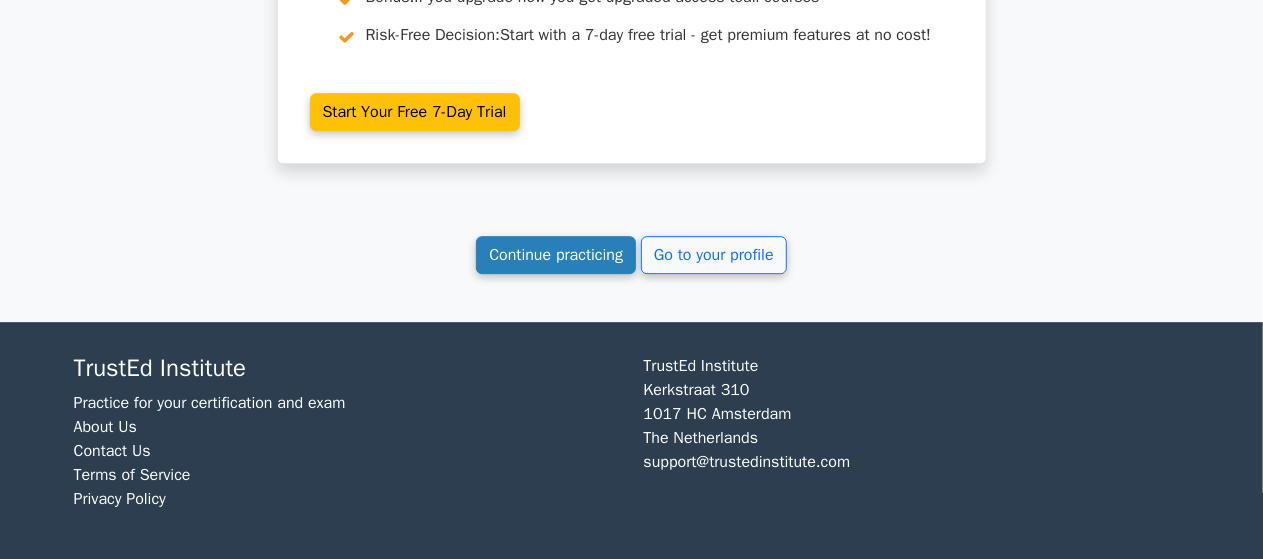 click on "Continue practicing" at bounding box center [556, 255] 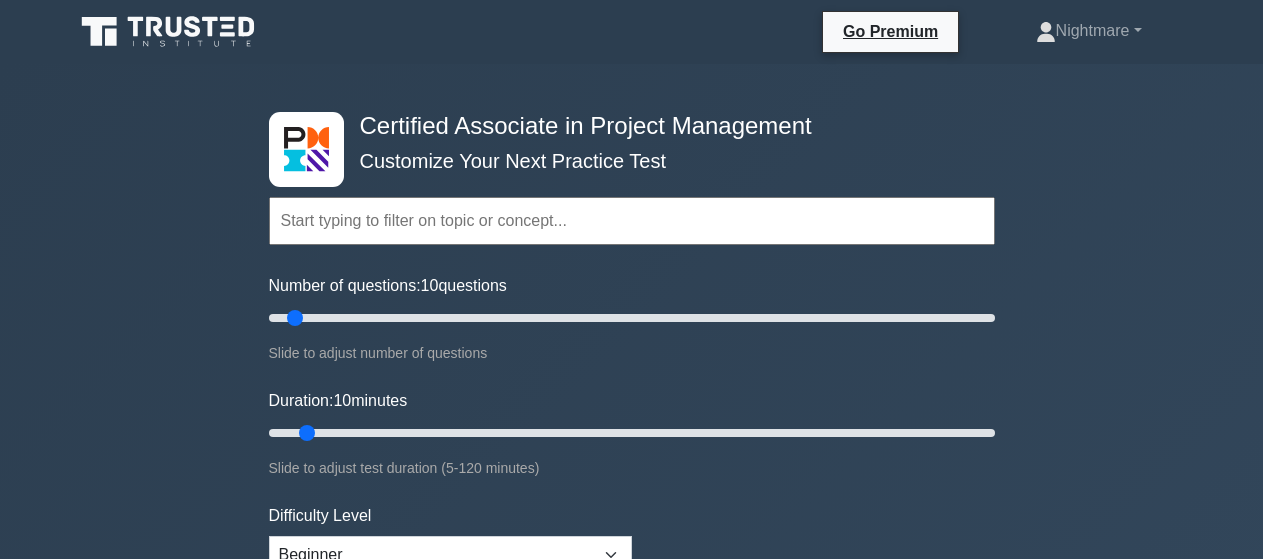 scroll, scrollTop: 0, scrollLeft: 0, axis: both 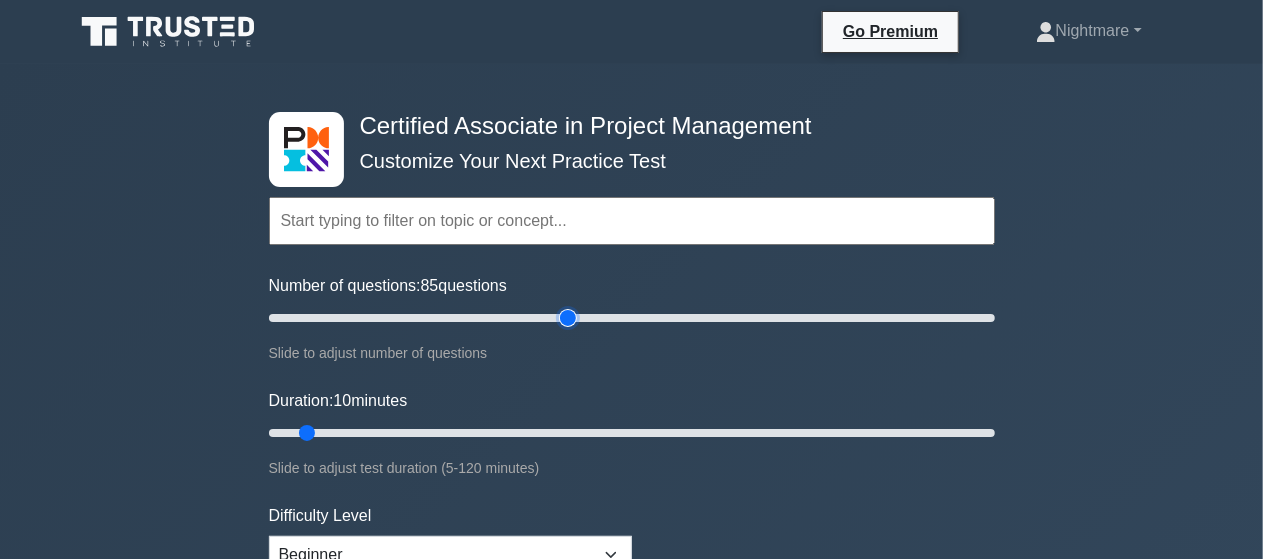 click on "Number of questions:  85  questions" at bounding box center (632, 318) 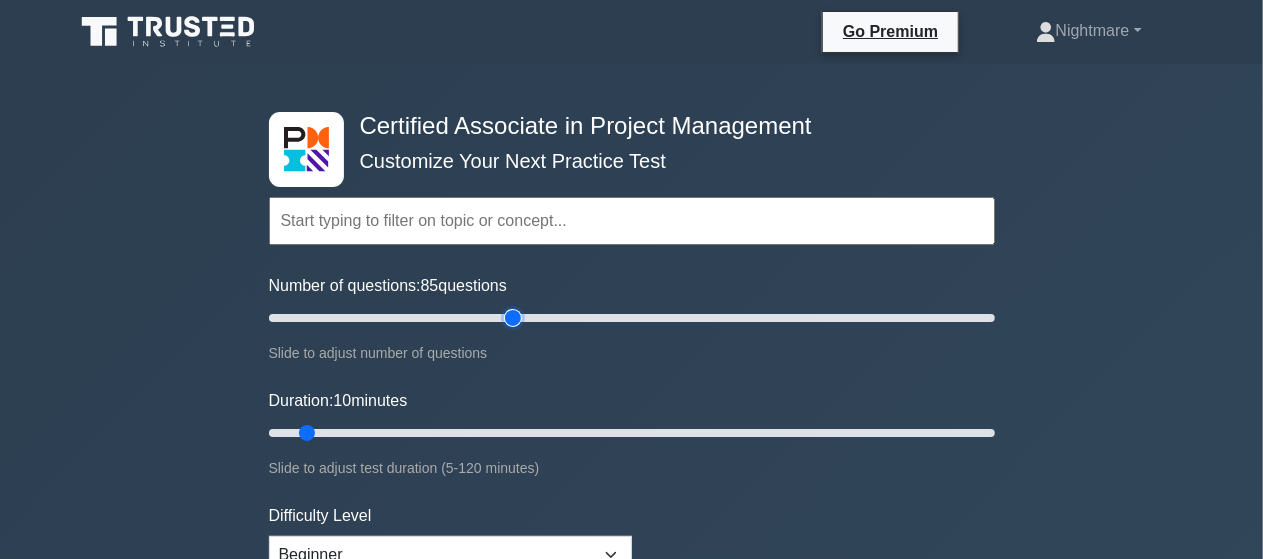 click on "Number of questions:  85  questions" at bounding box center [632, 318] 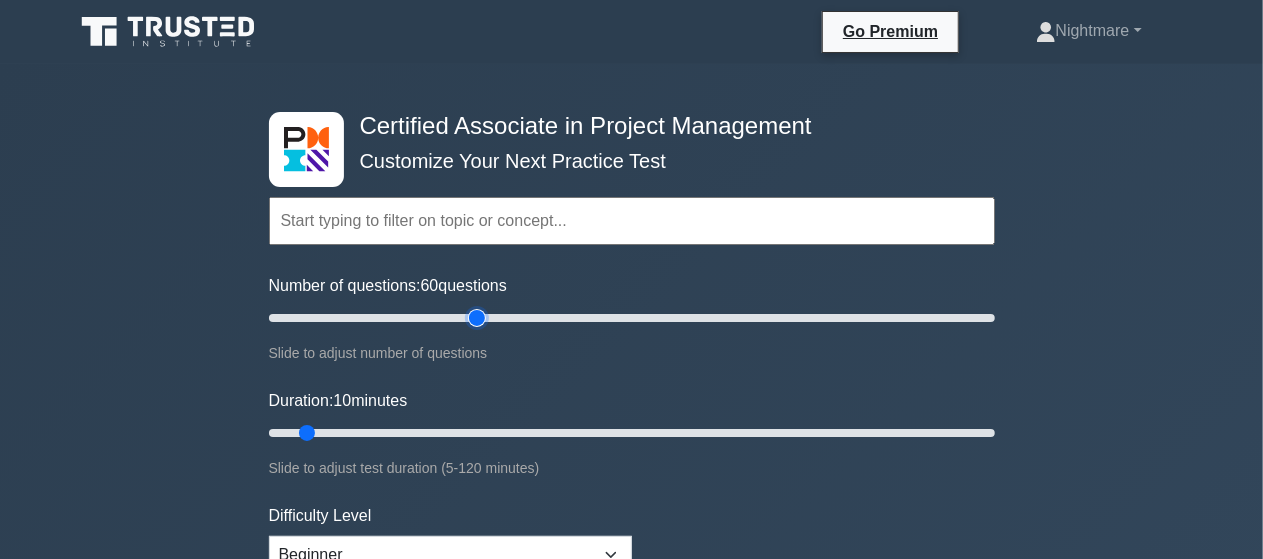 click on "Number of questions:  60  questions" at bounding box center [632, 318] 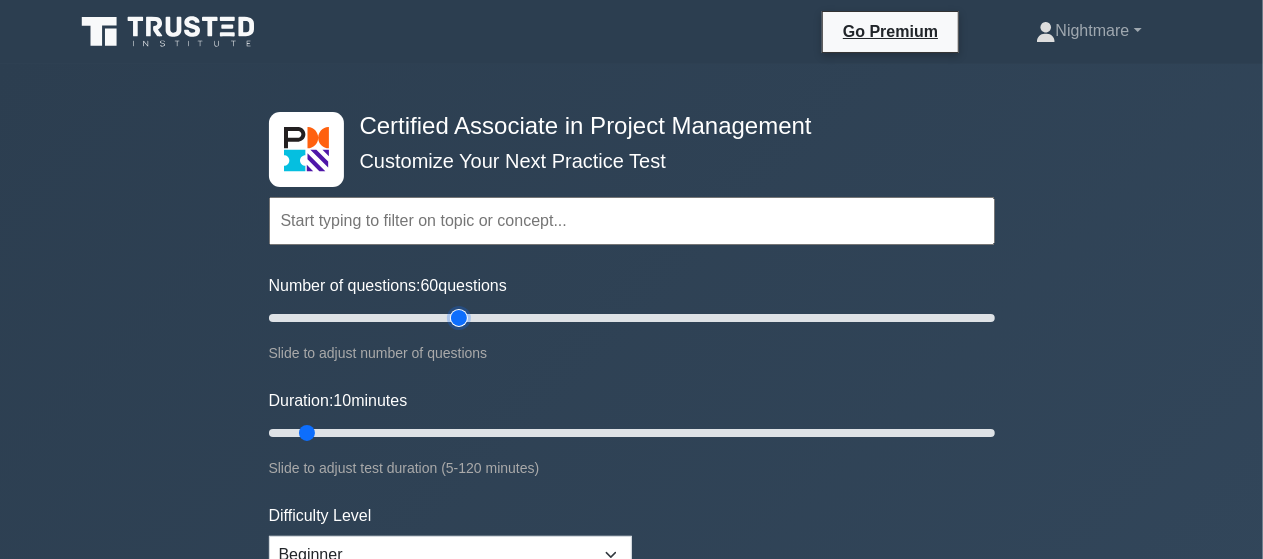 click on "Number of questions:  60  questions" at bounding box center (632, 318) 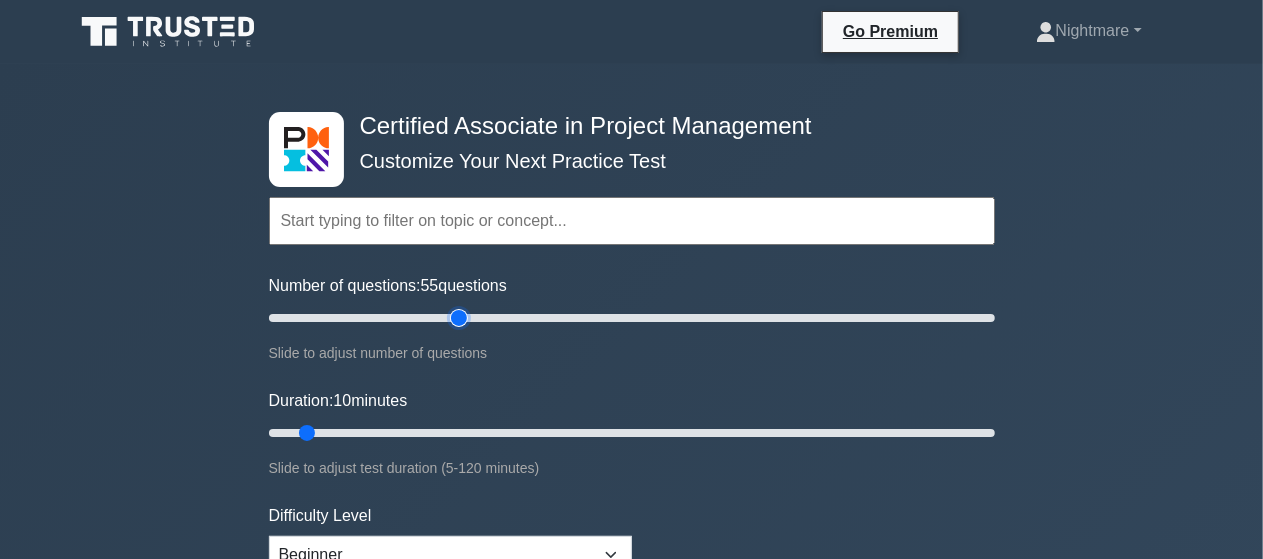 click on "Number of questions:  55  questions" at bounding box center (632, 318) 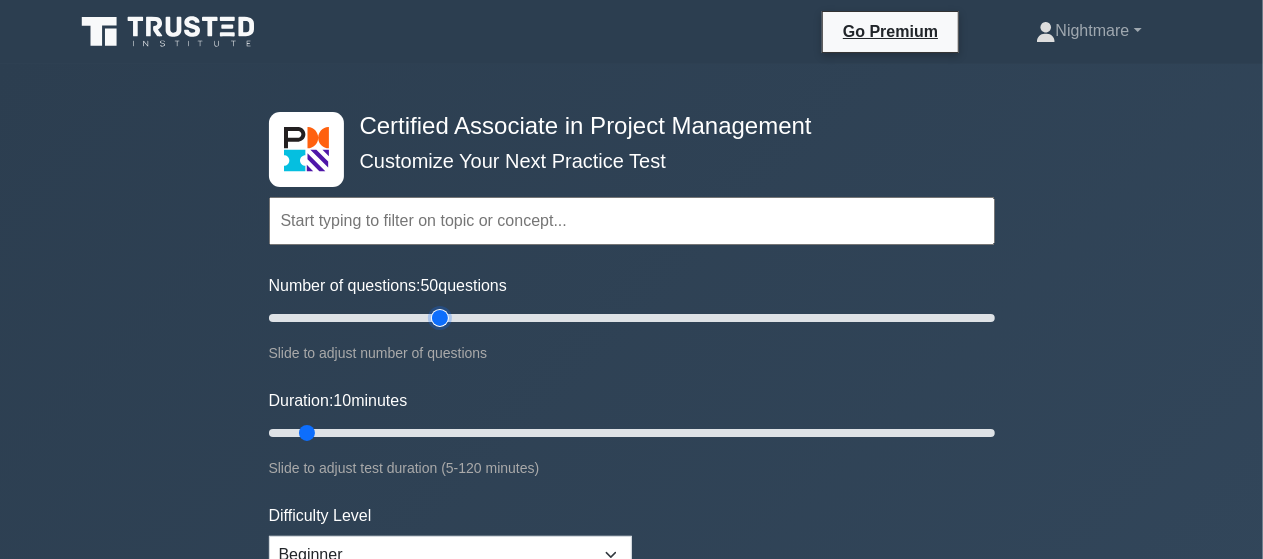 type on "50" 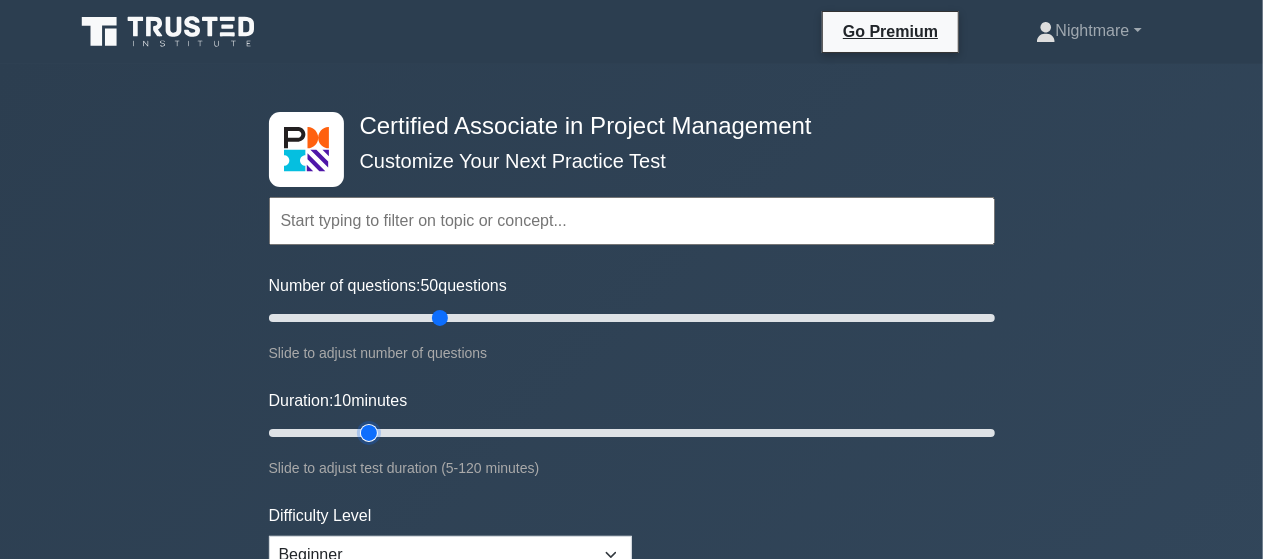 click on "Duration:  10  minutes" at bounding box center (632, 433) 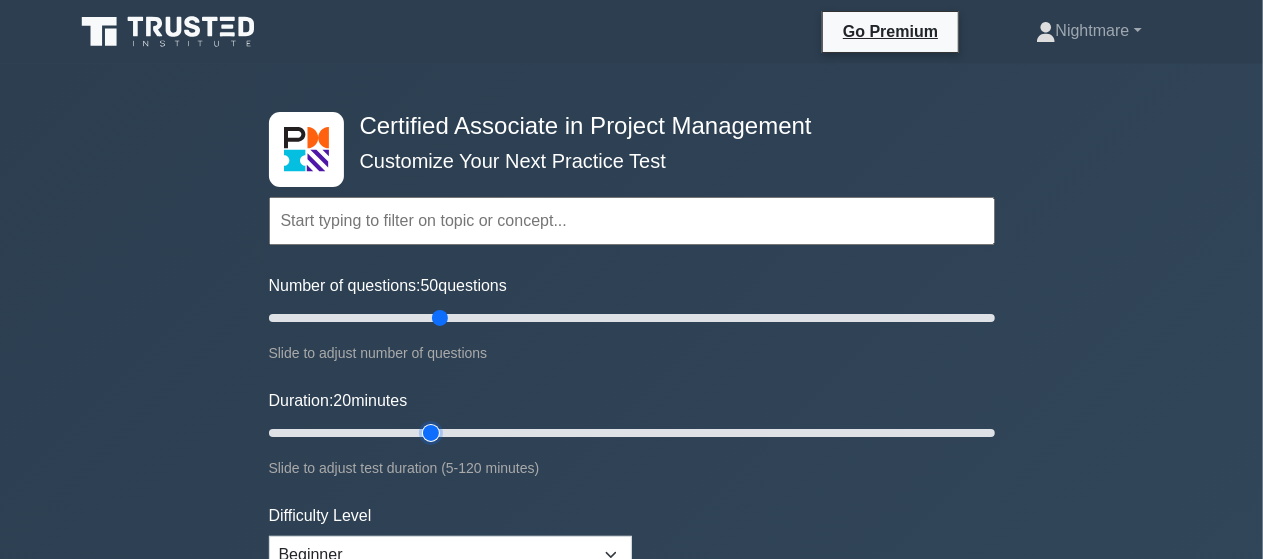 click on "Duration:  20  minutes" at bounding box center (632, 433) 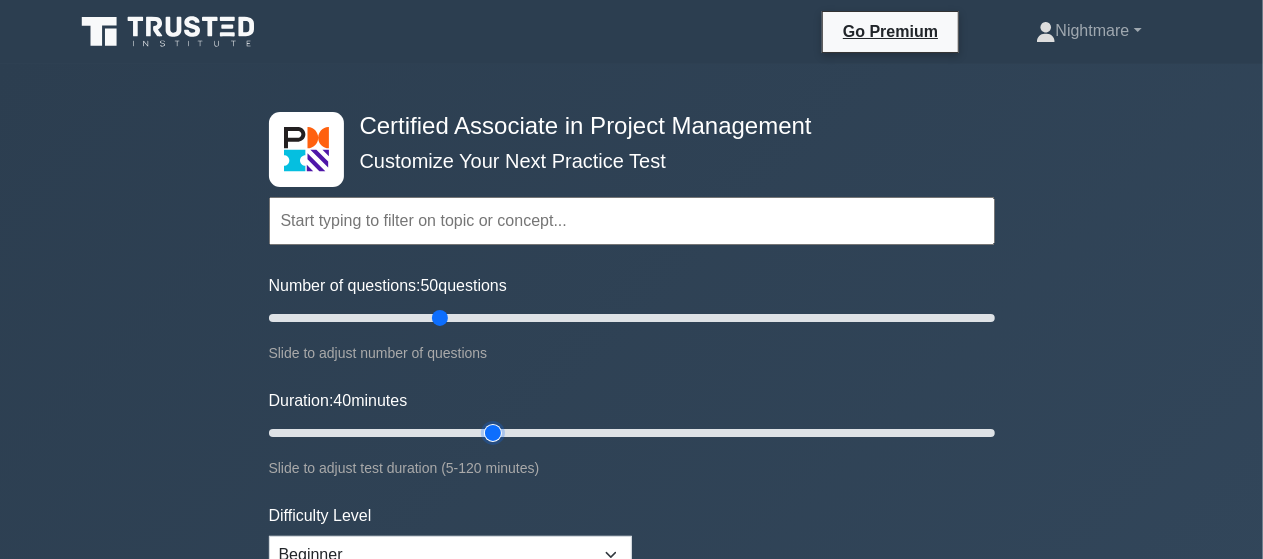 click on "Duration:  40  minutes" at bounding box center [632, 433] 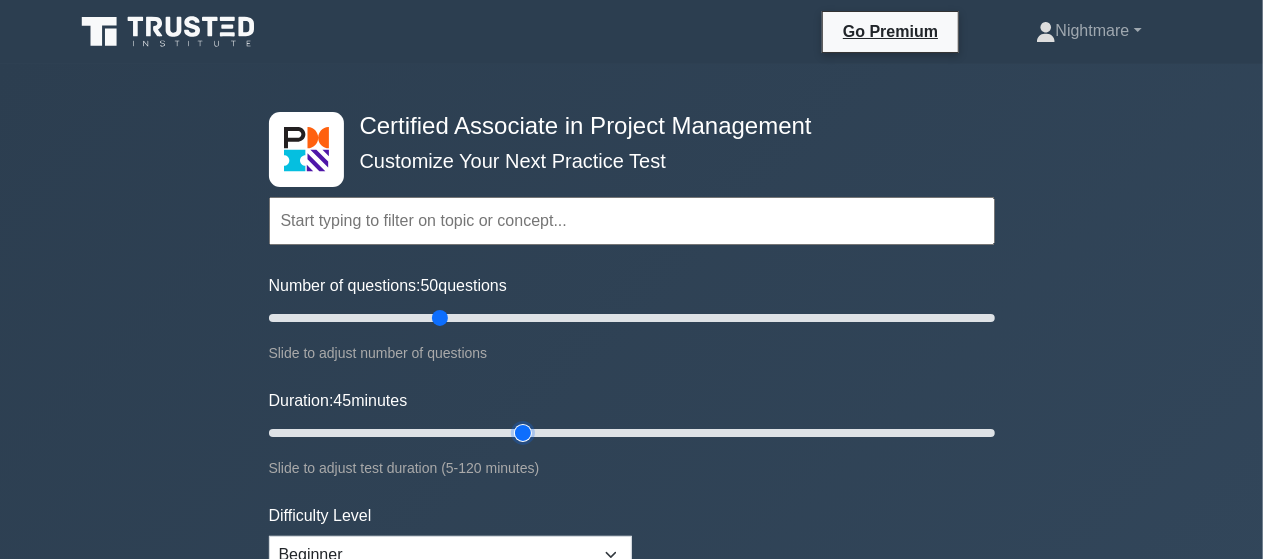 click on "Duration:  45  minutes" at bounding box center (632, 433) 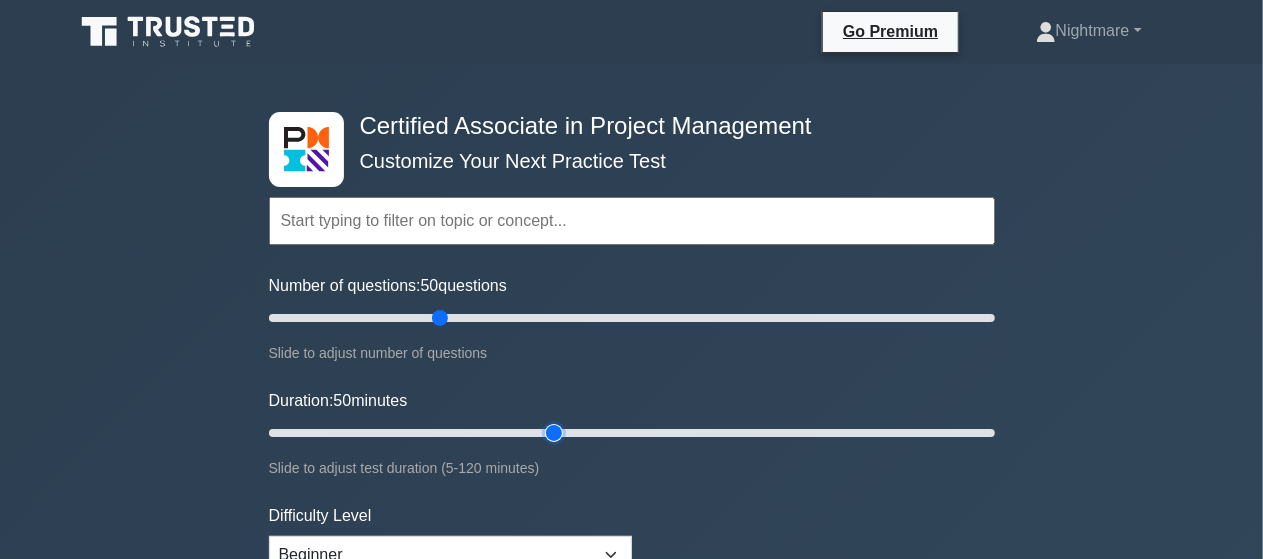 click on "Duration:  50  minutes" at bounding box center [632, 433] 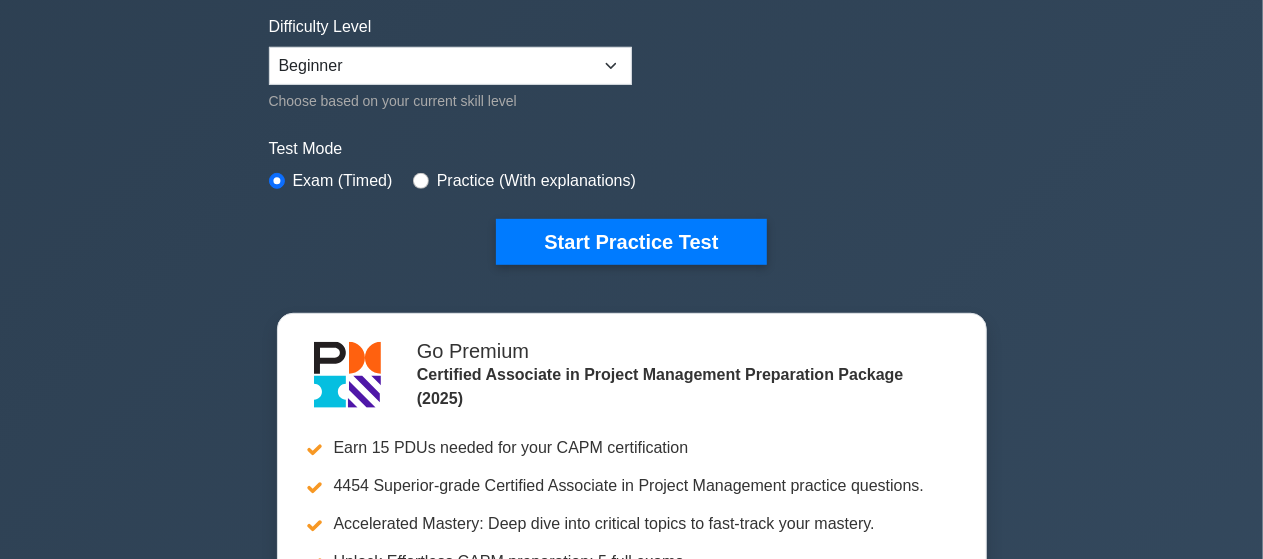 type on "50" 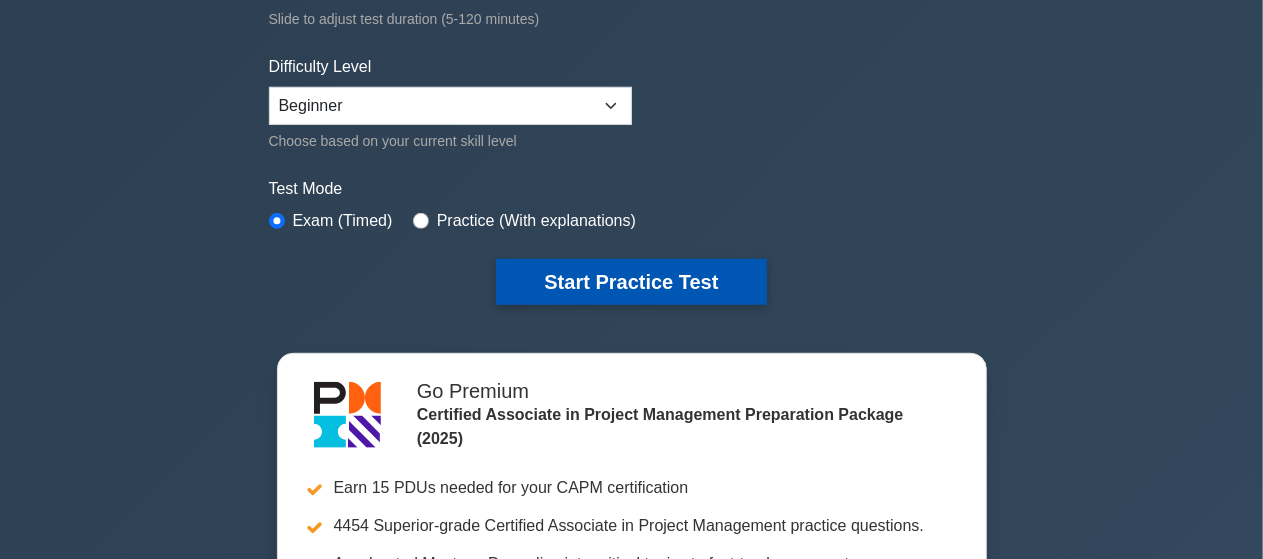 click on "Start Practice Test" at bounding box center [631, 282] 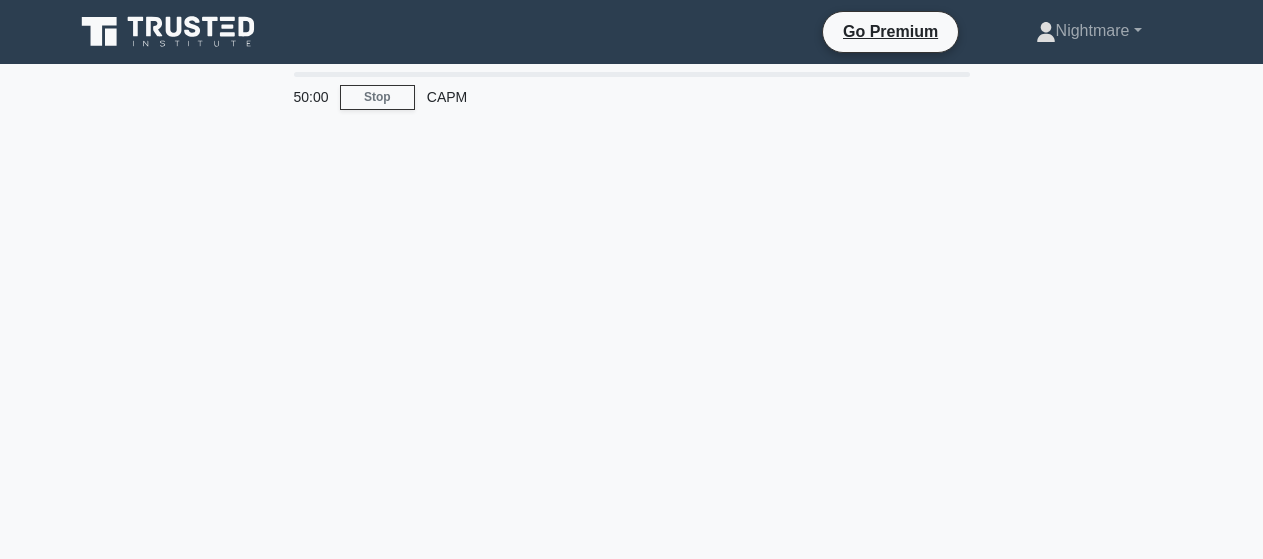 scroll, scrollTop: 0, scrollLeft: 0, axis: both 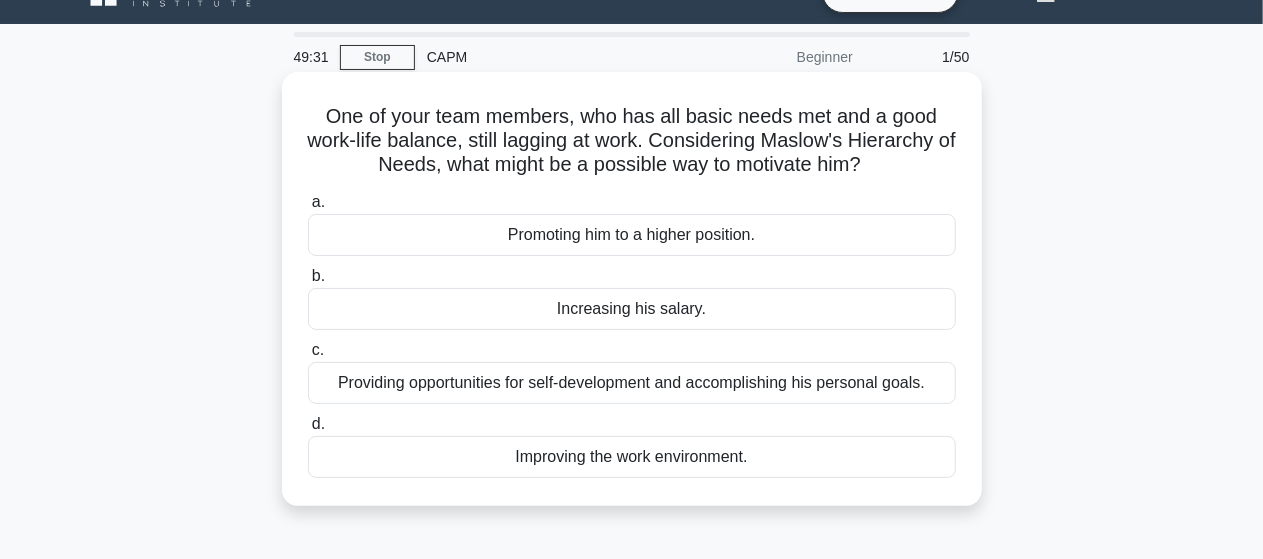 click on "Providing opportunities for self-development and accomplishing his personal goals." at bounding box center [632, 383] 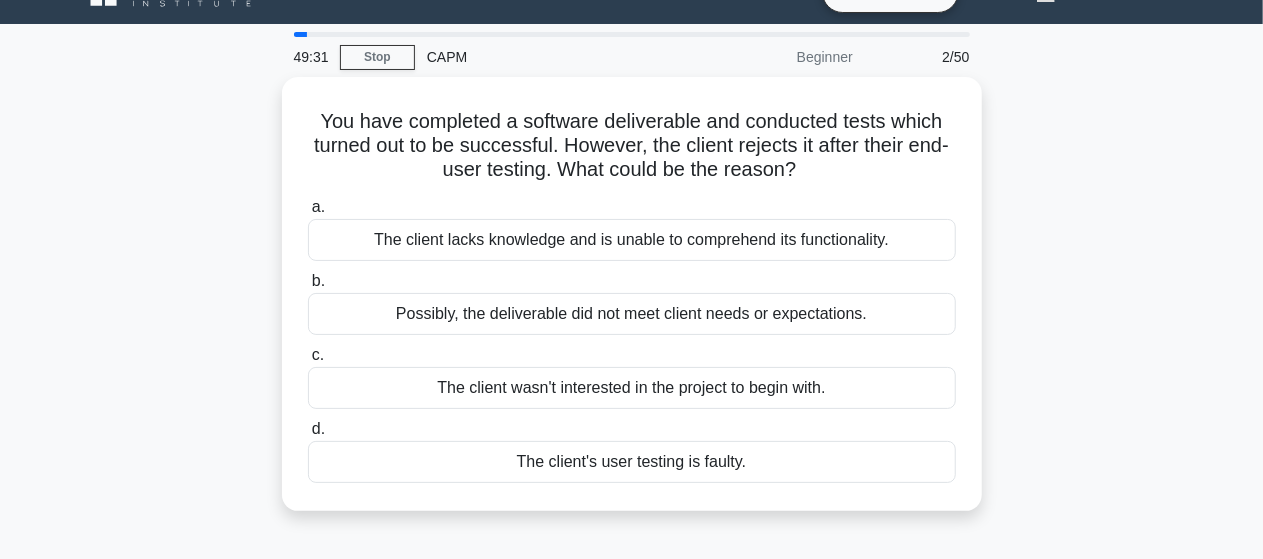 scroll, scrollTop: 0, scrollLeft: 0, axis: both 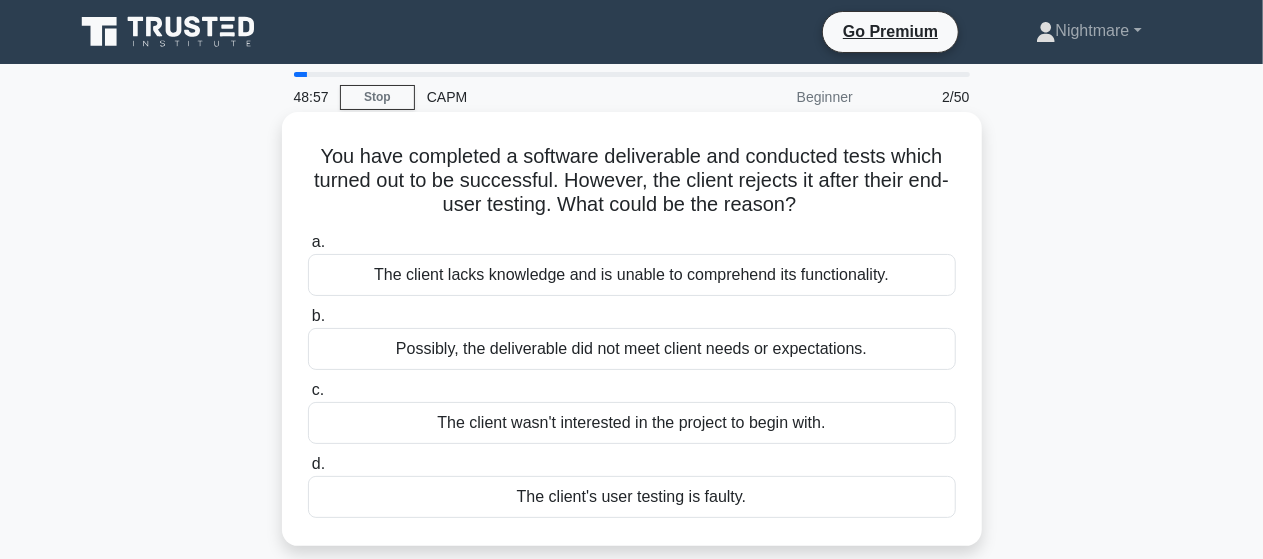 click on "Possibly, the deliverable did not meet client needs or expectations." at bounding box center (632, 349) 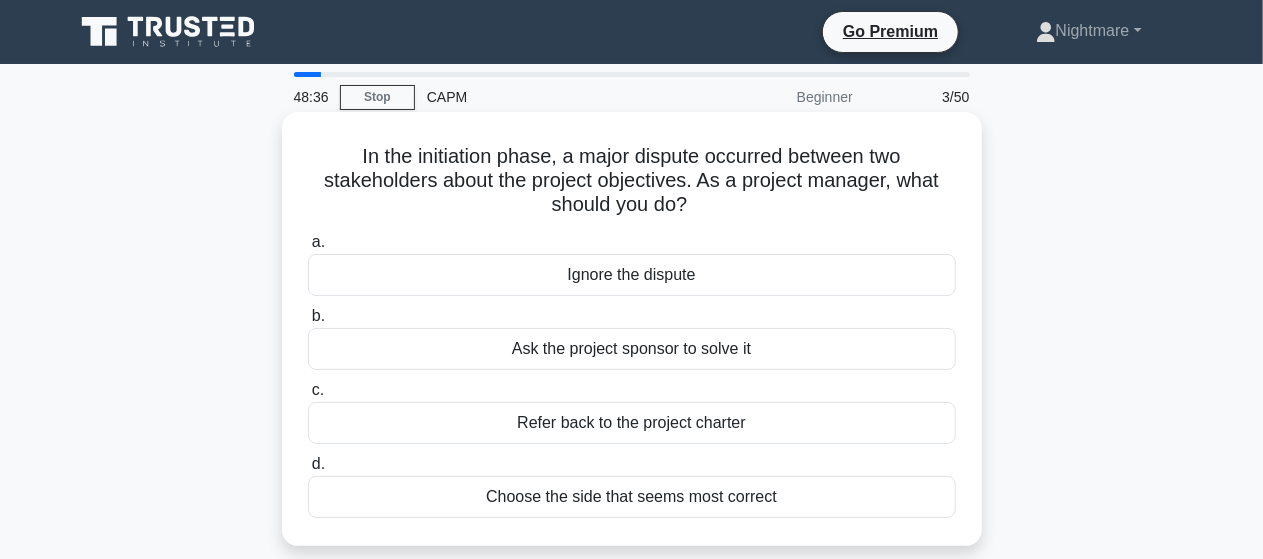 click on "Refer back to the project charter" at bounding box center [632, 423] 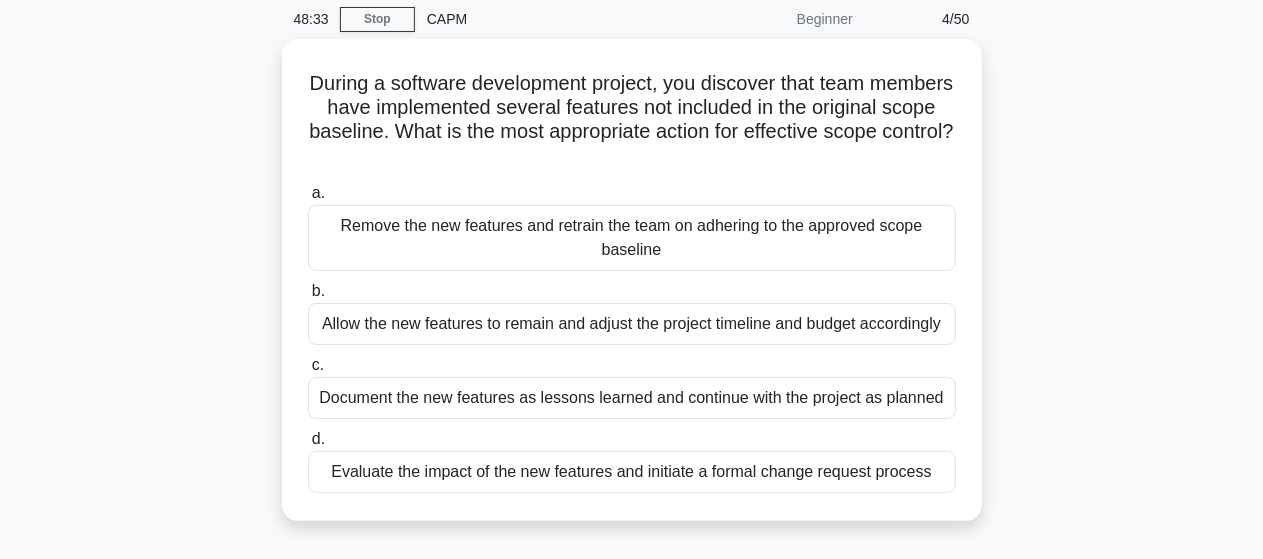 scroll, scrollTop: 80, scrollLeft: 0, axis: vertical 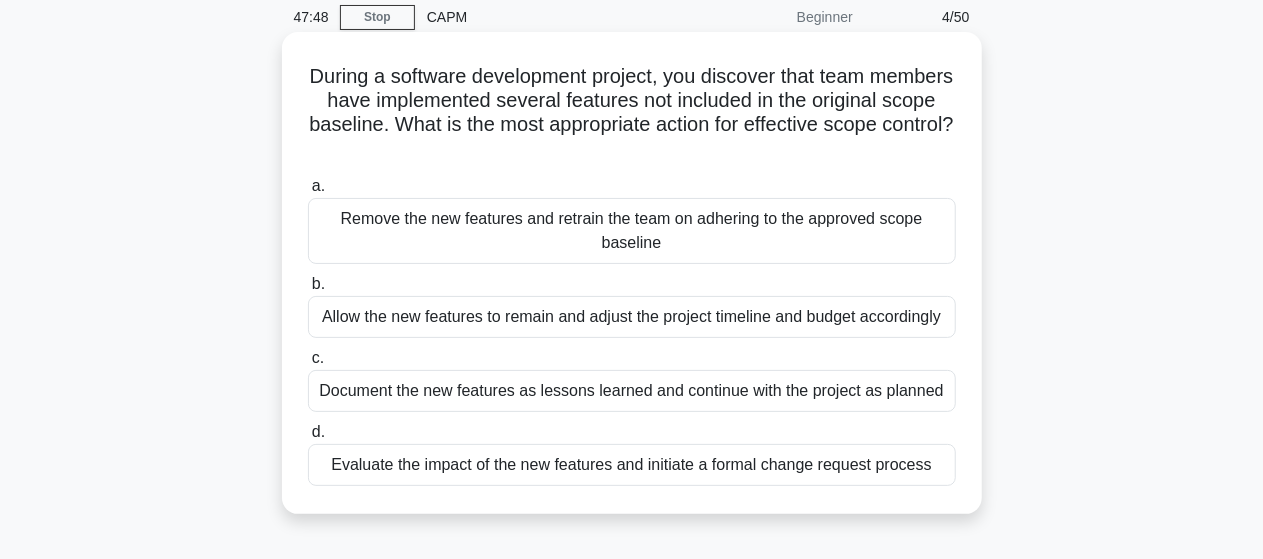 click on "Document the new features as lessons learned and continue with the project as planned" at bounding box center (632, 391) 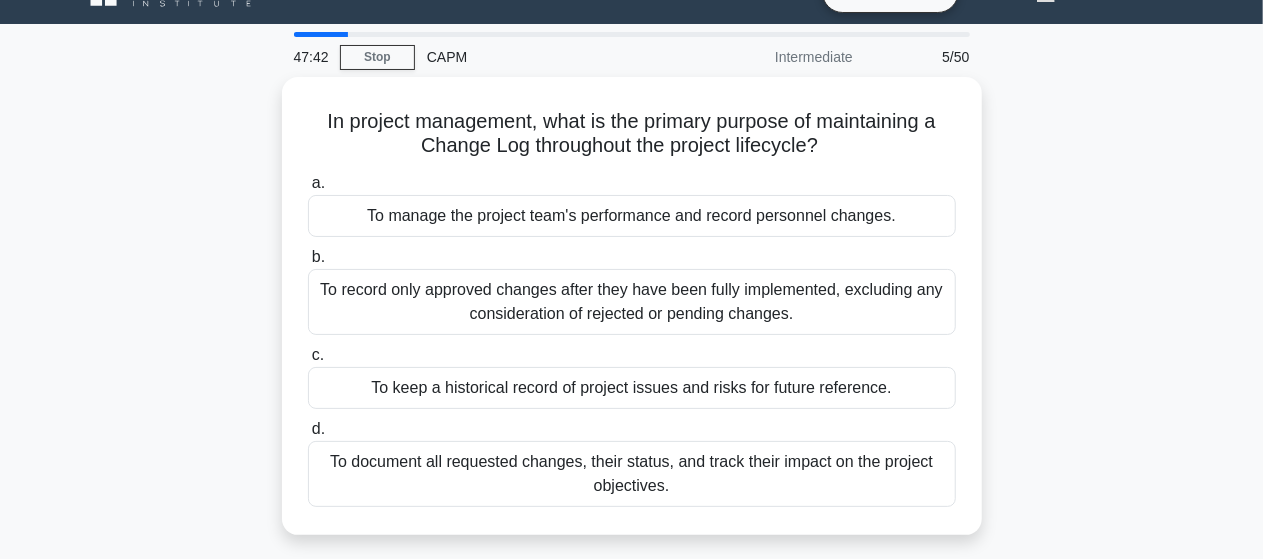 scroll, scrollTop: 80, scrollLeft: 0, axis: vertical 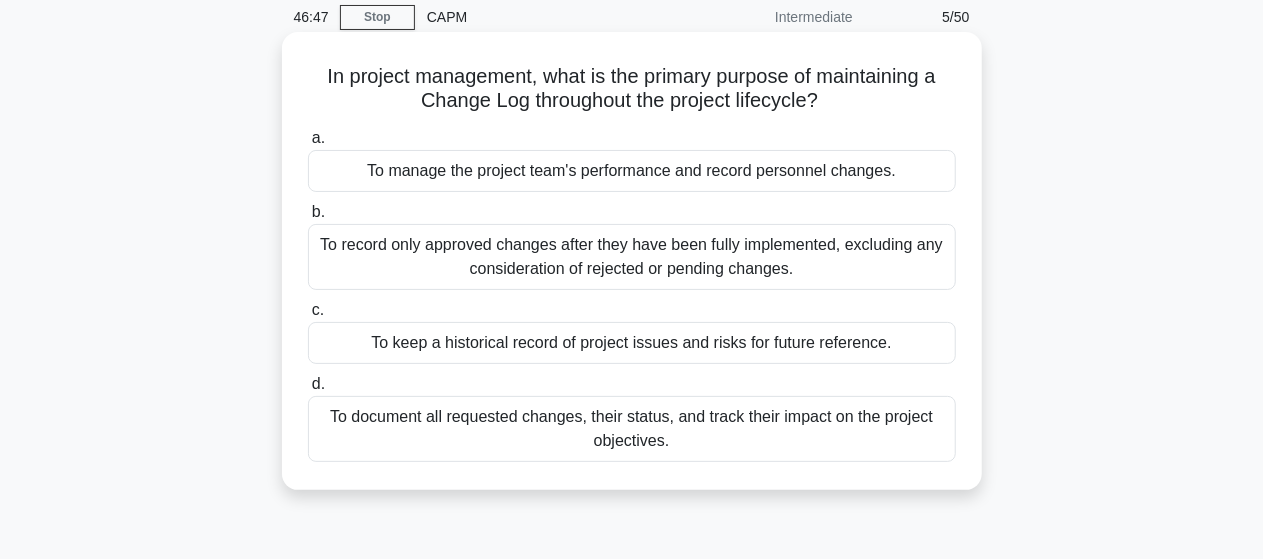 click on "To document all requested changes, their status, and track their impact on the project objectives." at bounding box center [632, 429] 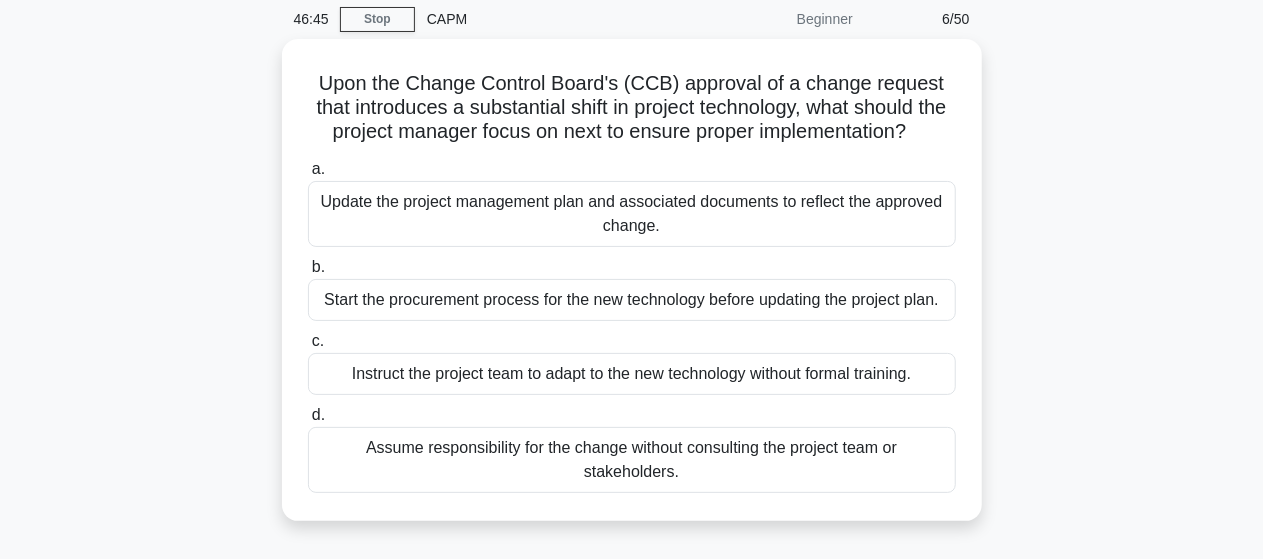 scroll, scrollTop: 80, scrollLeft: 0, axis: vertical 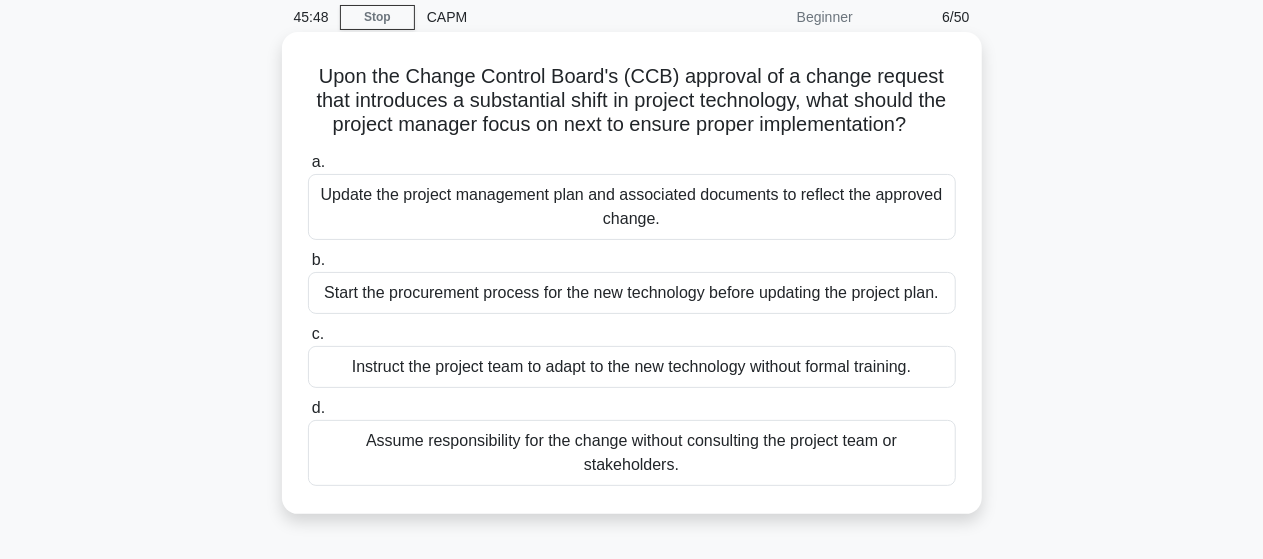 click on "Update the project management plan and associated documents to reflect the approved change." at bounding box center [632, 207] 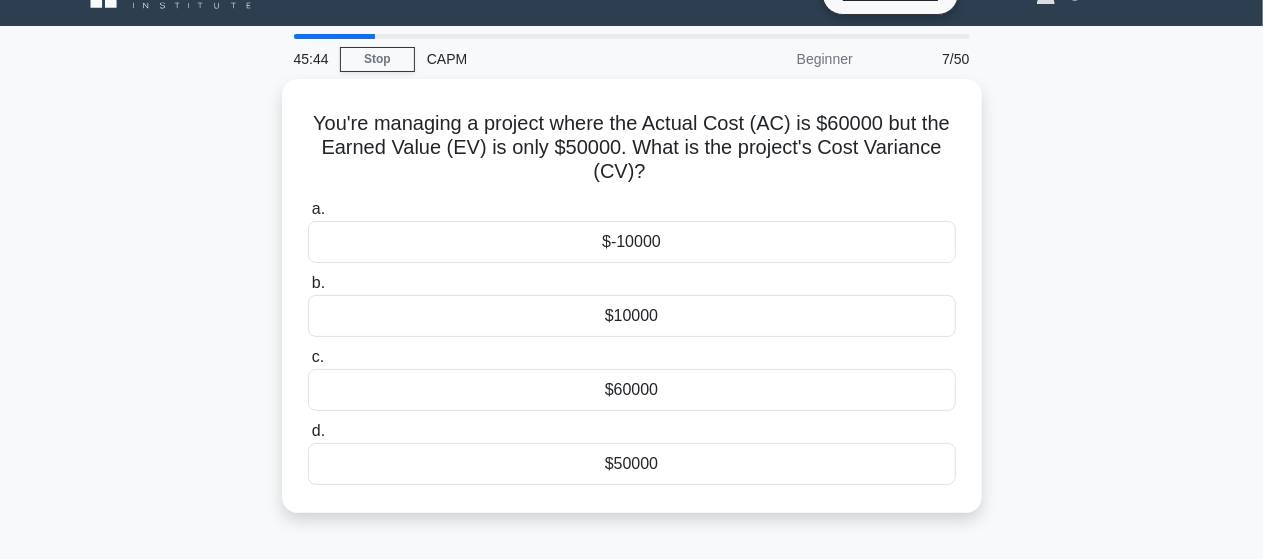 scroll, scrollTop: 40, scrollLeft: 0, axis: vertical 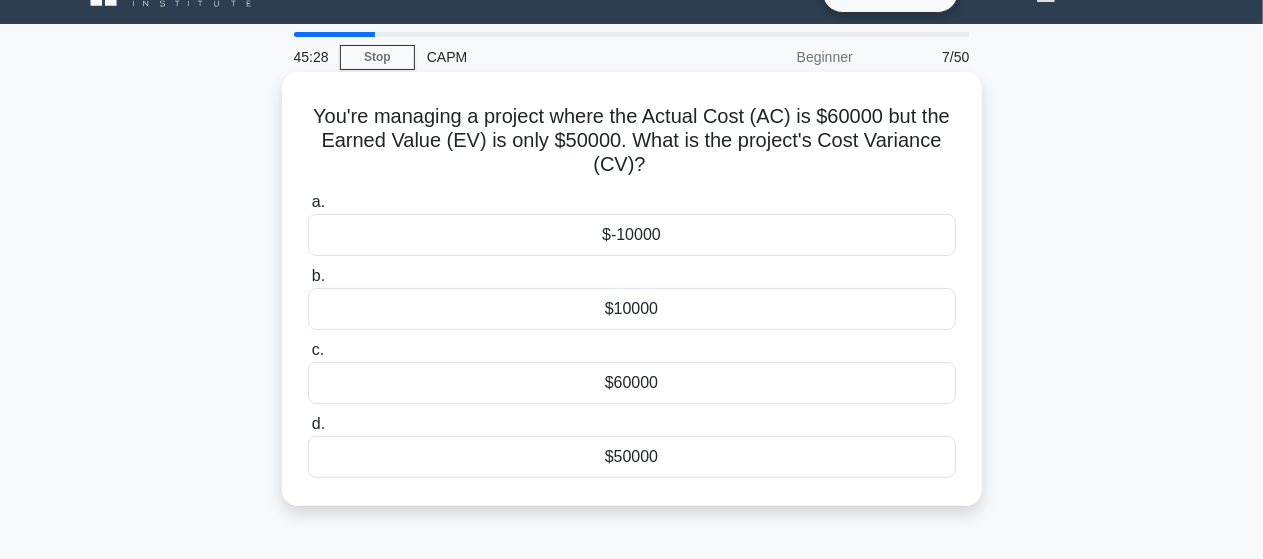 click on "$-10000" at bounding box center [632, 235] 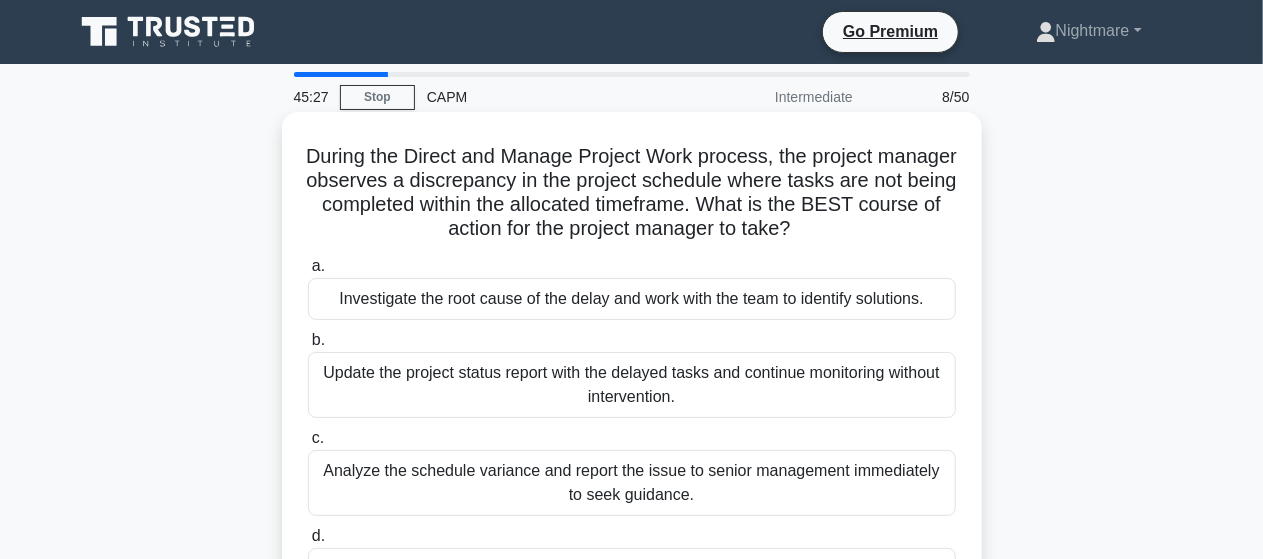 scroll, scrollTop: 0, scrollLeft: 0, axis: both 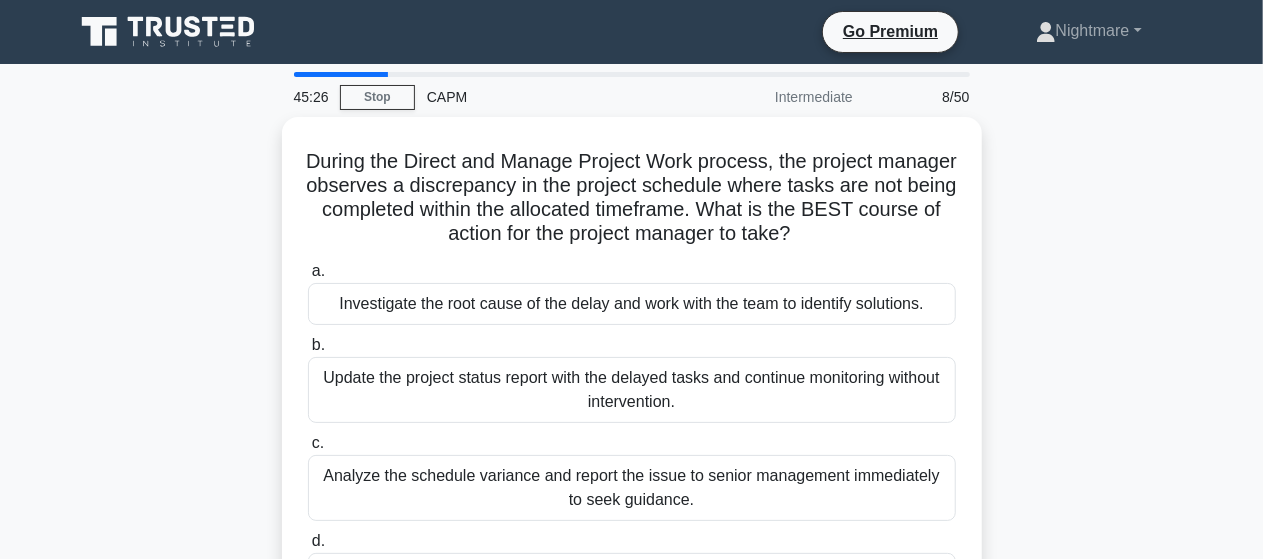 click on "During the Direct and Manage Project Work process, the project manager observes a discrepancy in the project schedule where tasks are not being completed within the allocated timeframe. What is the BEST course of action for the project manager to take?
.spinner_0XTQ{transform-origin:center;animation:spinner_y6GP .75s linear infinite}@keyframes spinner_y6GP{100%{transform:rotate(360deg)}}
a.
b. c. d." at bounding box center (632, 394) 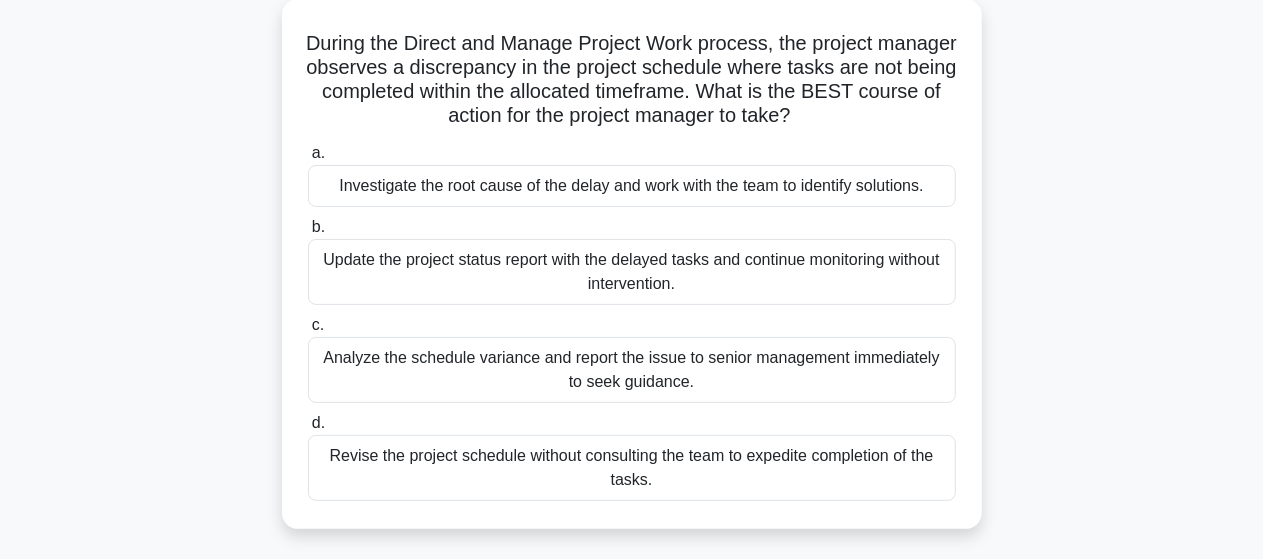 scroll, scrollTop: 120, scrollLeft: 0, axis: vertical 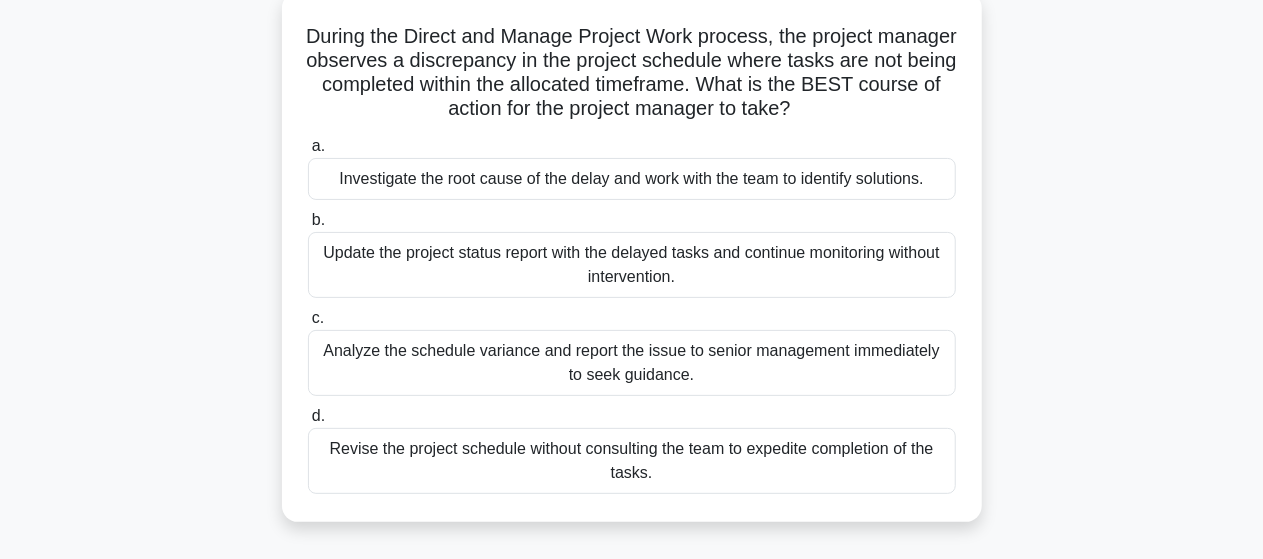 click on "Investigate the root cause of the delay and work with the team to identify solutions." at bounding box center (632, 179) 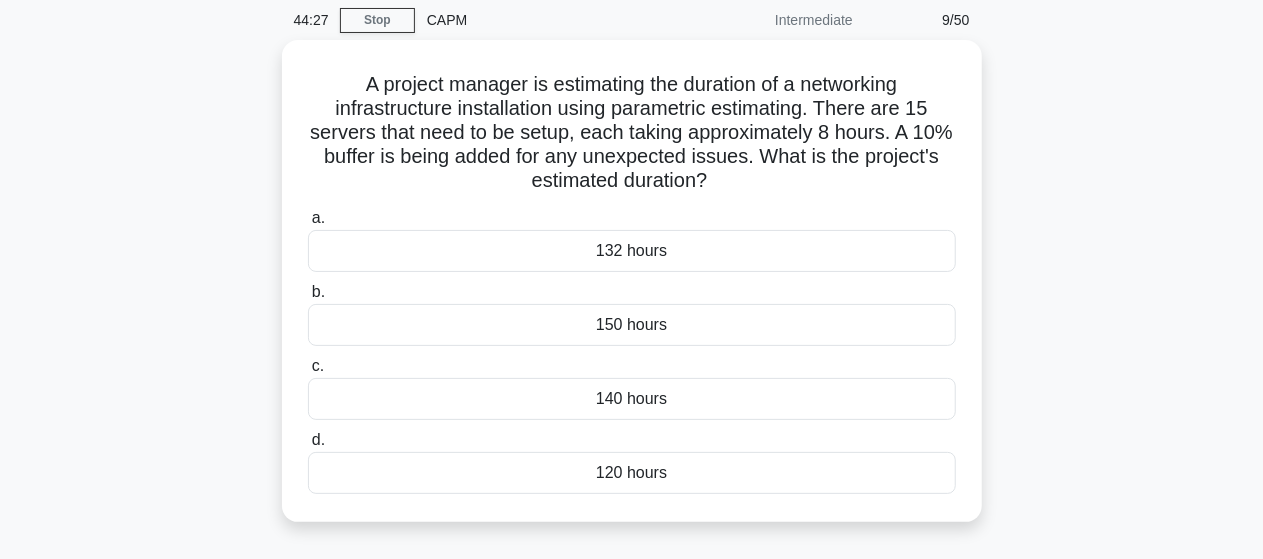 scroll, scrollTop: 80, scrollLeft: 0, axis: vertical 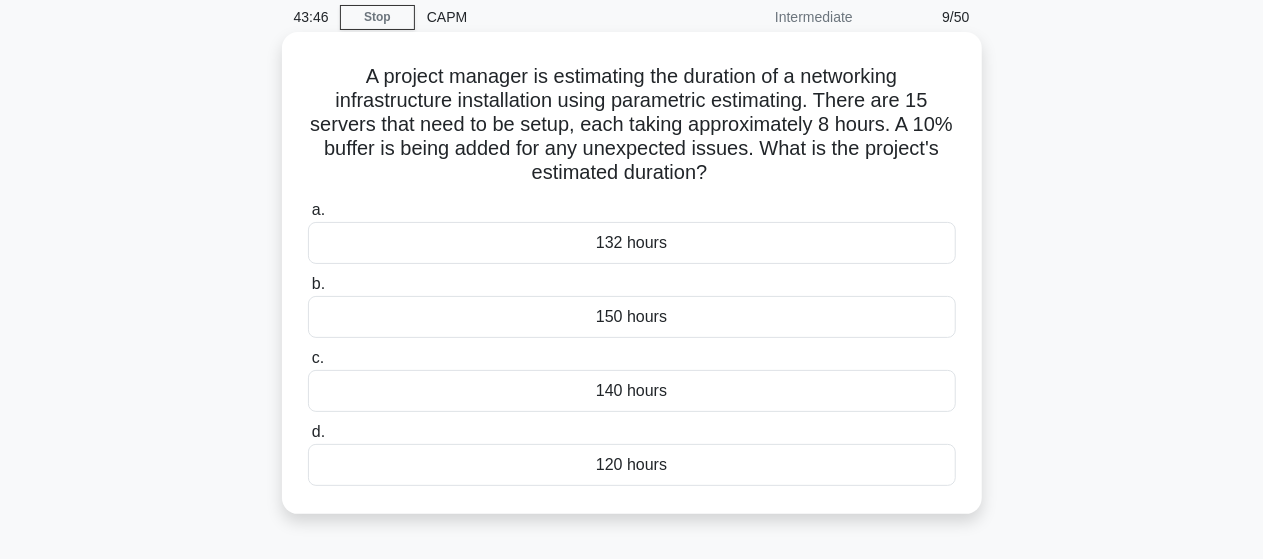 click on "132 hours" at bounding box center (632, 243) 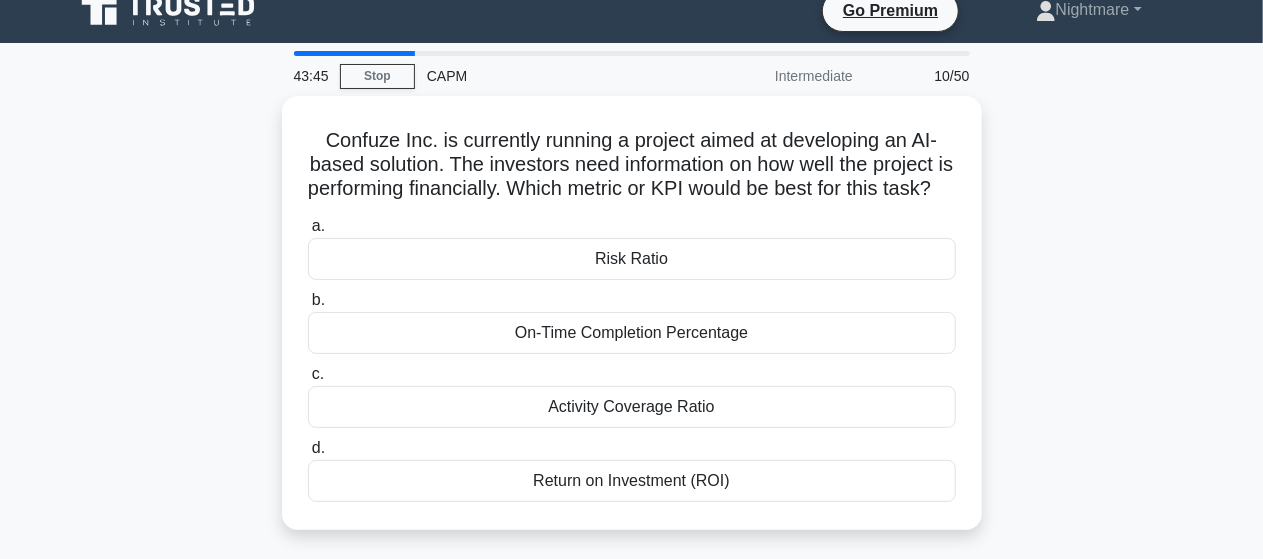 scroll, scrollTop: 0, scrollLeft: 0, axis: both 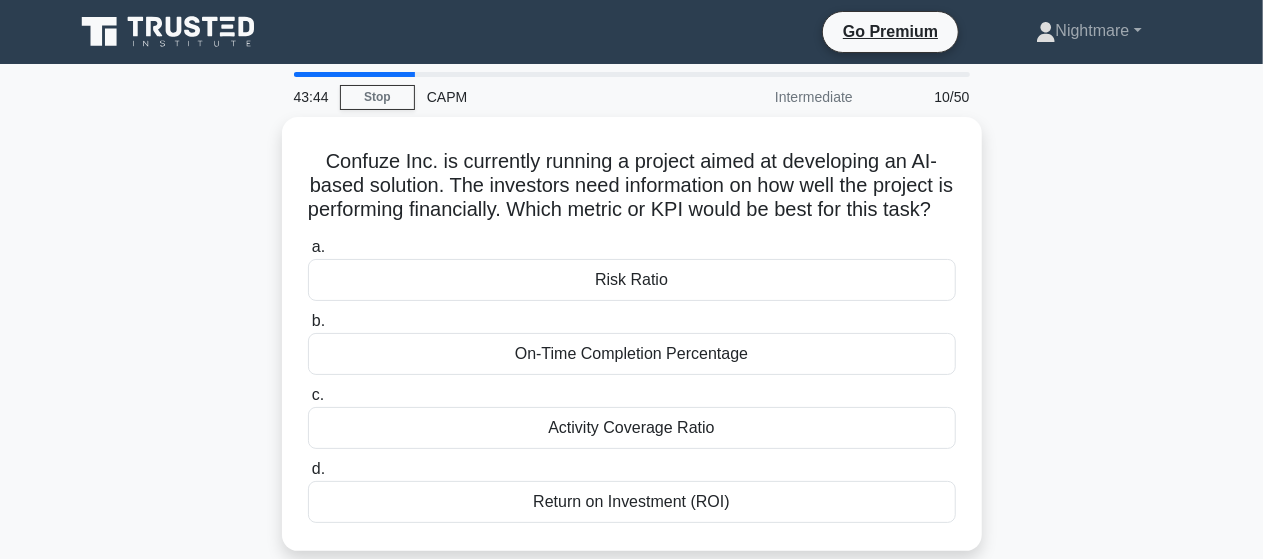 click on "Confuze Inc. is currently running a project aimed at developing an AI-based solution. The investors need information on how well the project is performing financially. Which metric or KPI would be best for this task?
.spinner_0XTQ{transform-origin:center;animation:spinner_y6GP .75s linear infinite}@keyframes spinner_y6GP{100%{transform:rotate(360deg)}}
a.
Risk Ratio" at bounding box center (632, 346) 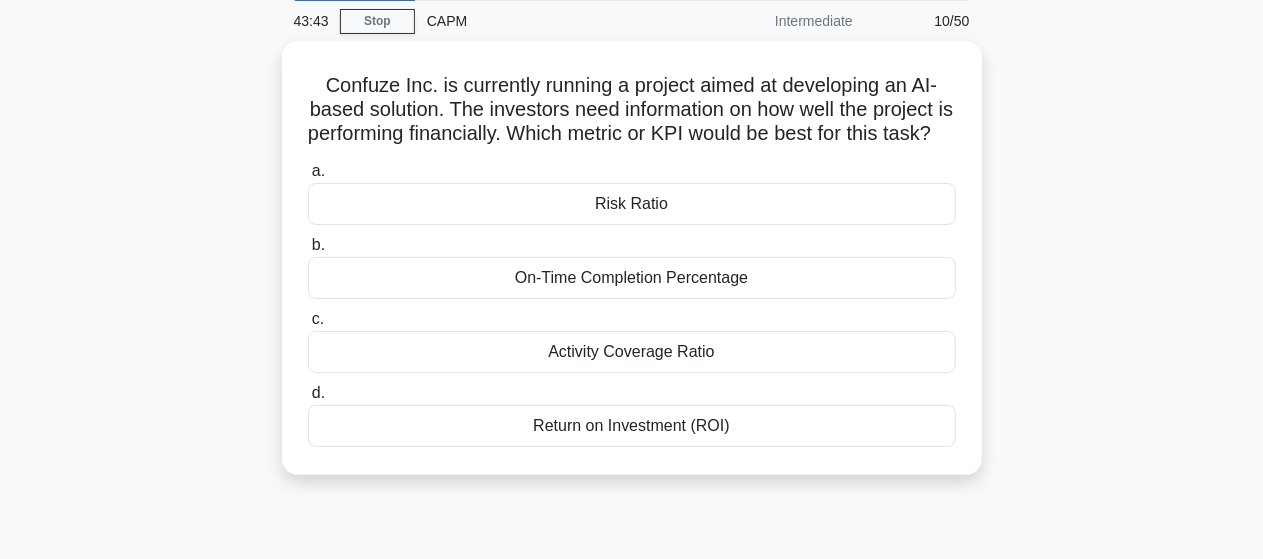 scroll, scrollTop: 80, scrollLeft: 0, axis: vertical 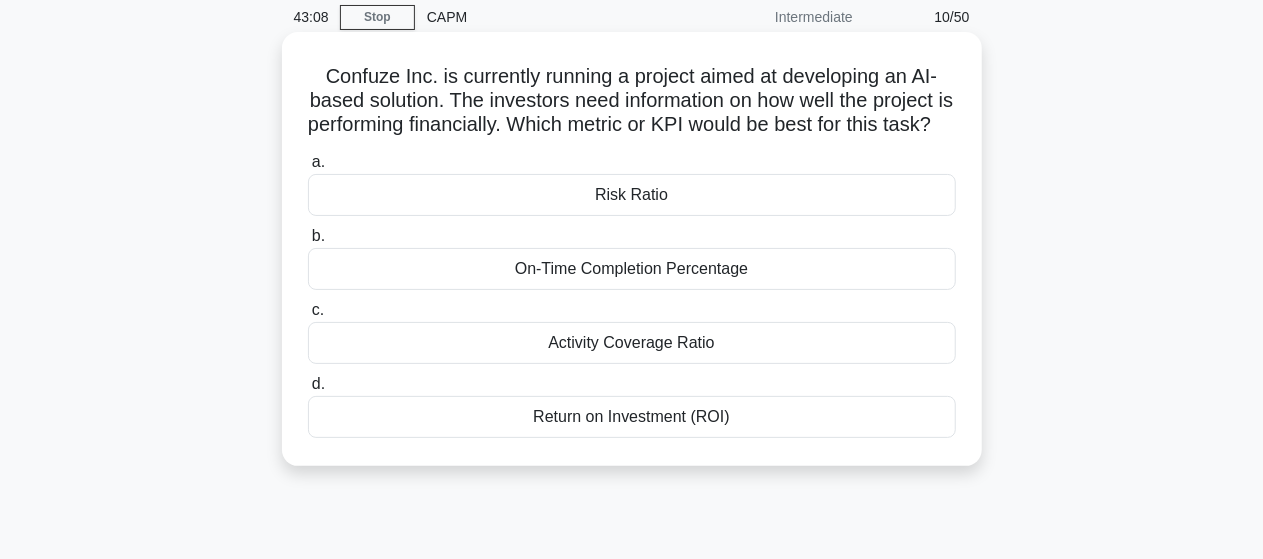 click on "Return on Investment (ROI)" at bounding box center [632, 417] 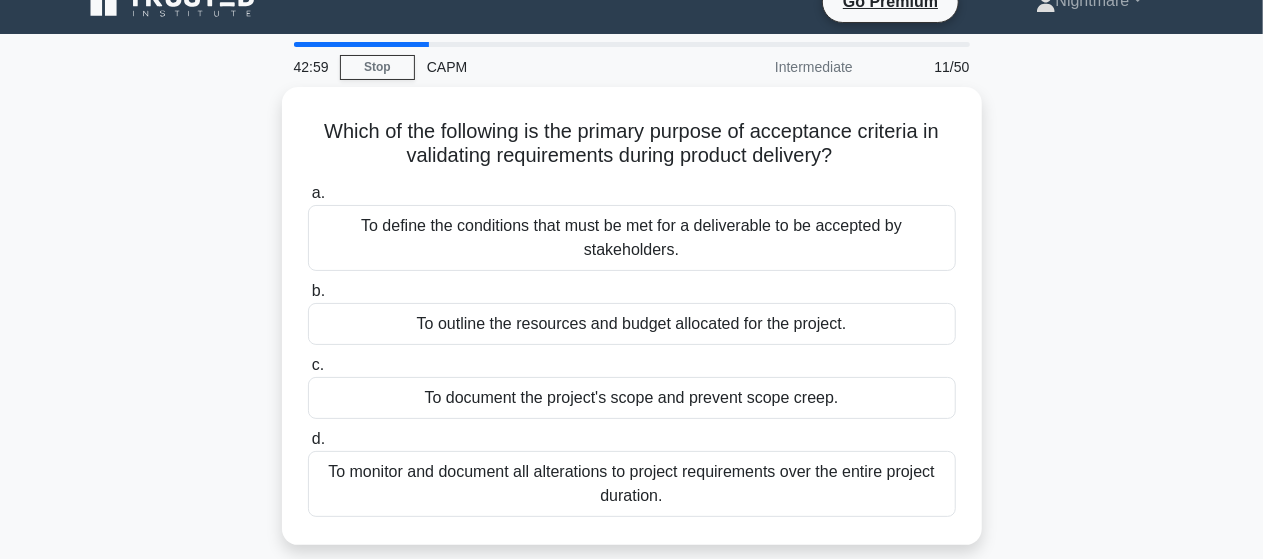 scroll, scrollTop: 40, scrollLeft: 0, axis: vertical 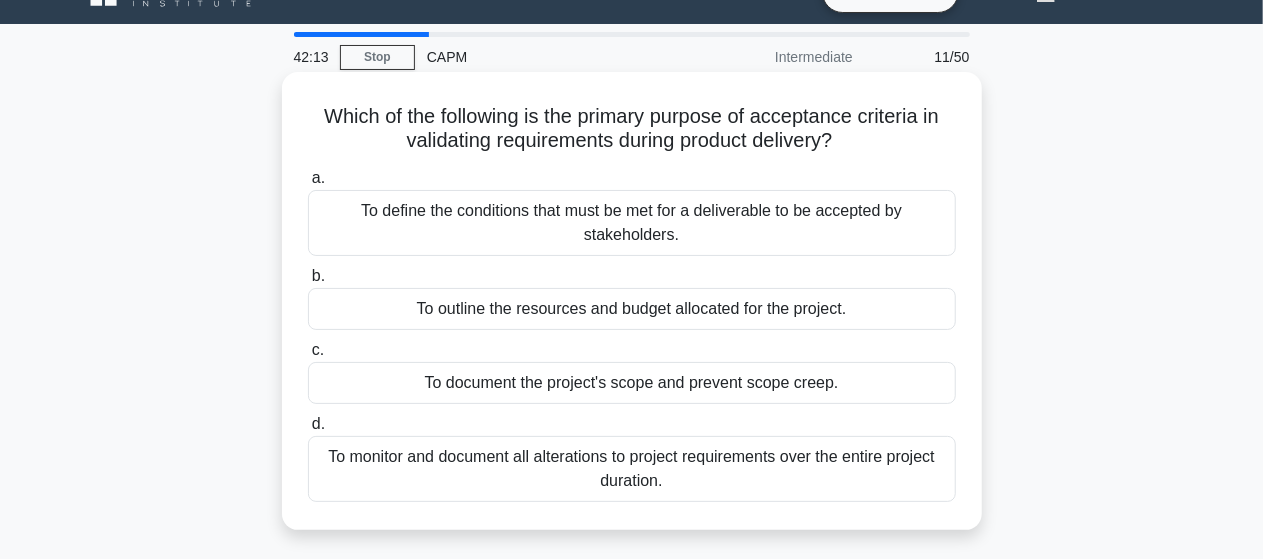 click on "To define the conditions that must be met for a deliverable to be accepted by stakeholders." at bounding box center (632, 223) 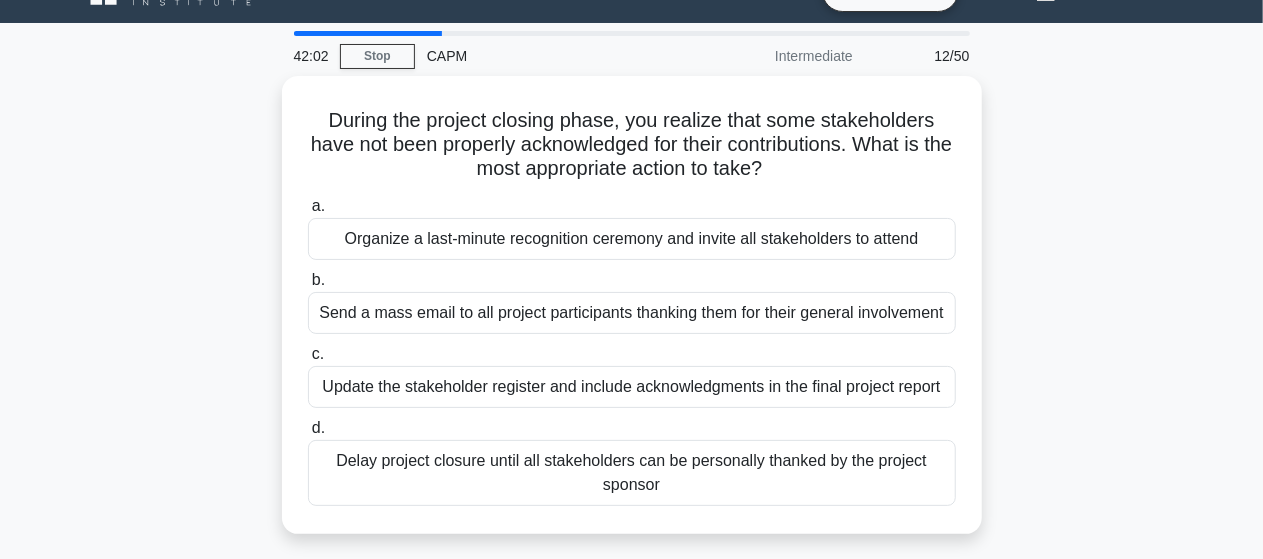 scroll, scrollTop: 40, scrollLeft: 0, axis: vertical 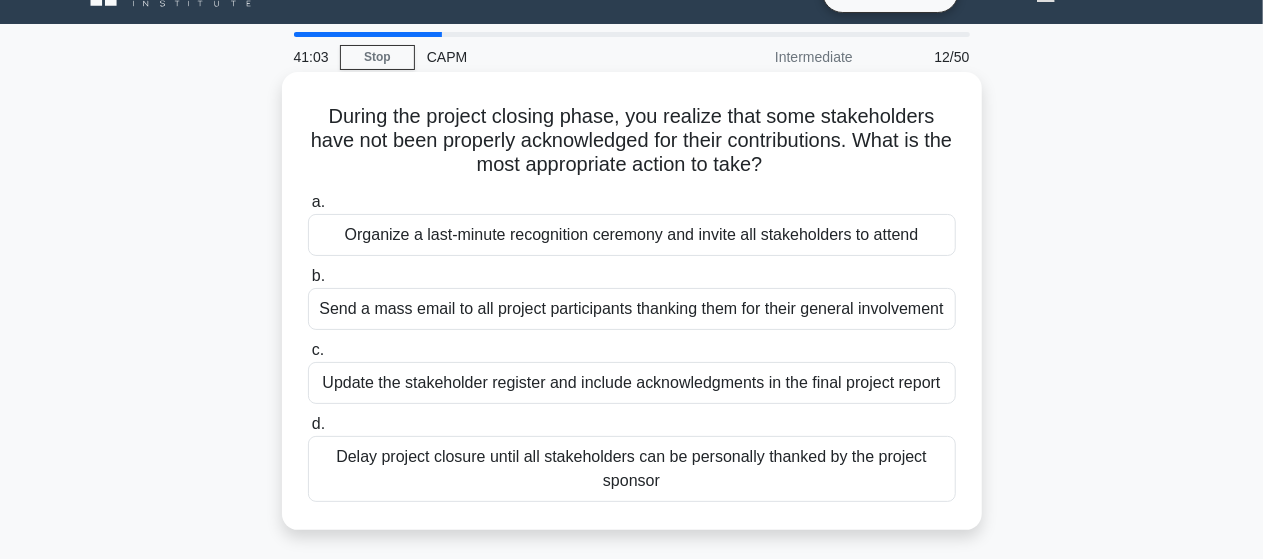 click on "Send a mass email to all project participants thanking them for their general involvement" at bounding box center [632, 309] 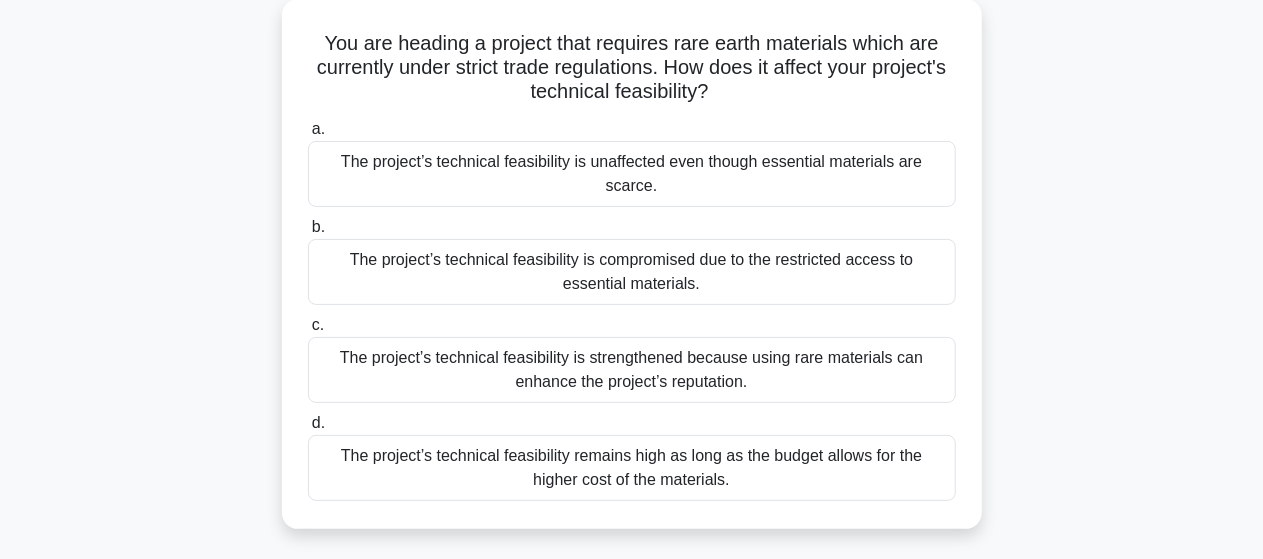 scroll, scrollTop: 120, scrollLeft: 0, axis: vertical 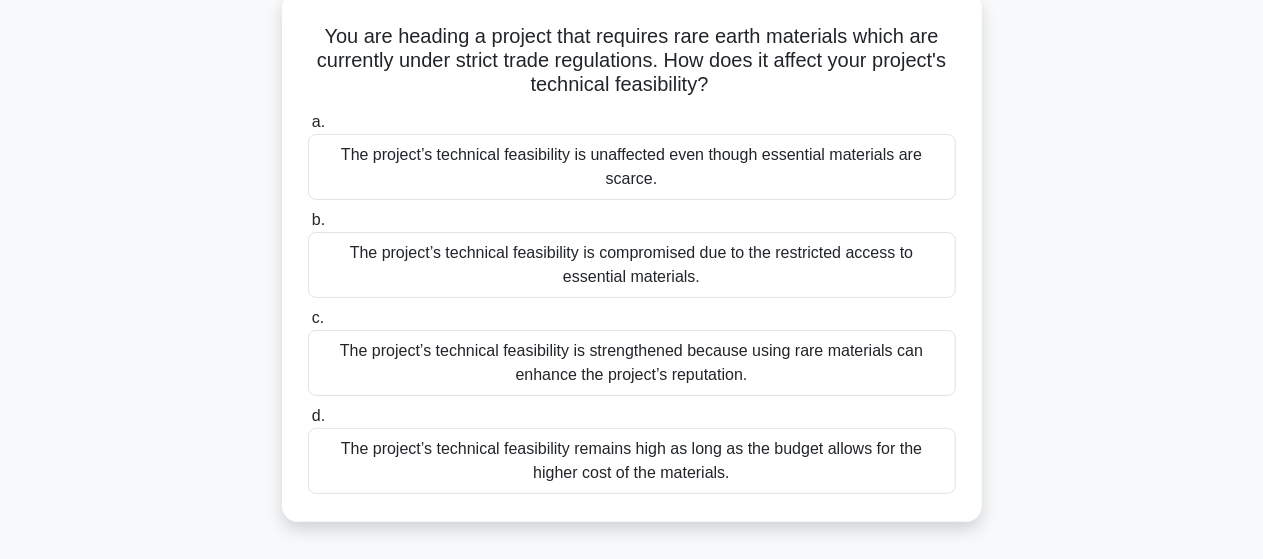 click on "The project’s technical feasibility is compromised due to the restricted access to essential materials." at bounding box center [632, 265] 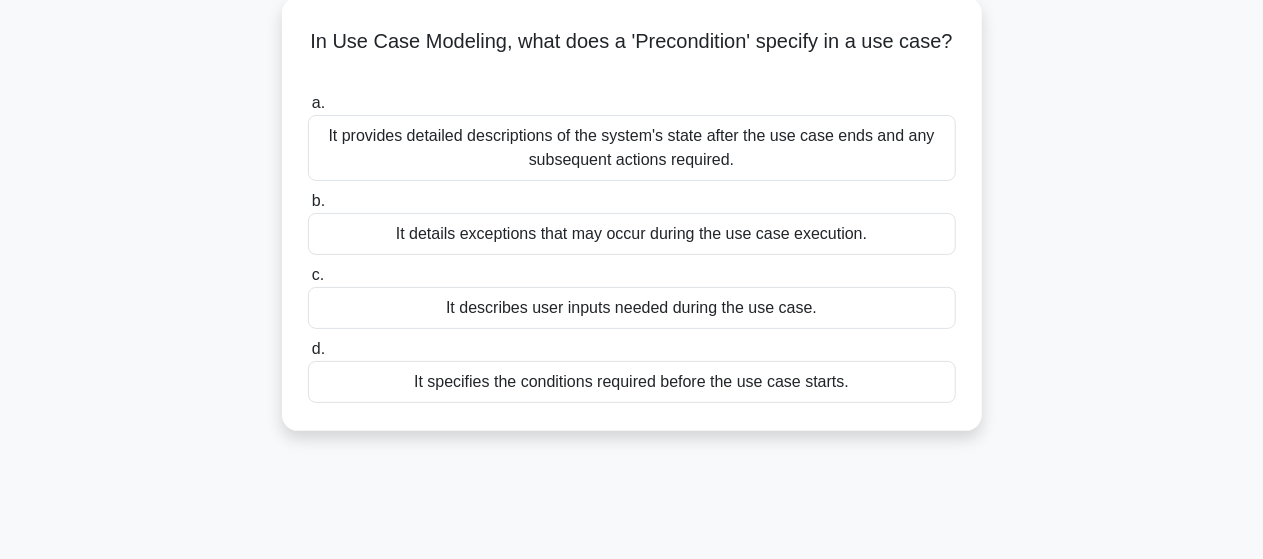 scroll, scrollTop: 0, scrollLeft: 0, axis: both 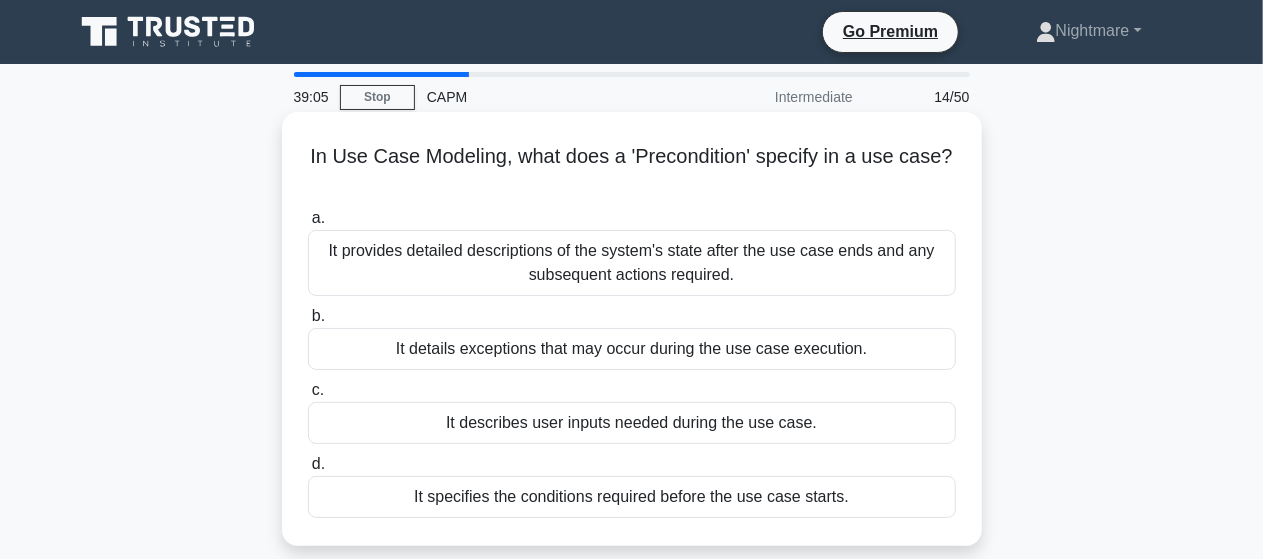 click on "It specifies the conditions required before the use case starts." at bounding box center [632, 497] 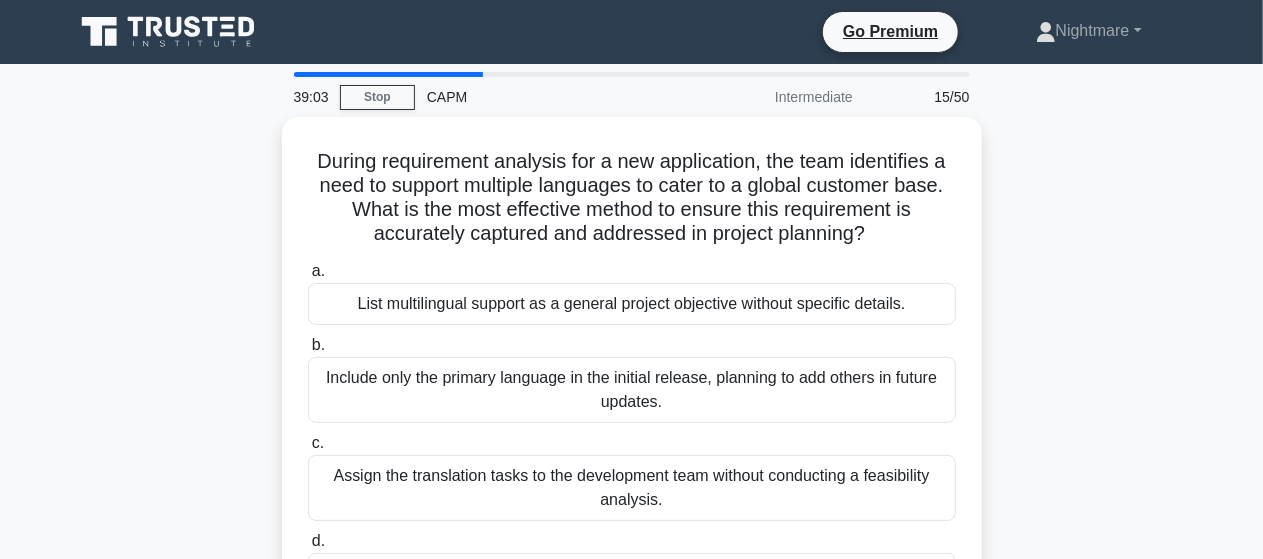 click on "During requirement analysis for a new application, the team identifies a need to support multiple languages to cater to a global customer base. What is the most effective method to ensure this requirement is accurately captured and addressed in project planning?
.spinner_0XTQ{transform-origin:center;animation:spinner_y6GP .75s linear infinite}@keyframes spinner_y6GP{100%{transform:rotate(360deg)}}
a.
b. c." at bounding box center [632, 382] 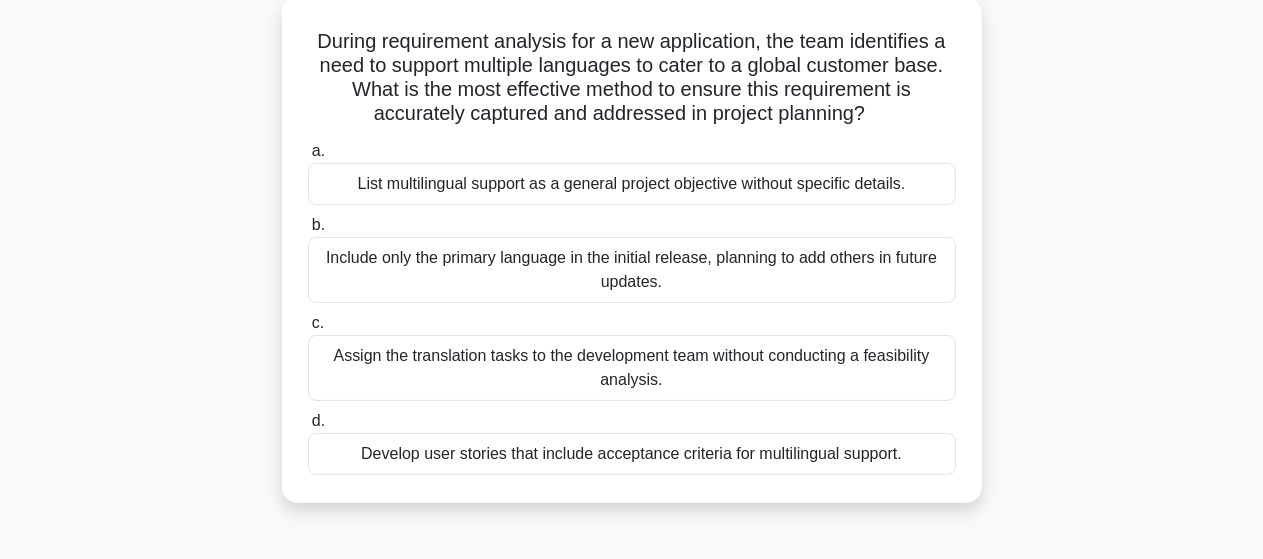 scroll, scrollTop: 80, scrollLeft: 0, axis: vertical 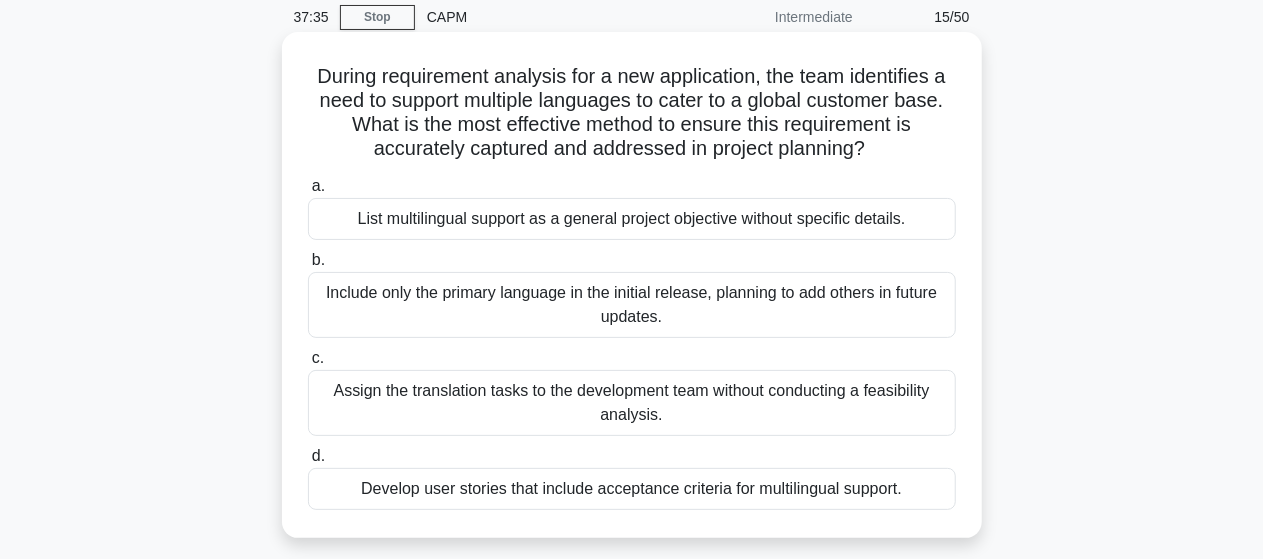 click on "Develop user stories that include acceptance criteria for multilingual support." at bounding box center [632, 489] 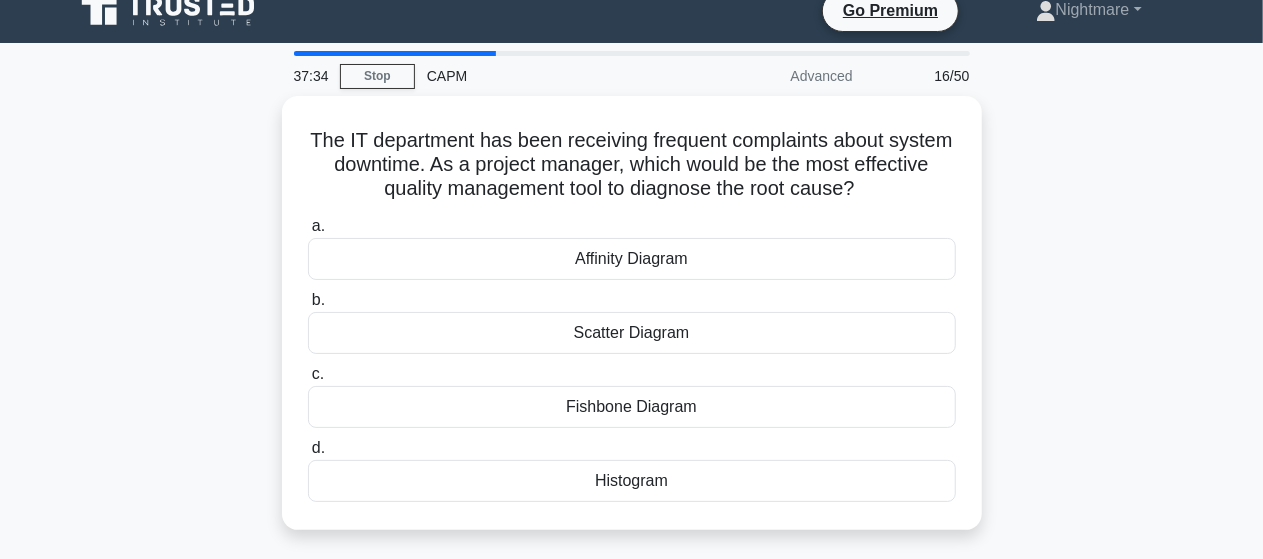 scroll, scrollTop: 0, scrollLeft: 0, axis: both 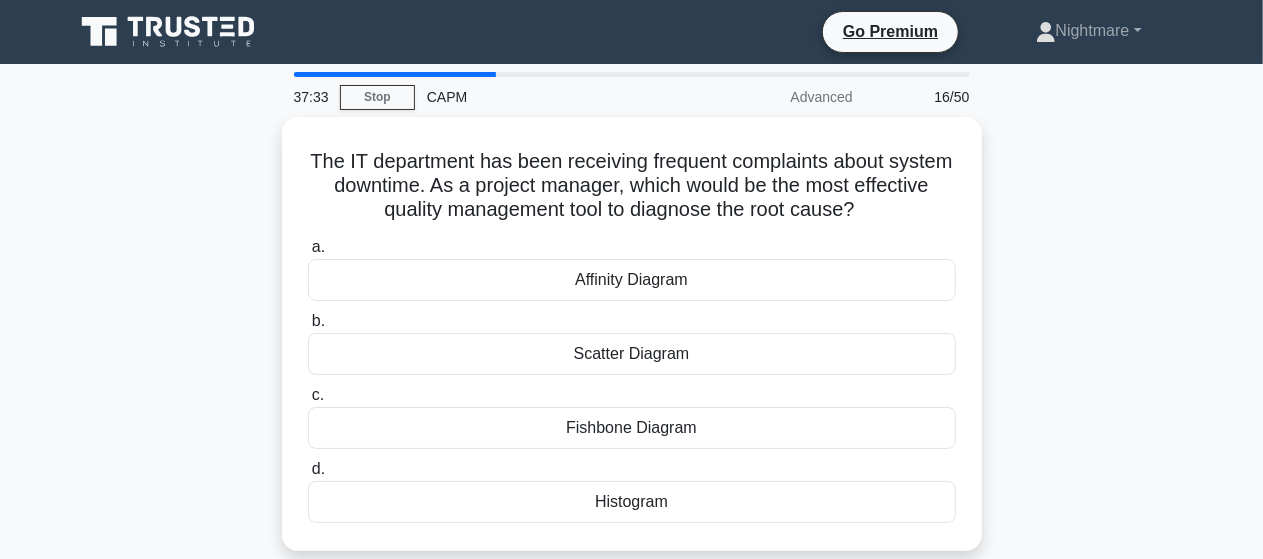 click on "The IT department has been receiving frequent complaints about system downtime. As a project manager, which would be the most effective quality management tool to diagnose the root cause?
.spinner_0XTQ{transform-origin:center;animation:spinner_y6GP .75s linear infinite}@keyframes spinner_y6GP{100%{transform:rotate(360deg)}}
a.
Affinity Diagram
b. c. d." at bounding box center [632, 346] 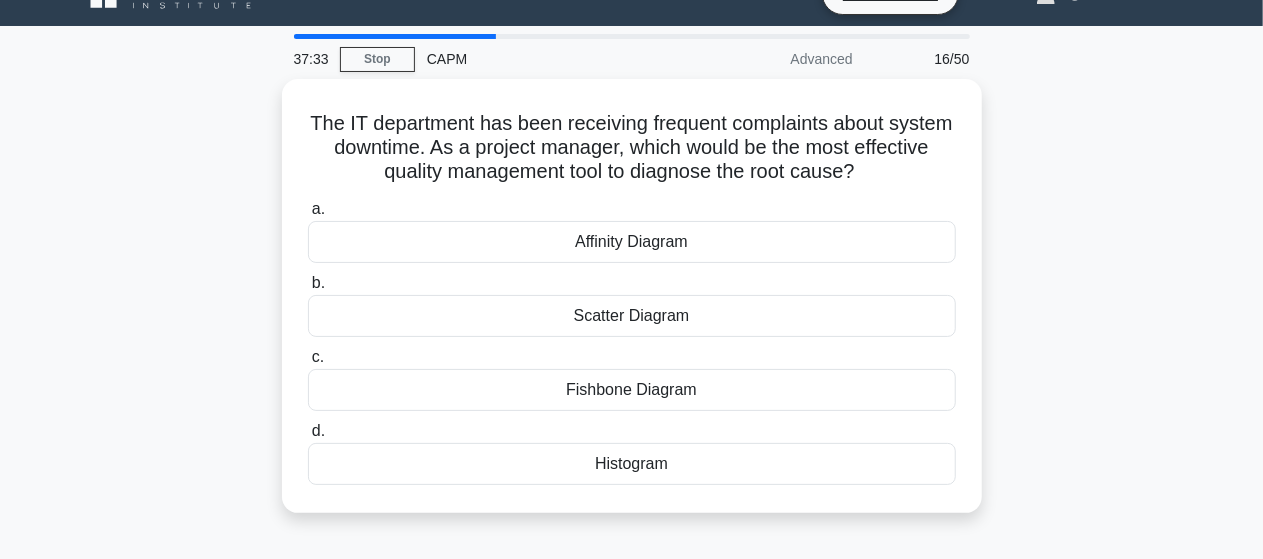 scroll, scrollTop: 40, scrollLeft: 0, axis: vertical 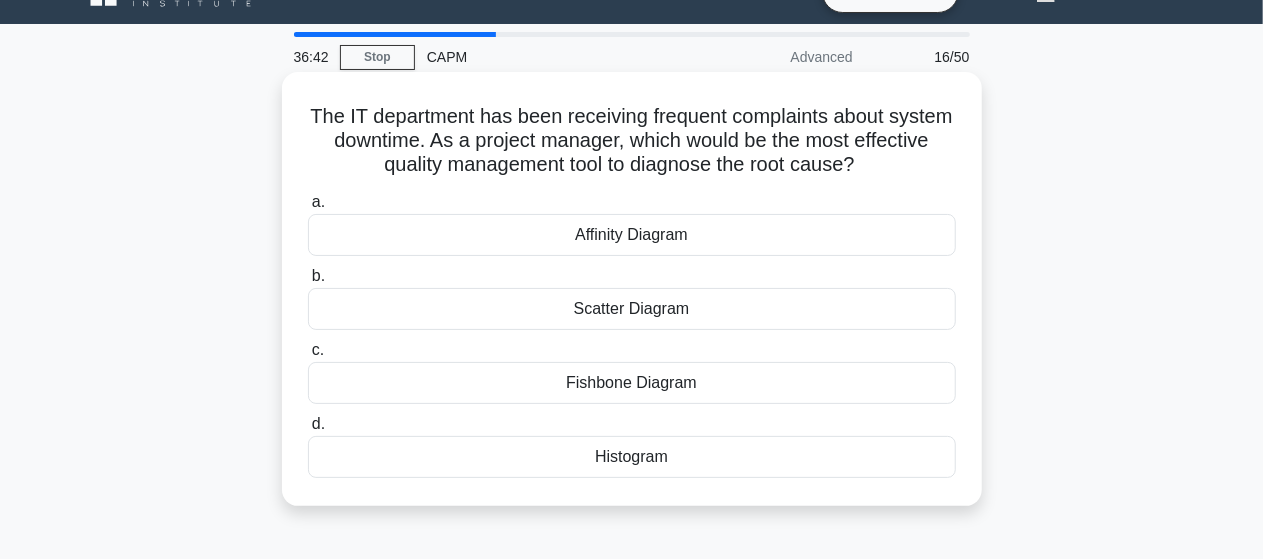 click on "Fishbone Diagram" at bounding box center (632, 383) 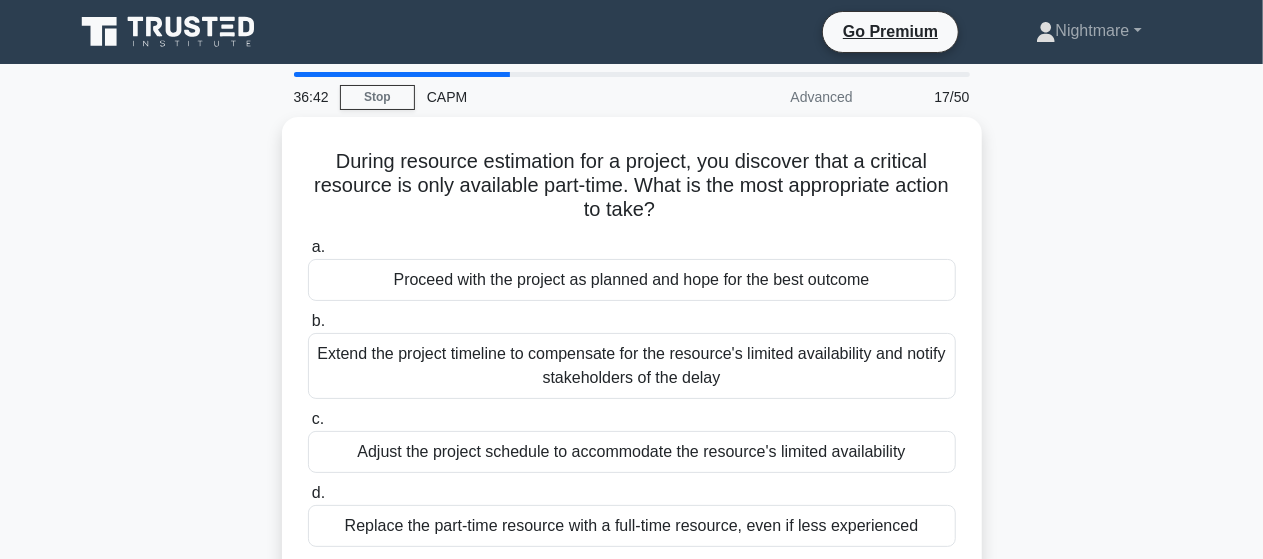 scroll, scrollTop: 0, scrollLeft: 0, axis: both 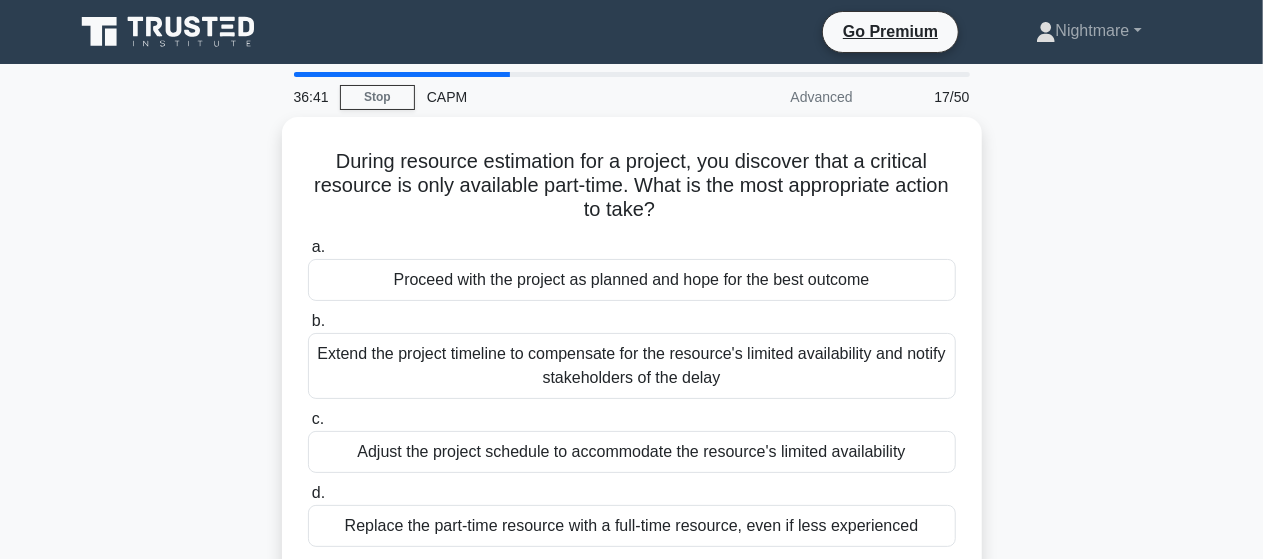 click on "During resource estimation for a project, you discover that a critical resource is only available part-time. What is the most appropriate action to take?
.spinner_0XTQ{transform-origin:center;animation:spinner_y6GP .75s linear infinite}@keyframes spinner_y6GP{100%{transform:rotate(360deg)}}
a.
Proceed with the project as planned and hope for the best outcome
b. c. d." at bounding box center [632, 358] 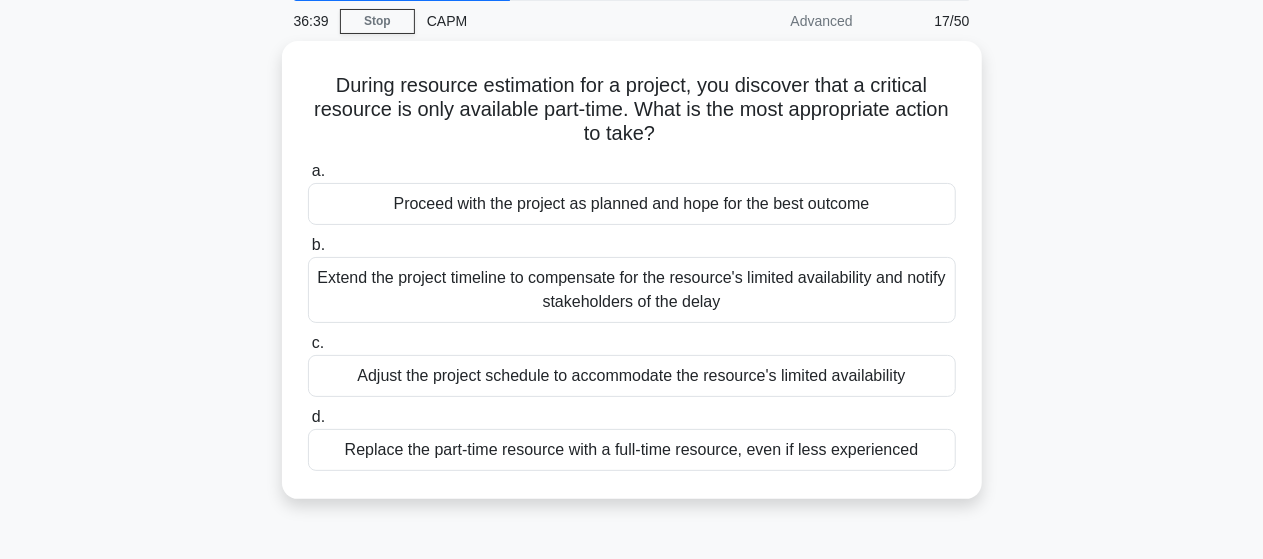 scroll, scrollTop: 80, scrollLeft: 0, axis: vertical 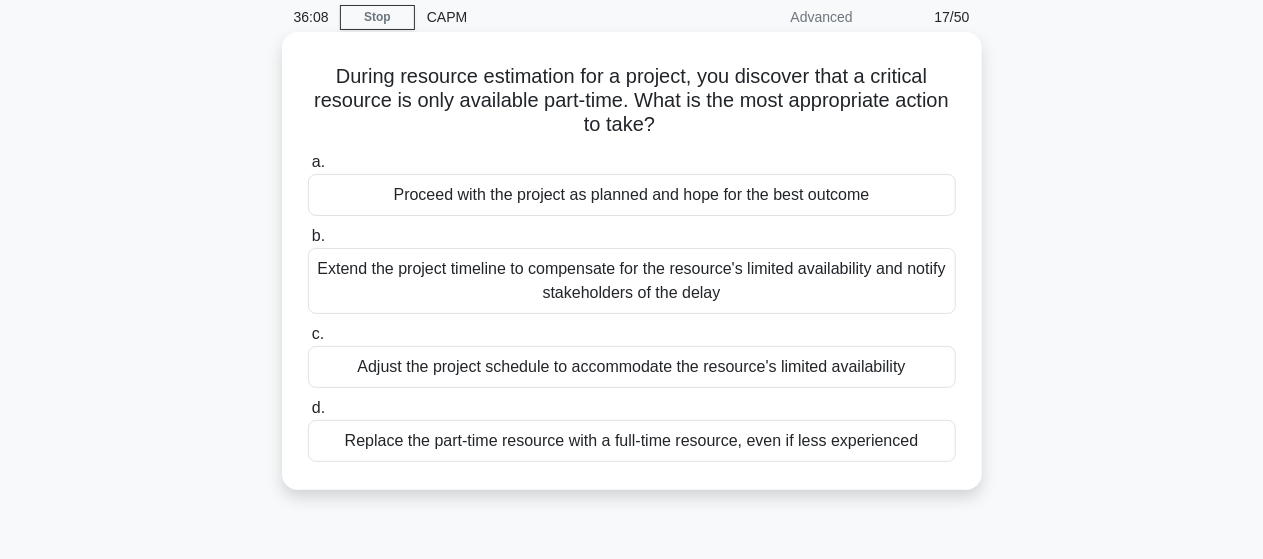 click on "Adjust the project schedule to accommodate the resource's limited availability" at bounding box center (632, 367) 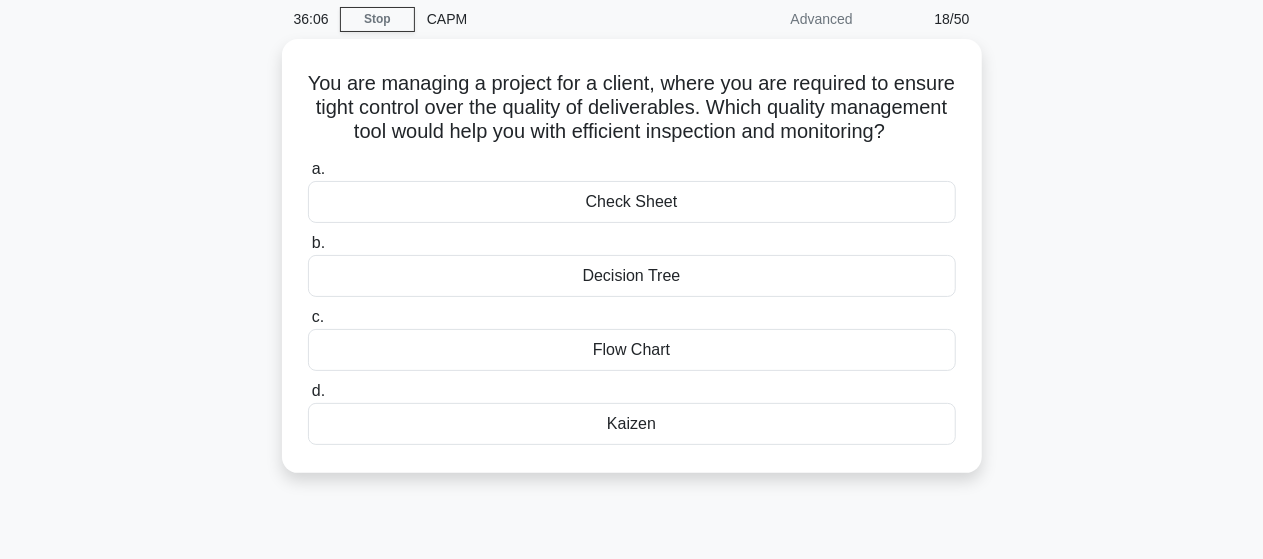 scroll, scrollTop: 80, scrollLeft: 0, axis: vertical 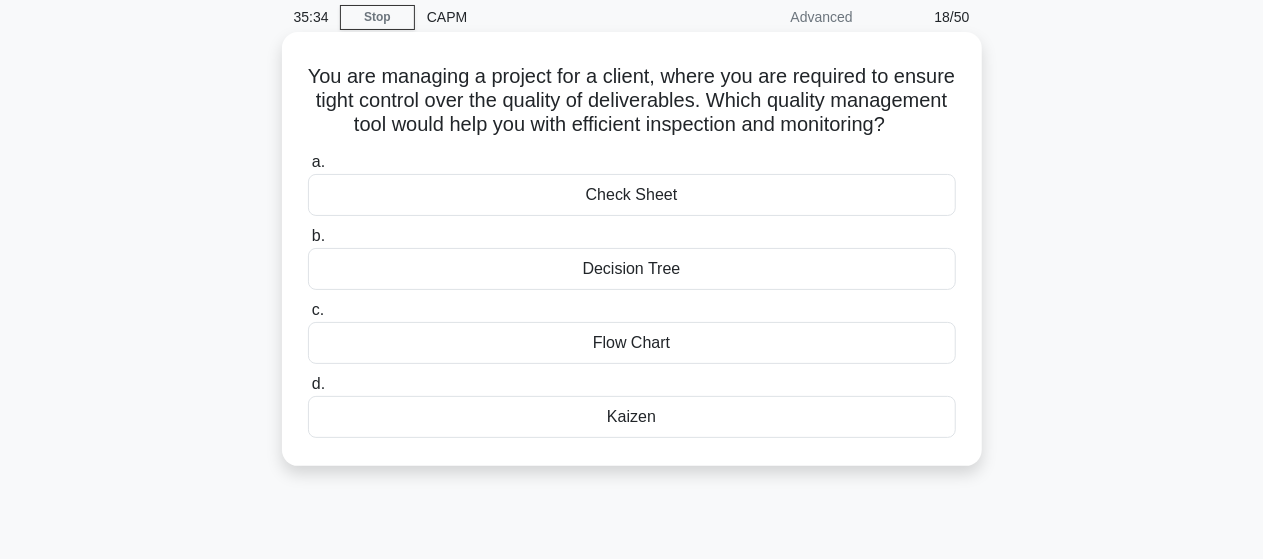 click on "Check Sheet" at bounding box center (632, 195) 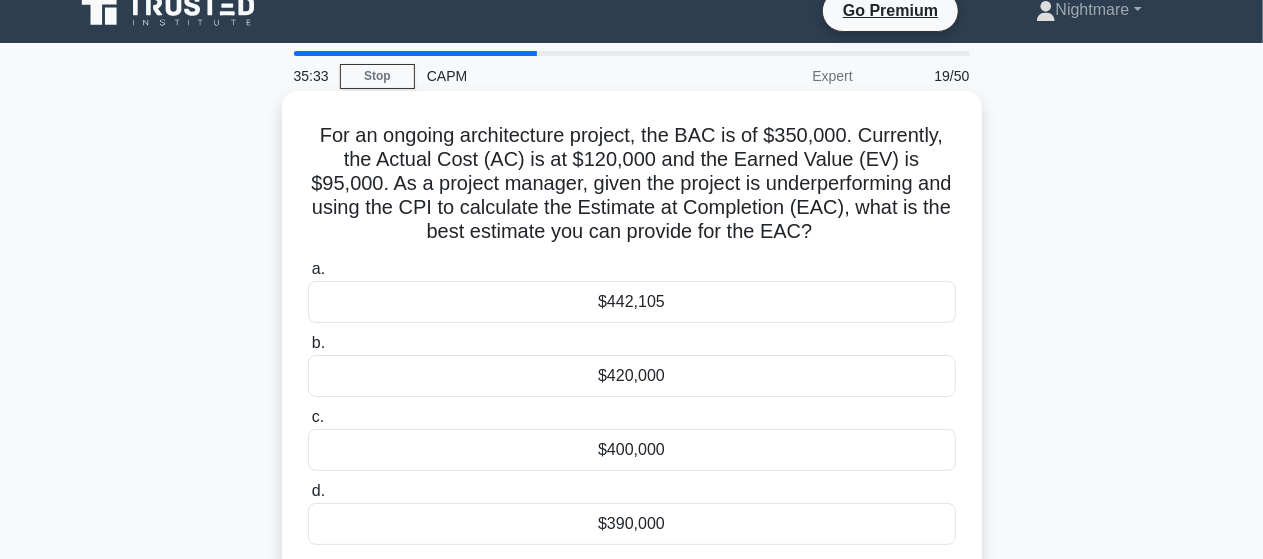 scroll, scrollTop: 0, scrollLeft: 0, axis: both 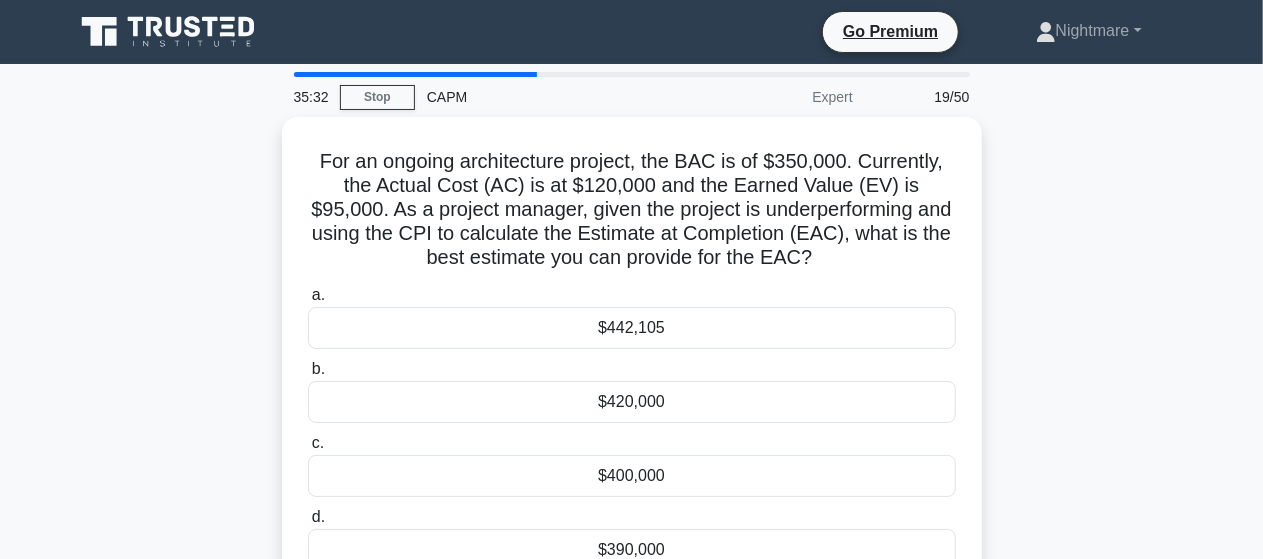 click on "For an ongoing architecture project, the BAC is of $[CURRENCY]350,000. Currently, the Actual Cost (AC) is at $[CURRENCY]120,000 and the Earned Value (EV) is $[CURRENCY]95,000. As a project manager, given the project is underperforming and using the CPI to calculate the Estimate at Completion (EAC), what is the best estimate you can provide for the EAC?
.spinner_0XTQ{transform-origin:center;animation:spinner_y6GP .75s linear infinite}@keyframes spinner_y6GP{100%{transform:rotate(360deg)}}
a.
b. c. d." at bounding box center (632, 370) 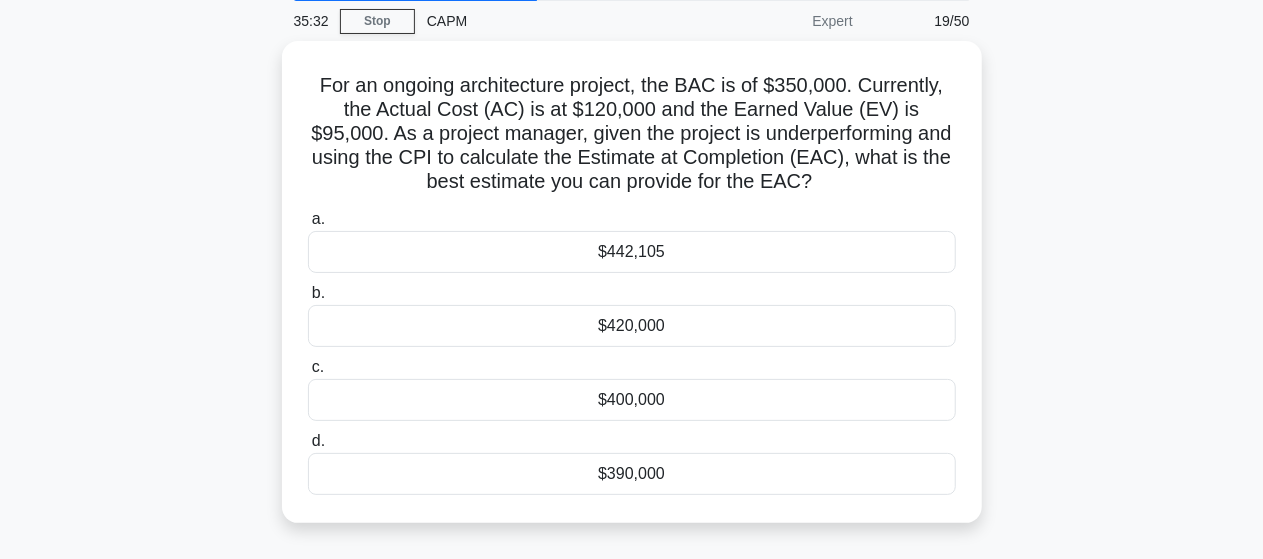 scroll, scrollTop: 80, scrollLeft: 0, axis: vertical 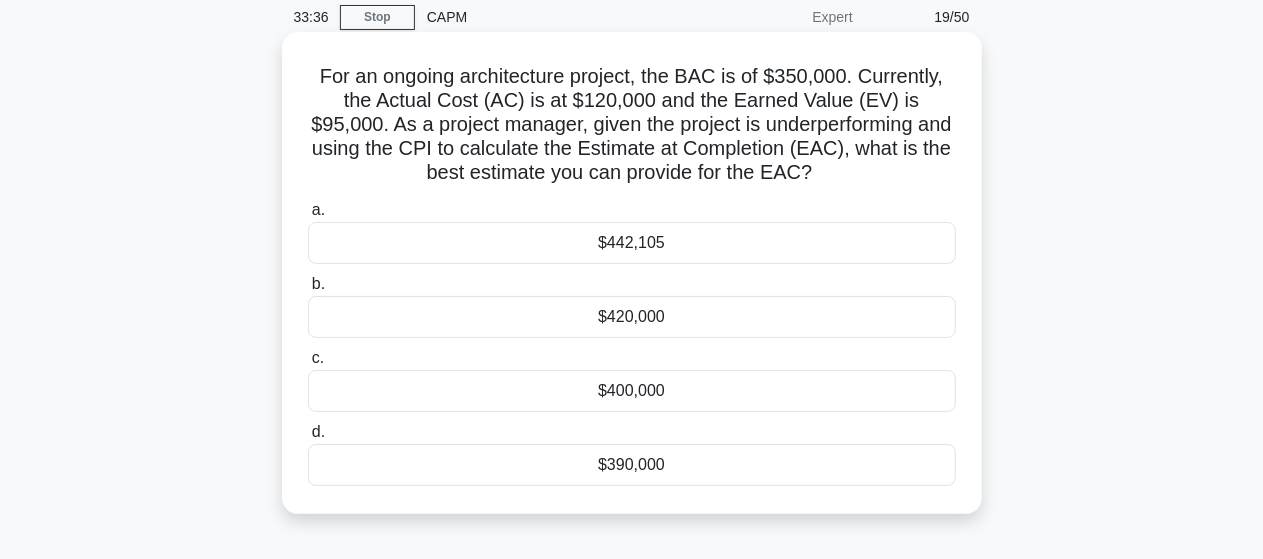 click on "$420,000" at bounding box center [632, 317] 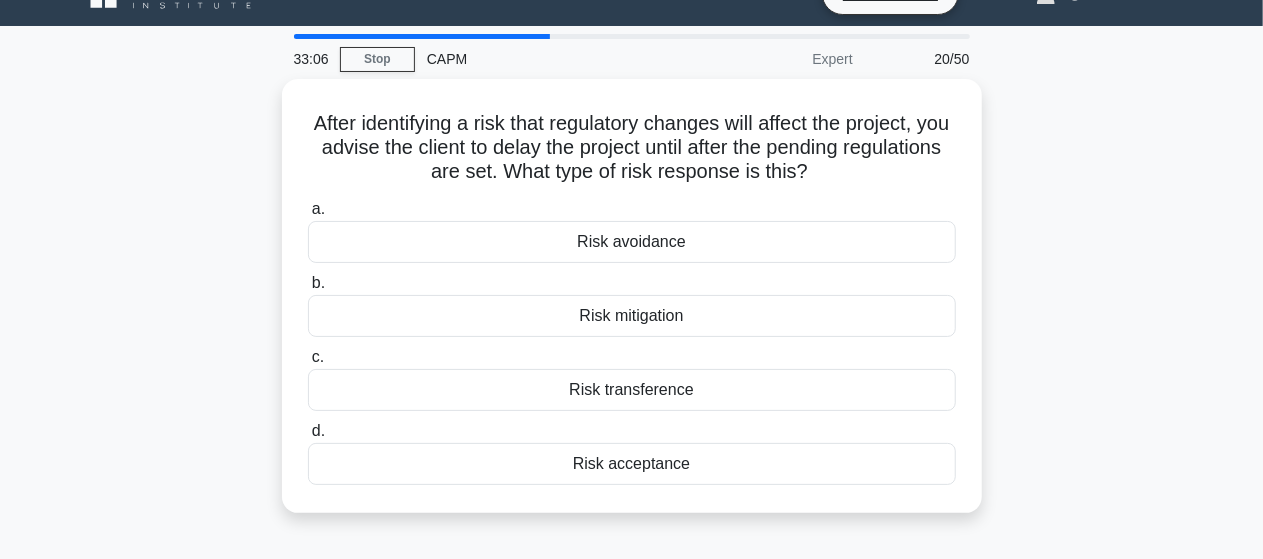 scroll, scrollTop: 40, scrollLeft: 0, axis: vertical 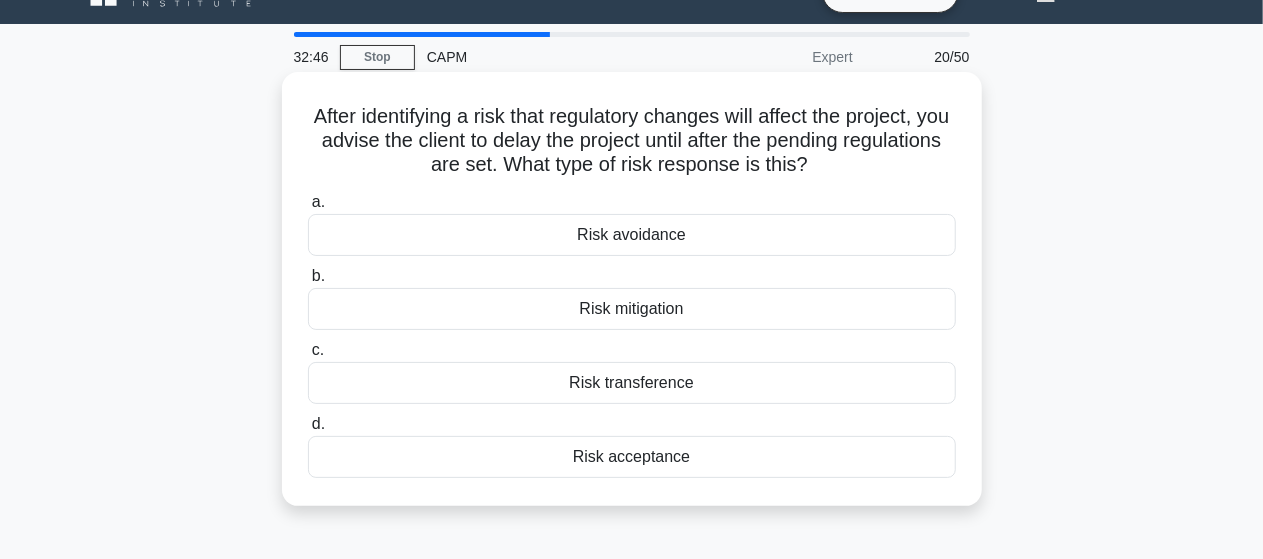 click on "Risk avoidance" at bounding box center [632, 235] 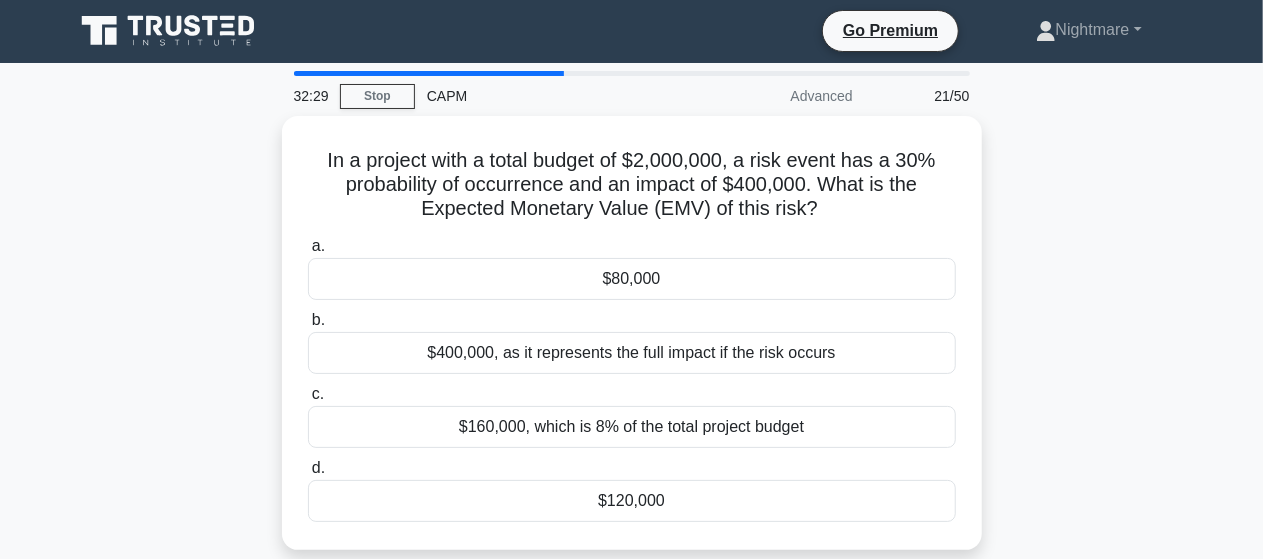 scroll, scrollTop: 0, scrollLeft: 0, axis: both 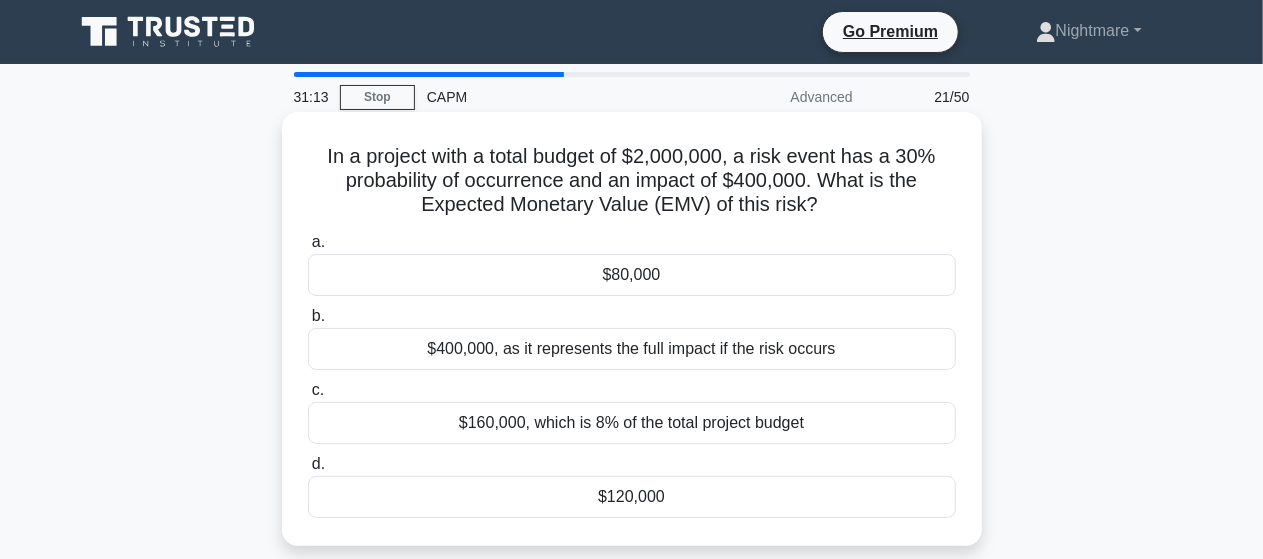 click on "$120,000" at bounding box center (632, 497) 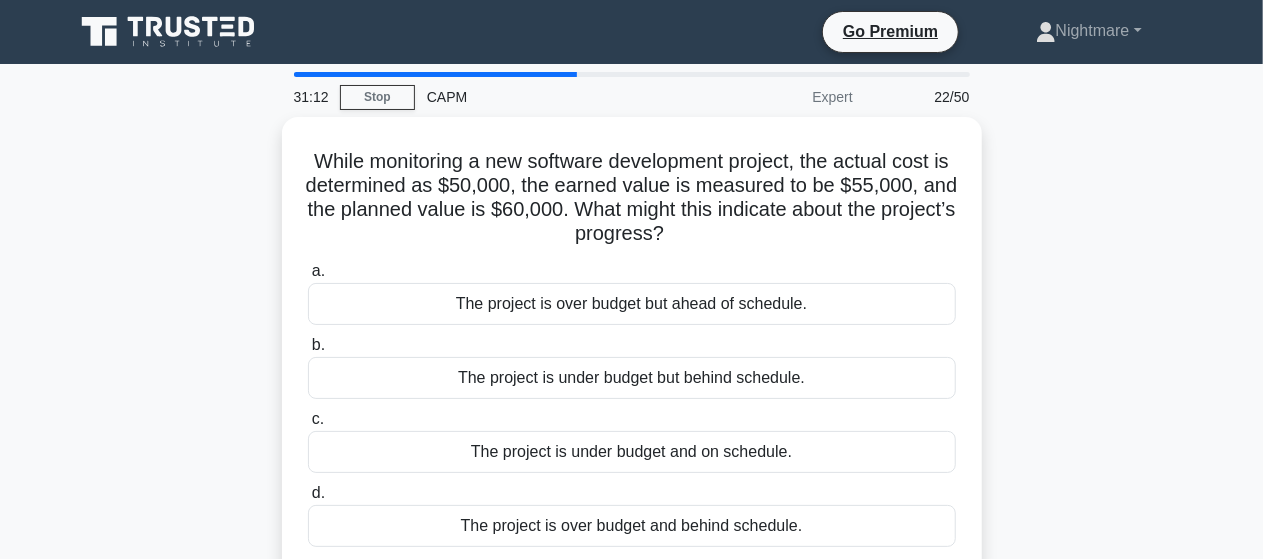 click on "While monitoring a new software development project, the actual cost is determined as $[CURRENCY]50,000, the earned value is measured to be $[CURRENCY]55,000, and the planned value is $[CURRENCY]60,000. What might this indicate about the project’s progress?
.spinner_0XTQ{transform-origin:center;animation:spinner_y6GP .75s linear infinite}@keyframes spinner_y6GP{100%{transform:rotate(360deg)}}
a.
b. c." at bounding box center [632, 358] 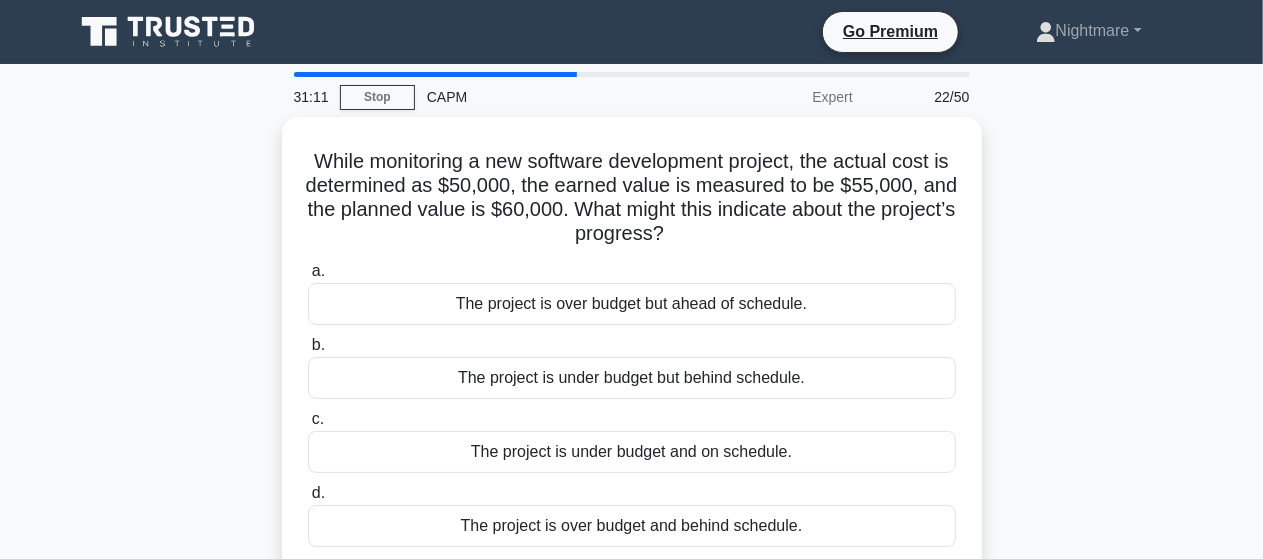 scroll, scrollTop: 40, scrollLeft: 0, axis: vertical 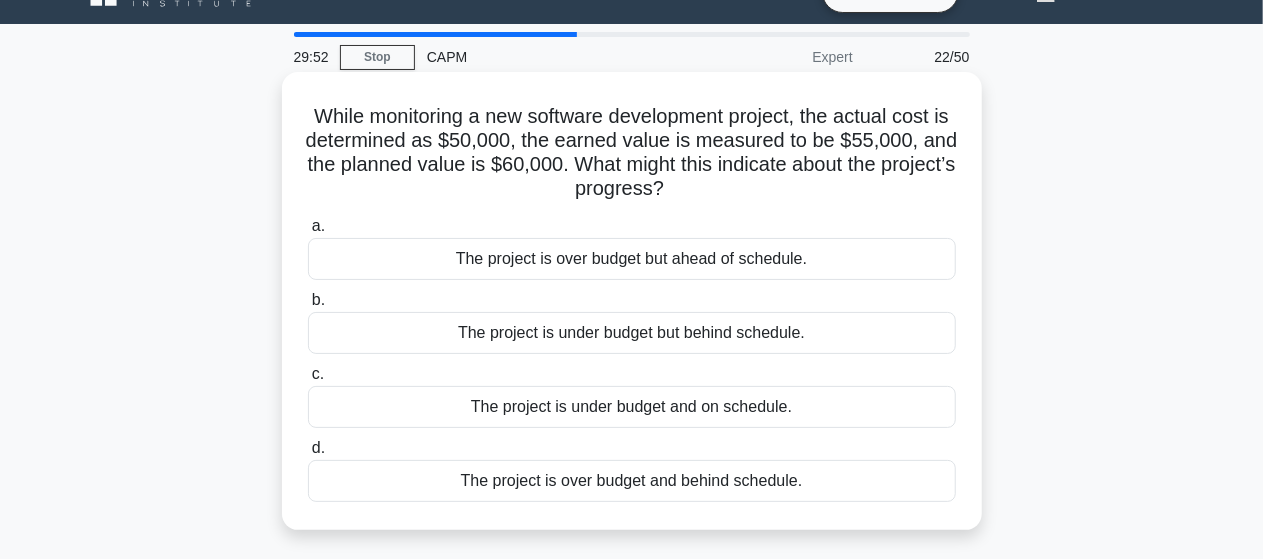click on "The project is under budget but behind schedule." at bounding box center (632, 333) 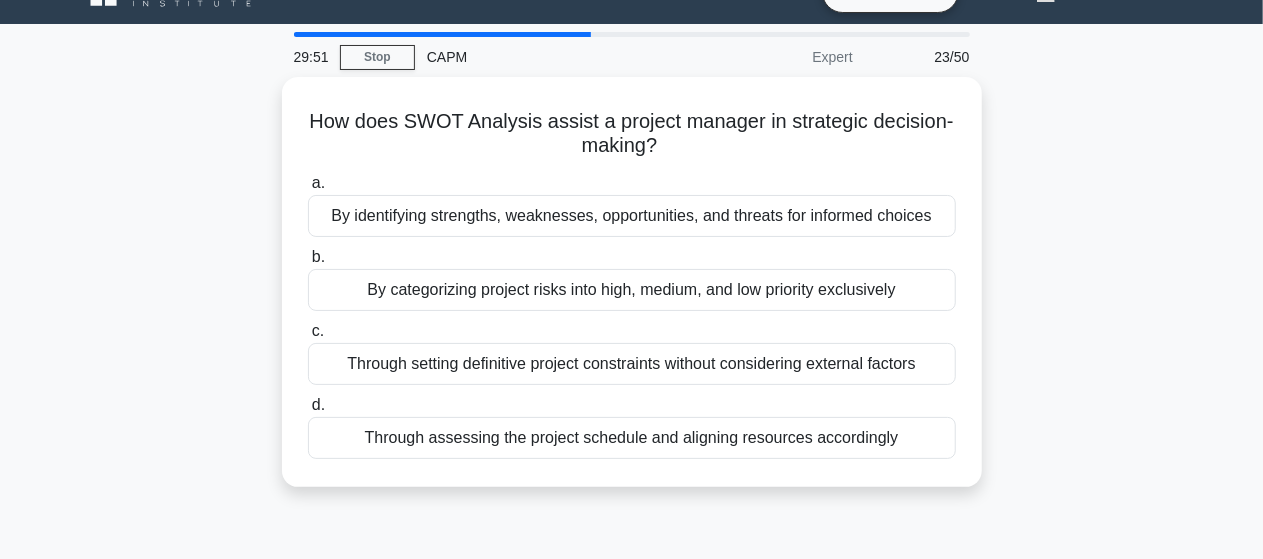 scroll, scrollTop: 0, scrollLeft: 0, axis: both 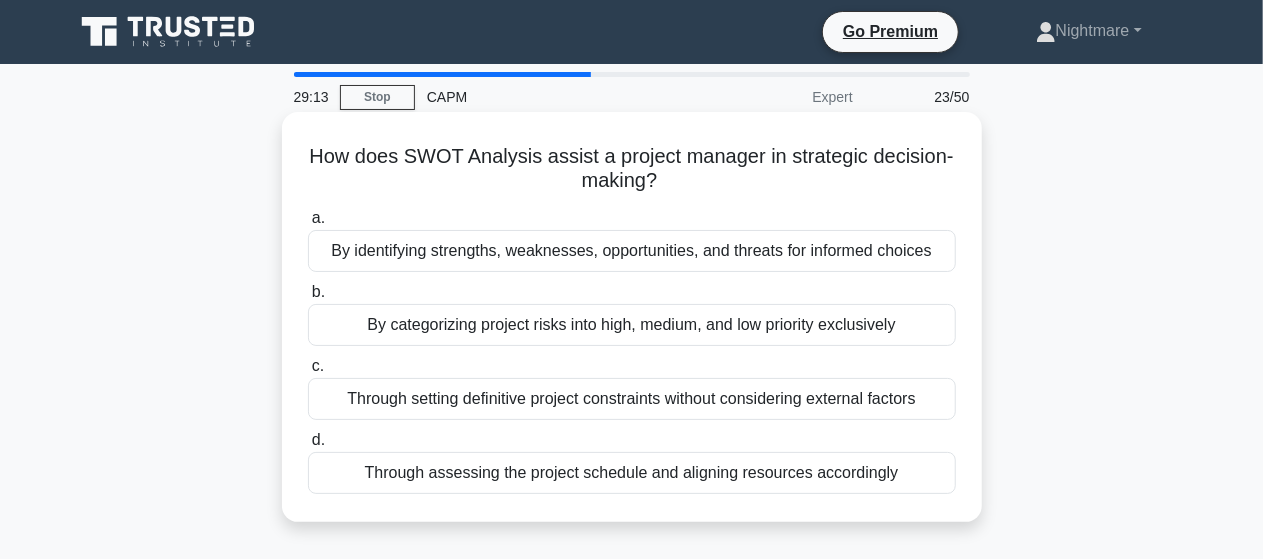 click on "By identifying strengths, weaknesses, opportunities, and threats for informed choices" at bounding box center [632, 251] 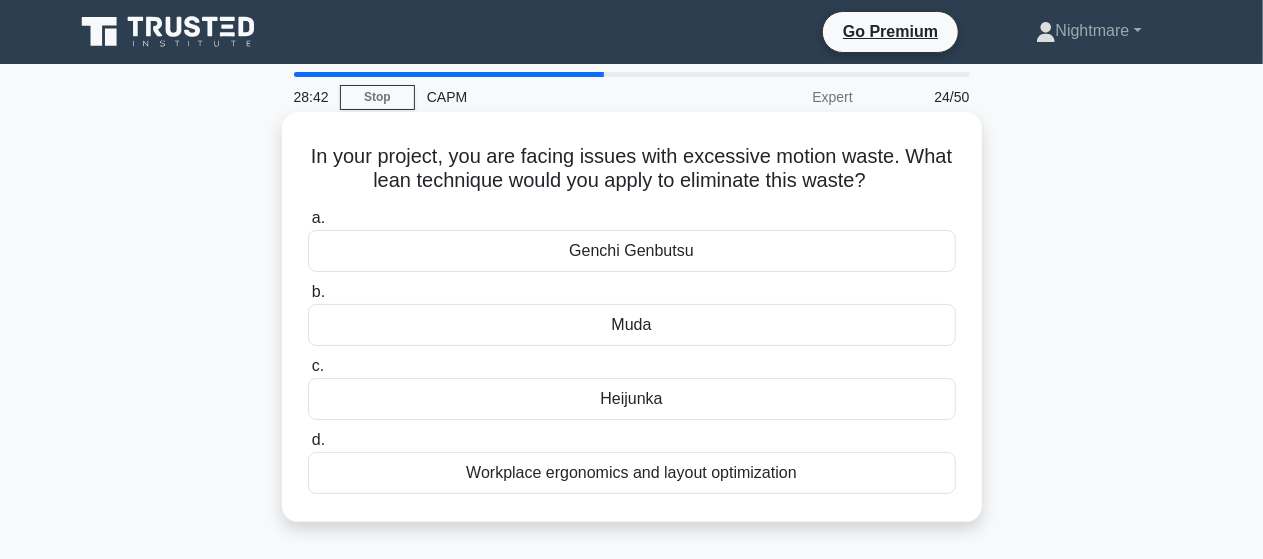 click on "Heijunka" at bounding box center [632, 399] 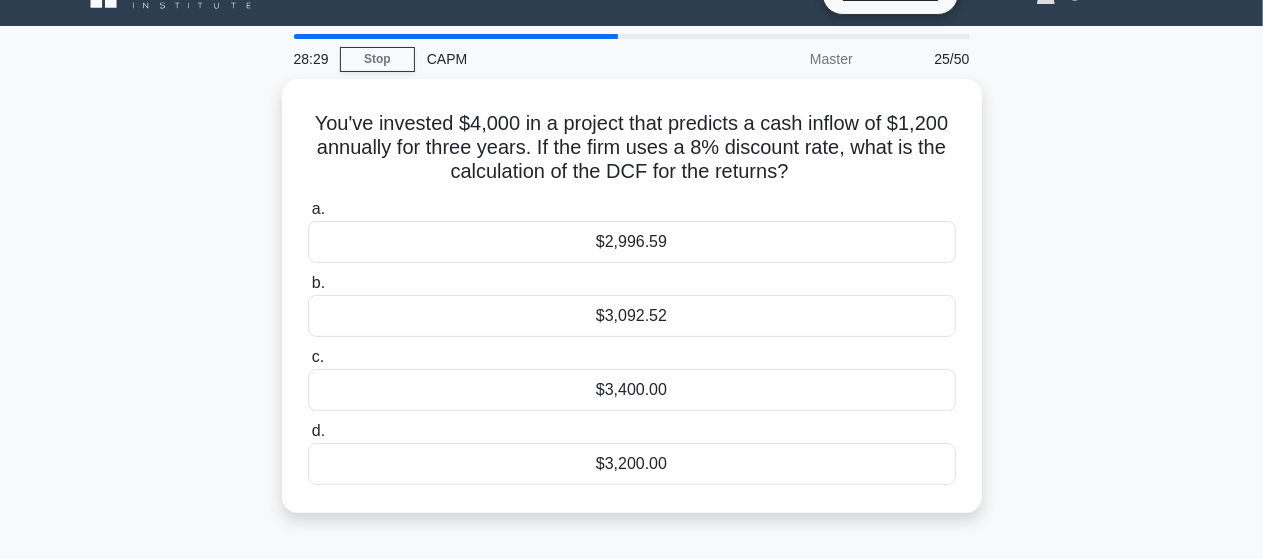 scroll, scrollTop: 40, scrollLeft: 0, axis: vertical 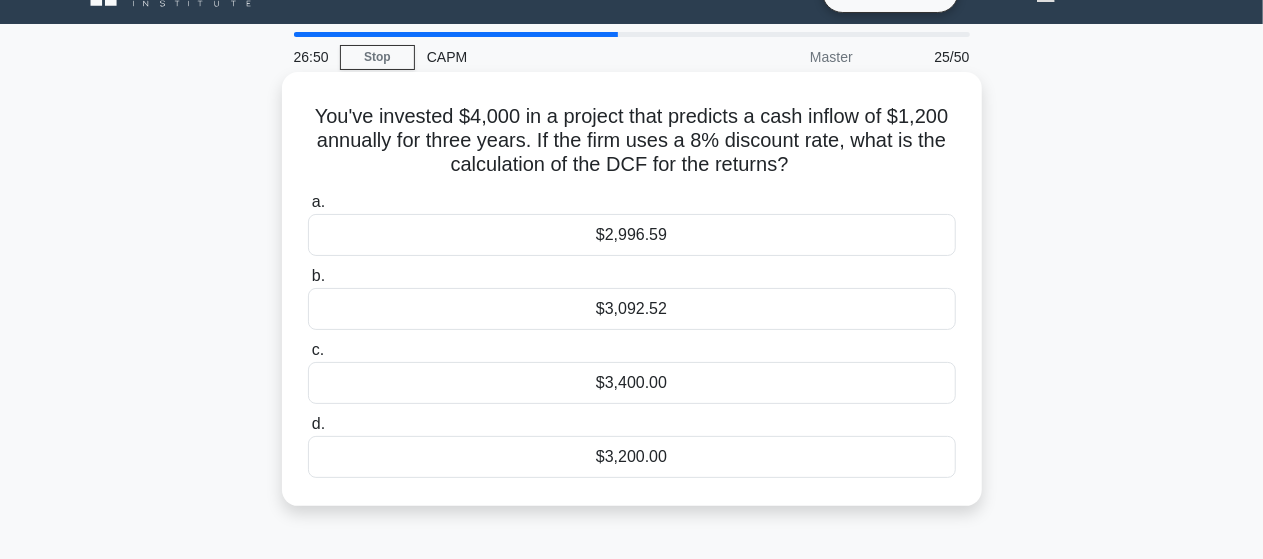 click on "$3,400.00" at bounding box center (632, 383) 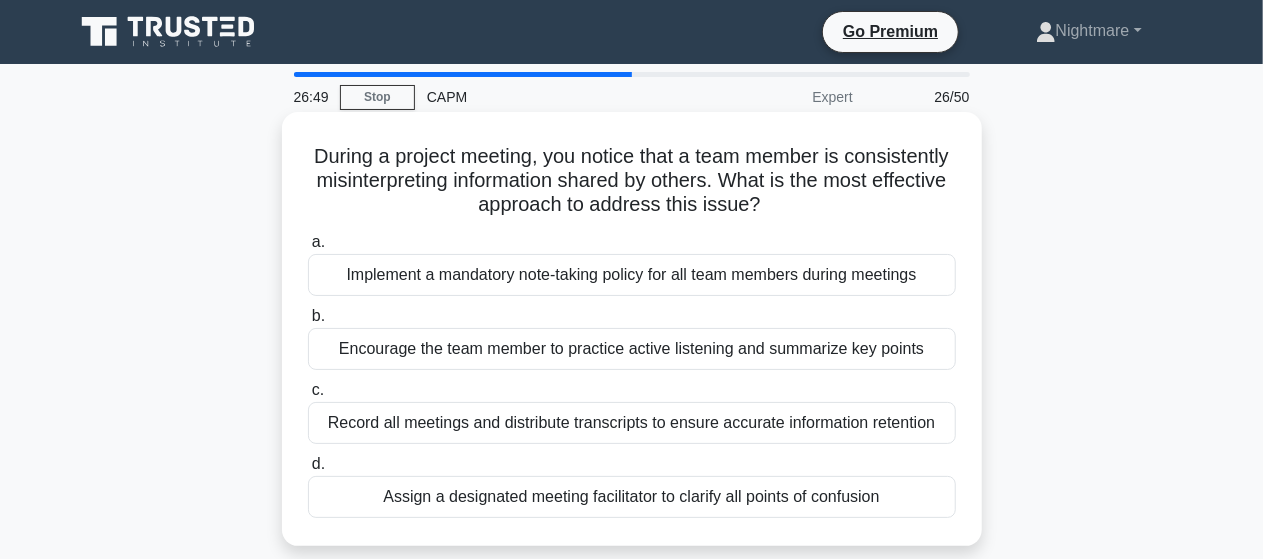 scroll, scrollTop: 0, scrollLeft: 0, axis: both 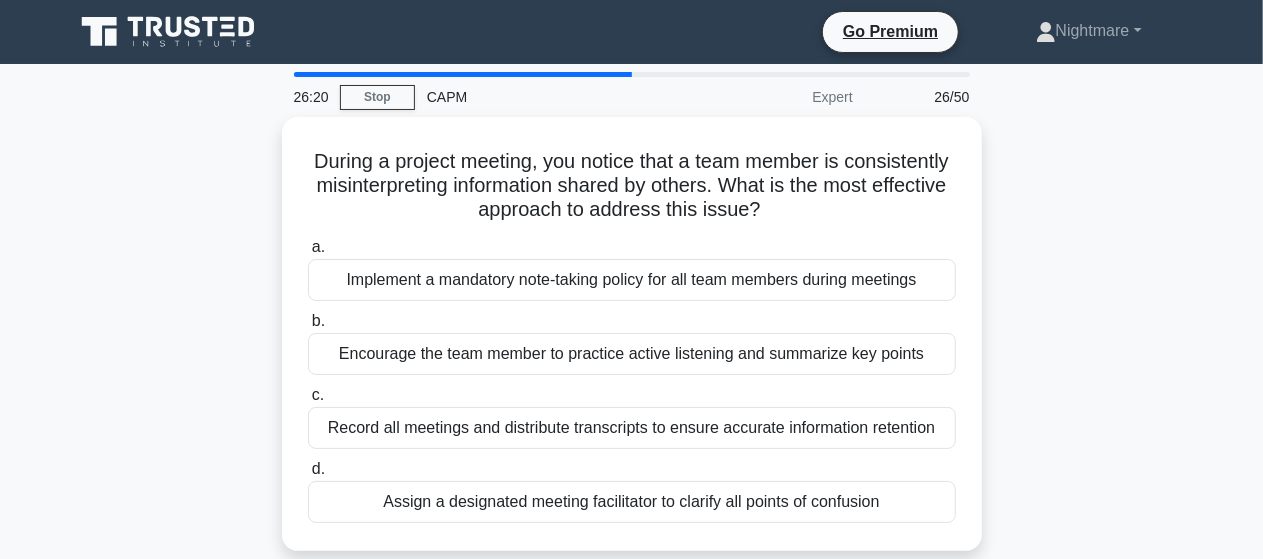 click on "During a project meeting, you notice that a team member is consistently misinterpreting information shared by others. What is the most effective approach to address this issue?
.spinner_0XTQ{transform-origin:center;animation:spinner_y6GP .75s linear infinite}@keyframes spinner_y6GP{100%{transform:rotate(360deg)}}
a.
Implement a mandatory note-taking policy for all team members during meetings
b." at bounding box center [632, 346] 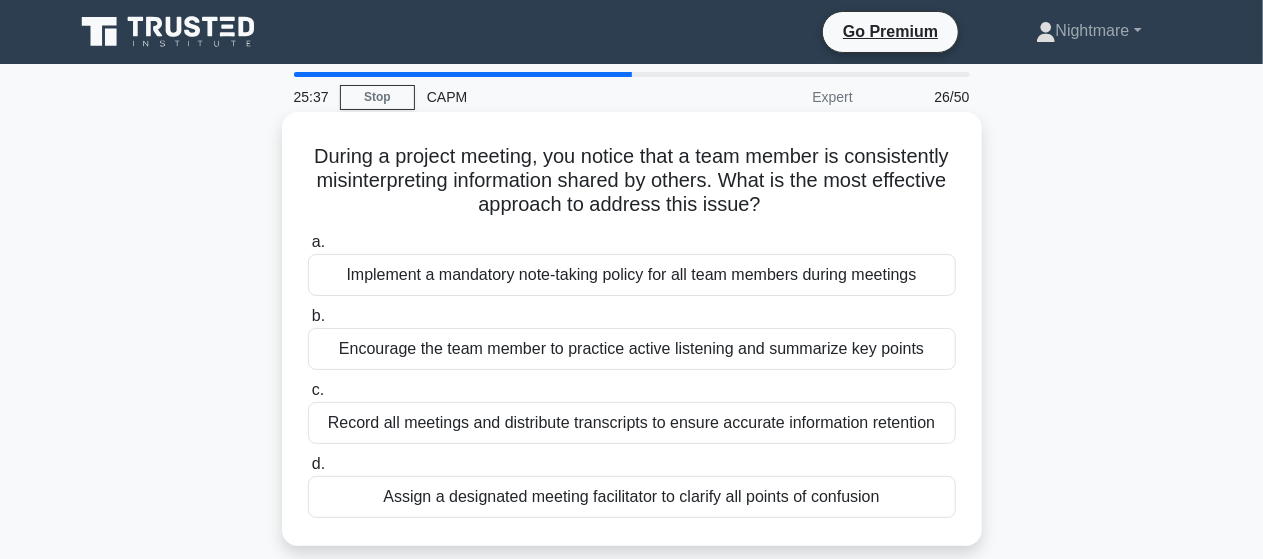 click on "Encourage the team member to practice active listening and summarize key points" at bounding box center (632, 349) 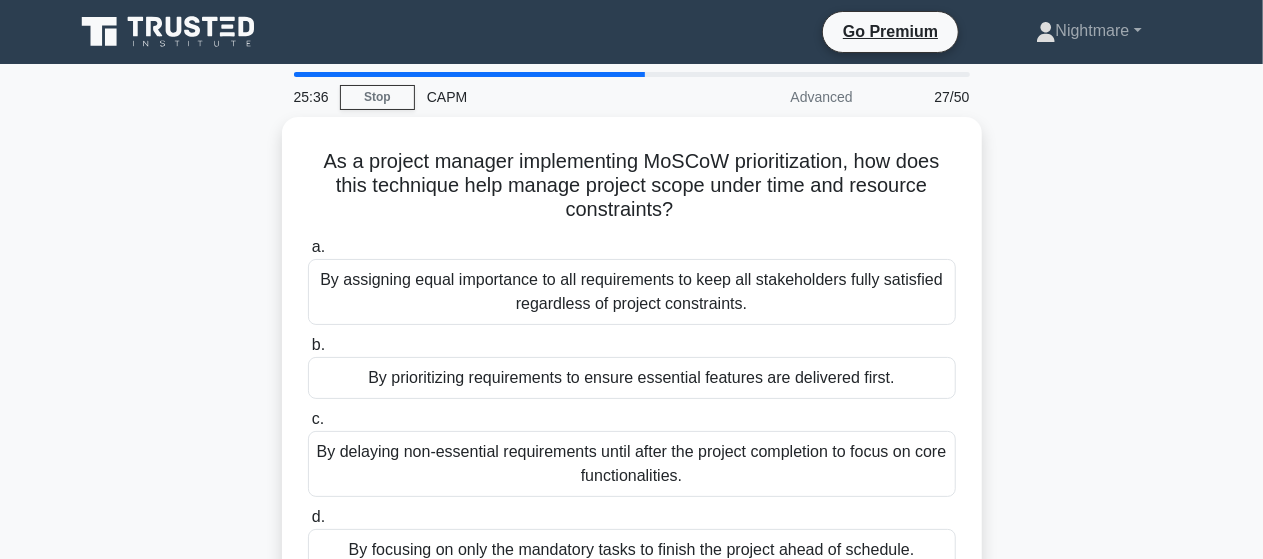 click on "As a project manager implementing MoSCoW prioritization, how does this technique help manage project scope under time and resource constraints?
.spinner_0XTQ{transform-origin:center;animation:spinner_y6GP .75s linear infinite}@keyframes spinner_y6GP{100%{transform:rotate(360deg)}}
a.
b.
c. d." at bounding box center [632, 370] 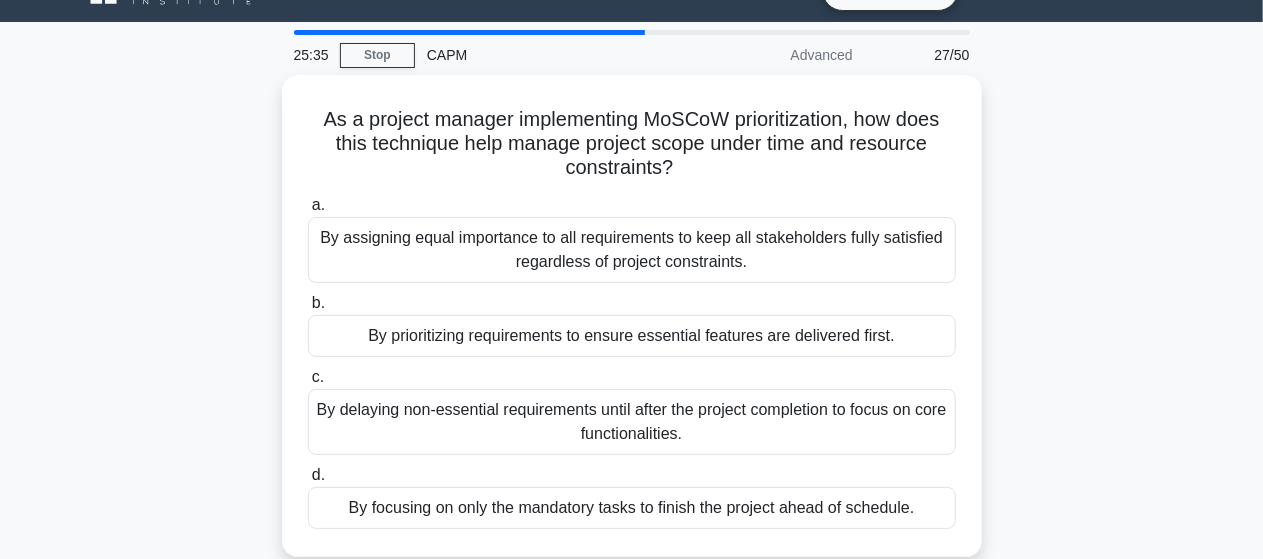 scroll, scrollTop: 80, scrollLeft: 0, axis: vertical 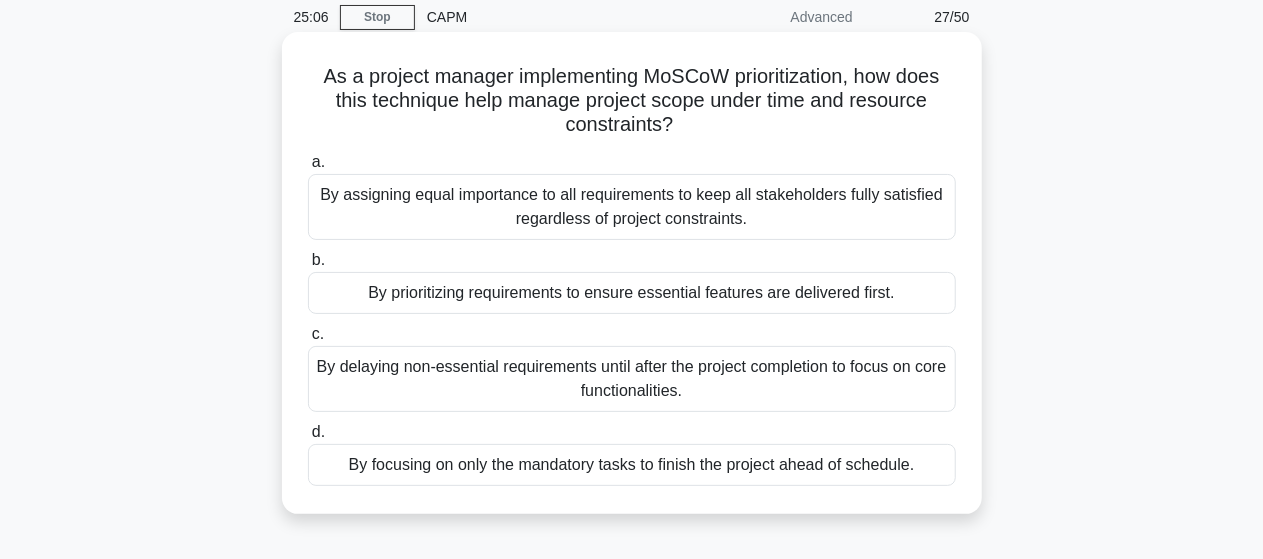 click on "By prioritizing requirements to ensure essential features are delivered first." at bounding box center [632, 293] 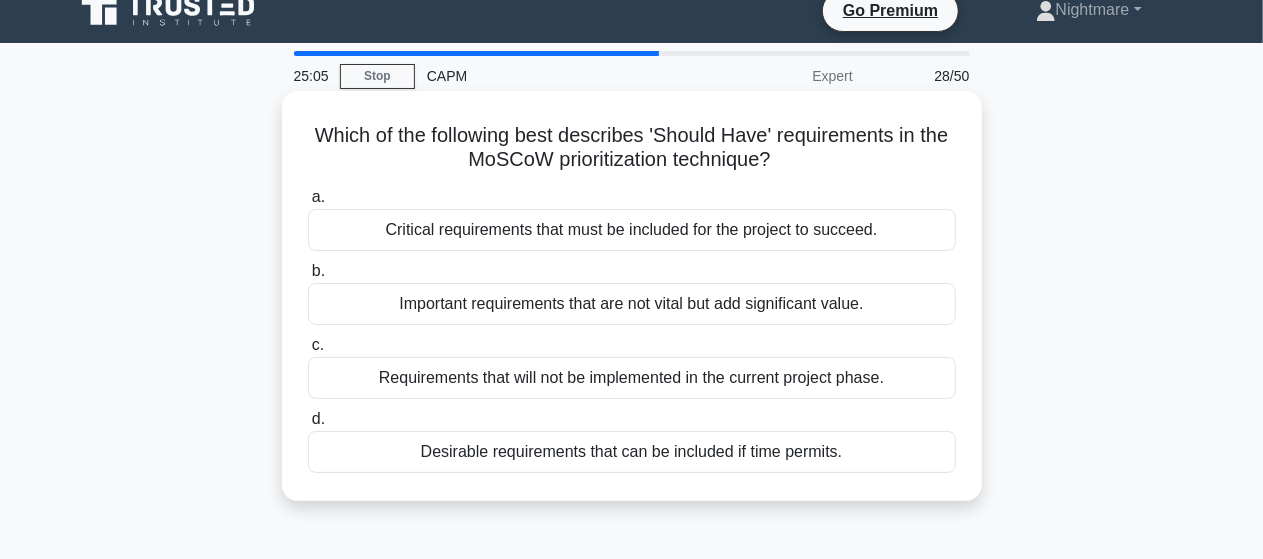 scroll, scrollTop: 0, scrollLeft: 0, axis: both 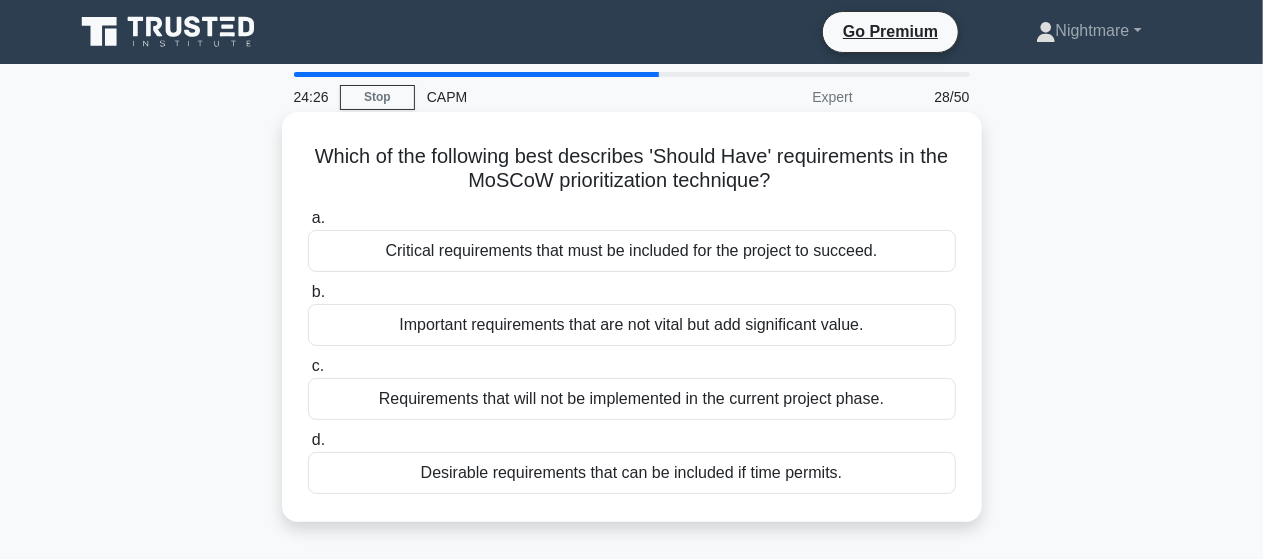 click on "Critical requirements that must be included for the project to succeed." at bounding box center [632, 251] 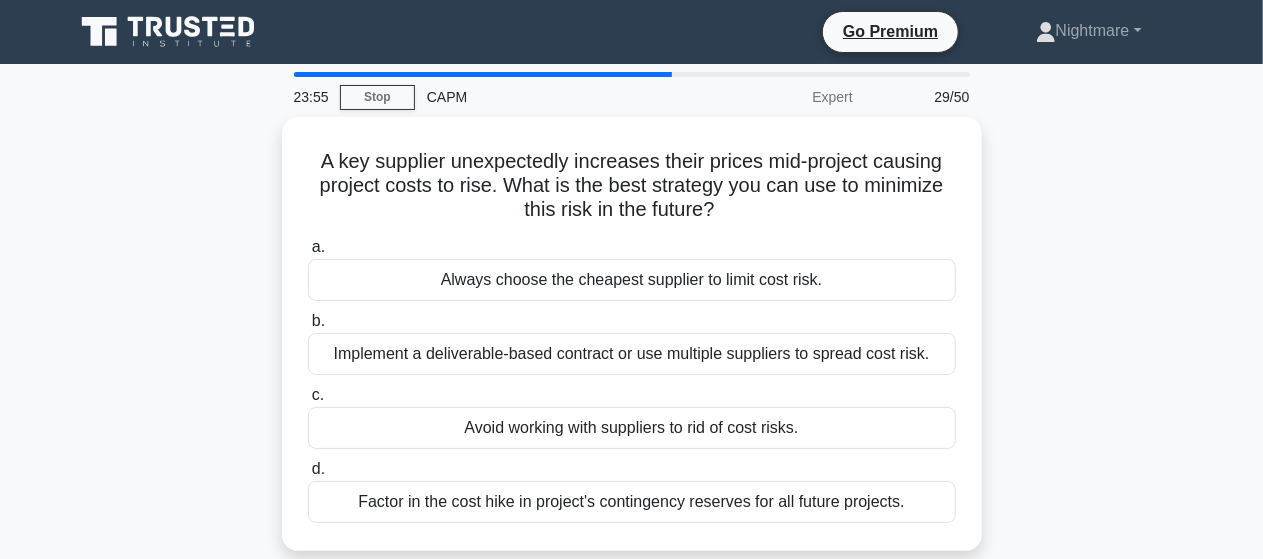 click on "A key supplier unexpectedly increases their prices mid-project causing project costs to rise. What is the best strategy you can use to minimize this risk in the future?
.spinner_0XTQ{transform-origin:center;animation:spinner_y6GP .75s linear infinite}@keyframes spinner_y6GP{100%{transform:rotate(360deg)}}
a.
Always choose the cheapest supplier to limit cost risk.
b." at bounding box center (632, 346) 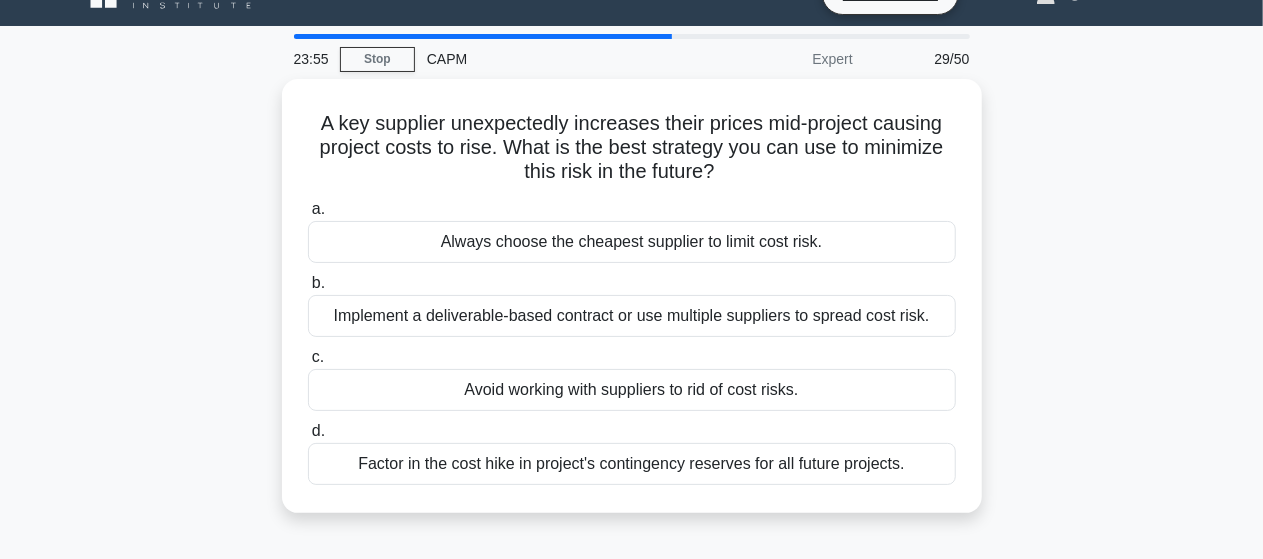 scroll, scrollTop: 40, scrollLeft: 0, axis: vertical 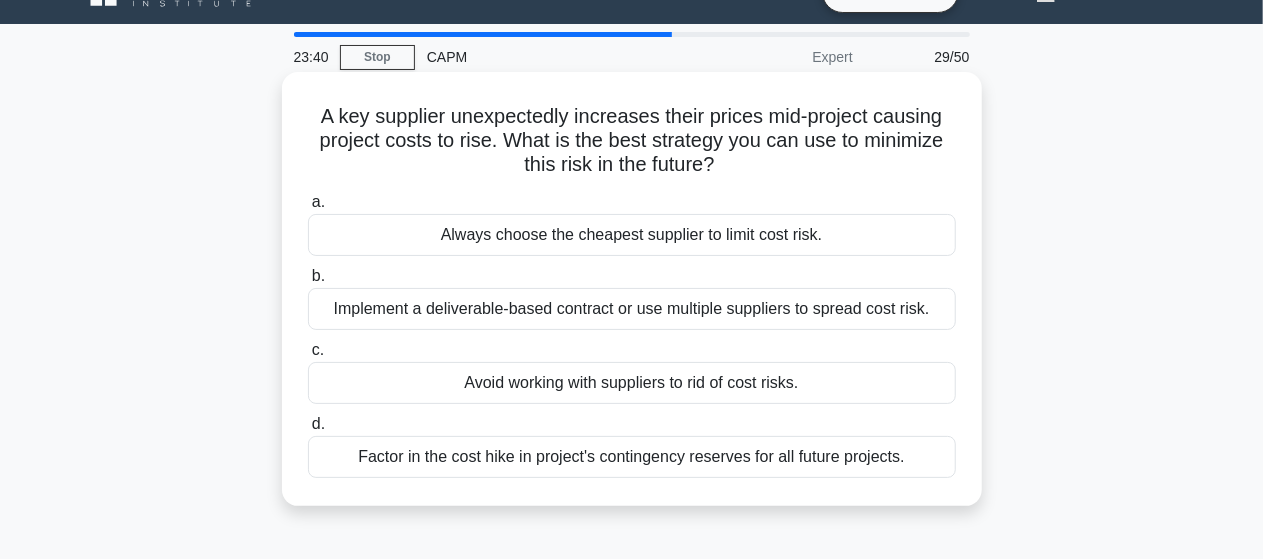 click on "Implement a deliverable-based contract or use multiple suppliers to spread cost risk." at bounding box center (632, 309) 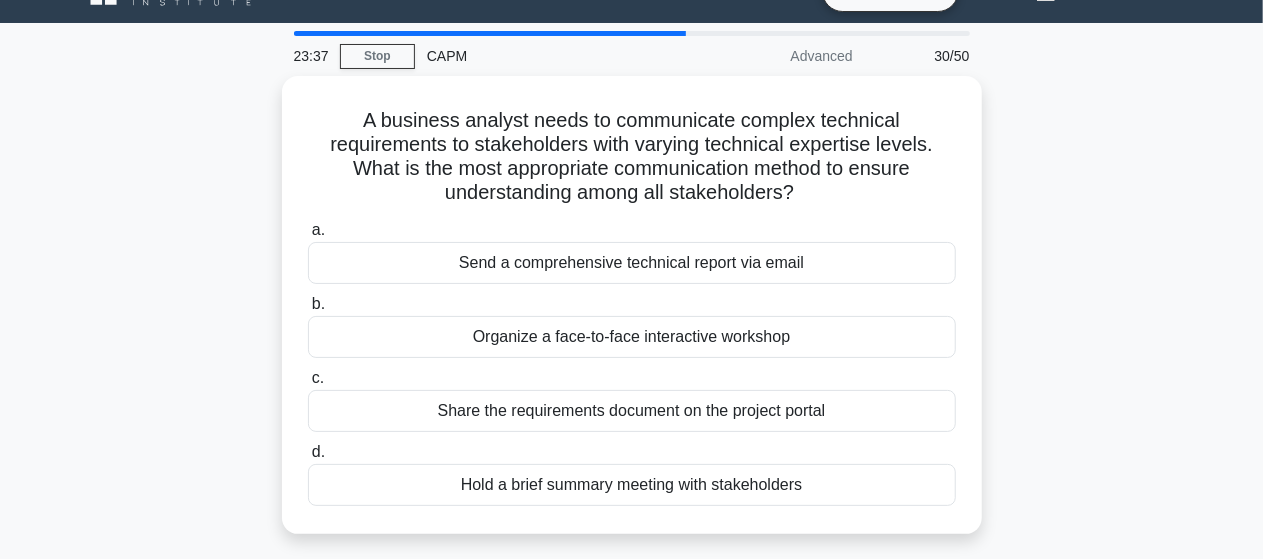 scroll, scrollTop: 40, scrollLeft: 0, axis: vertical 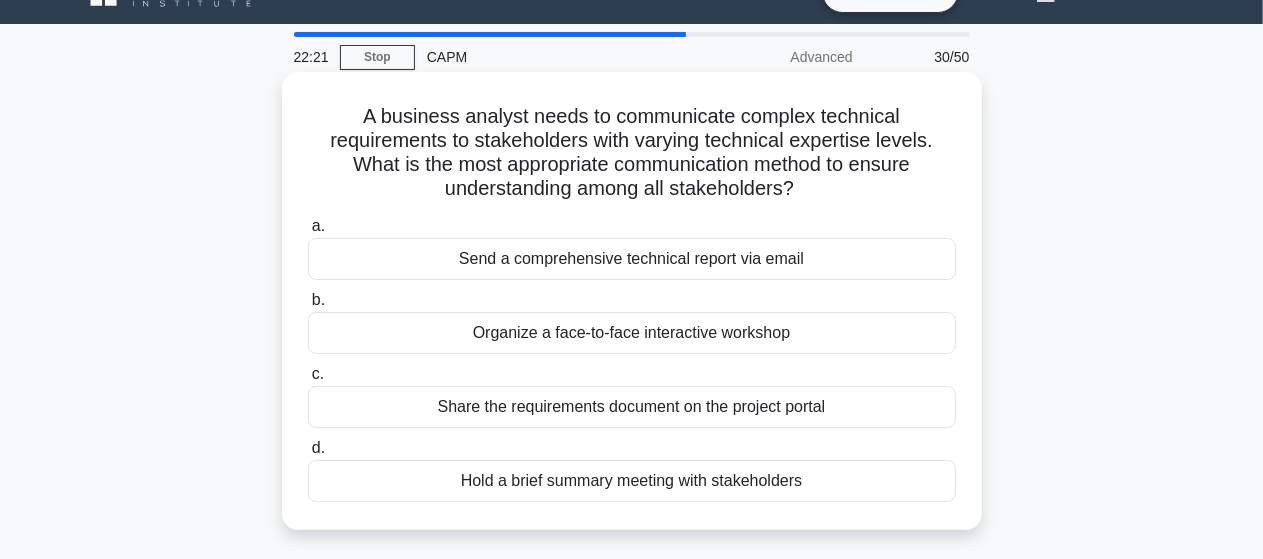 click on "Organize a face-to-face interactive workshop" at bounding box center (632, 333) 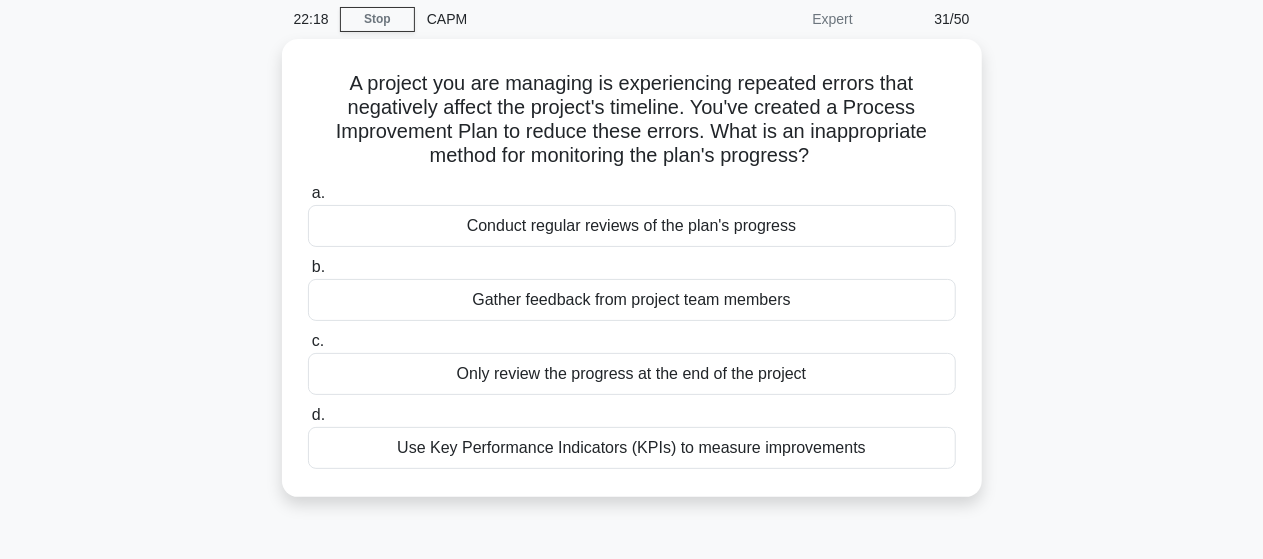 scroll, scrollTop: 80, scrollLeft: 0, axis: vertical 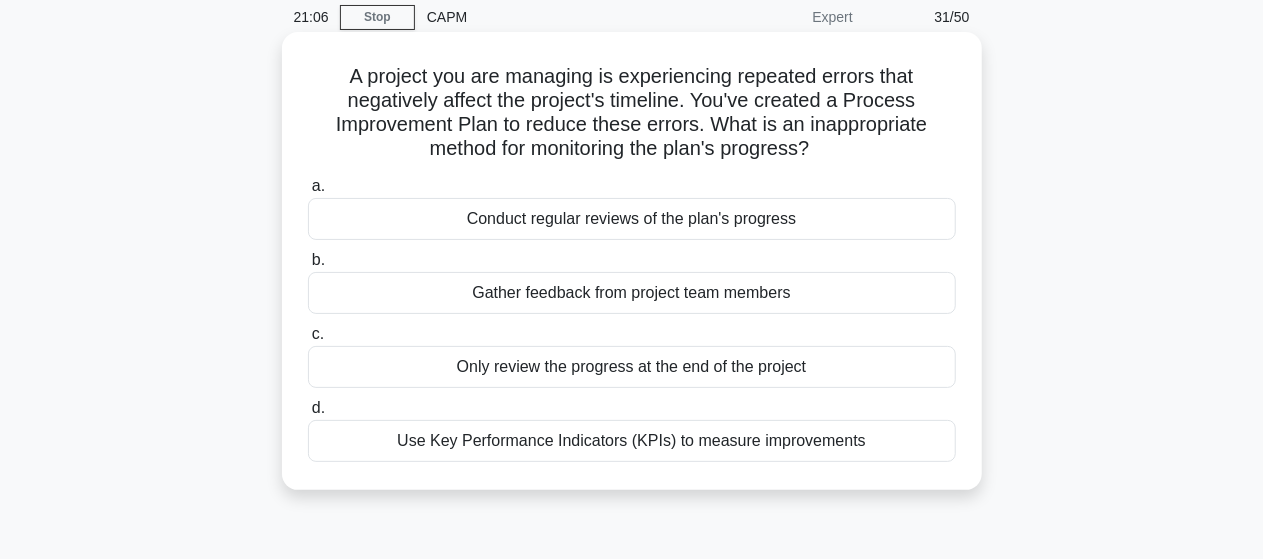 click on "Only review the progress at the end of the project" at bounding box center (632, 367) 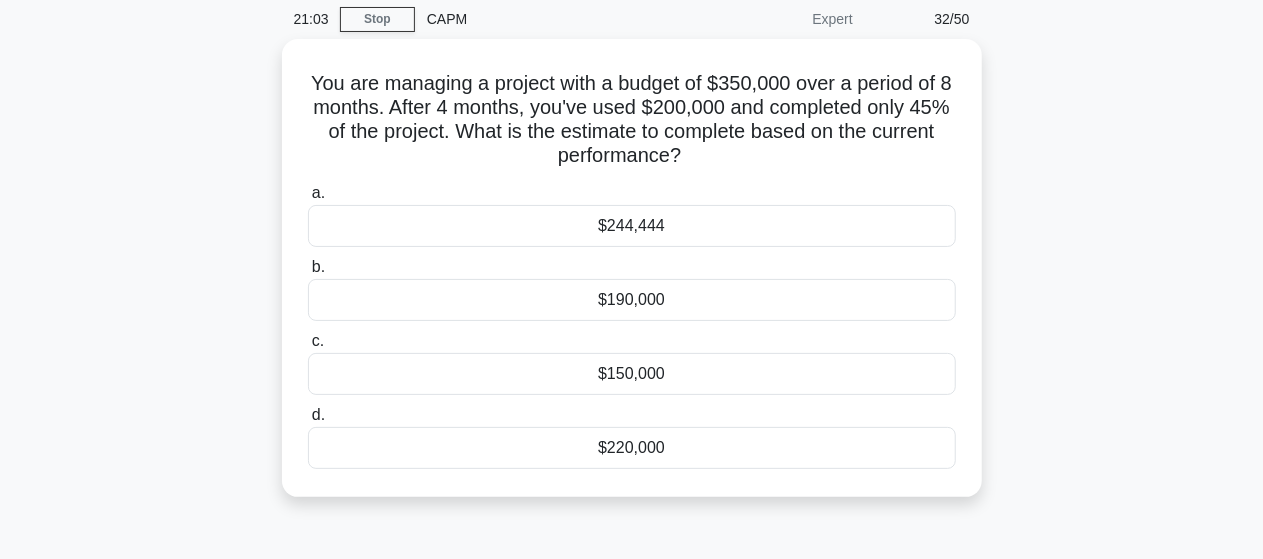 scroll, scrollTop: 80, scrollLeft: 0, axis: vertical 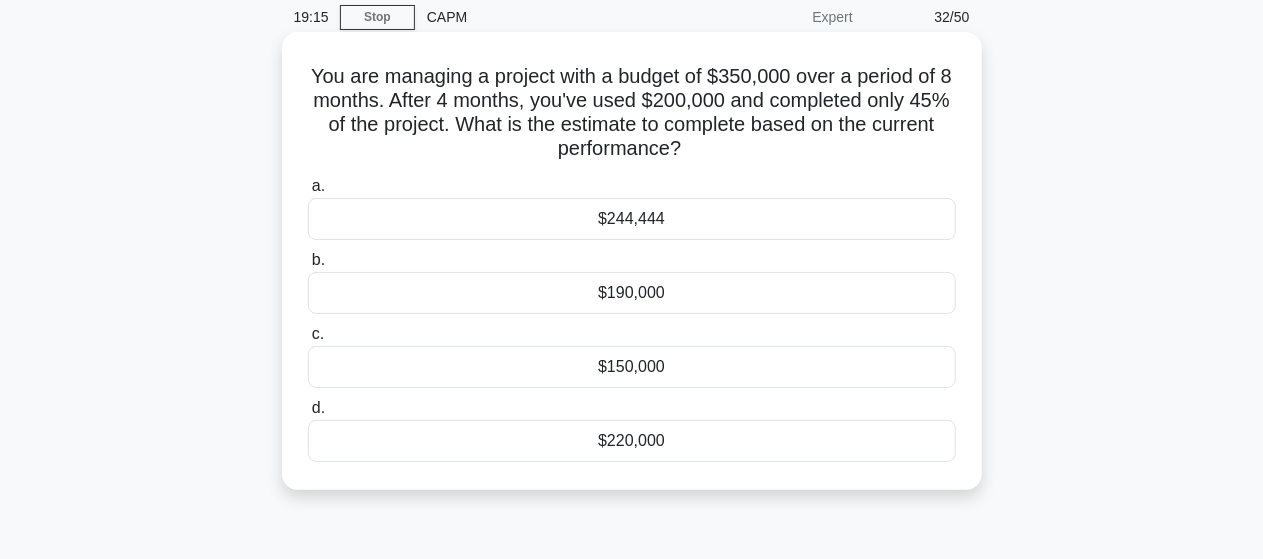 click on "$220,000" at bounding box center [632, 441] 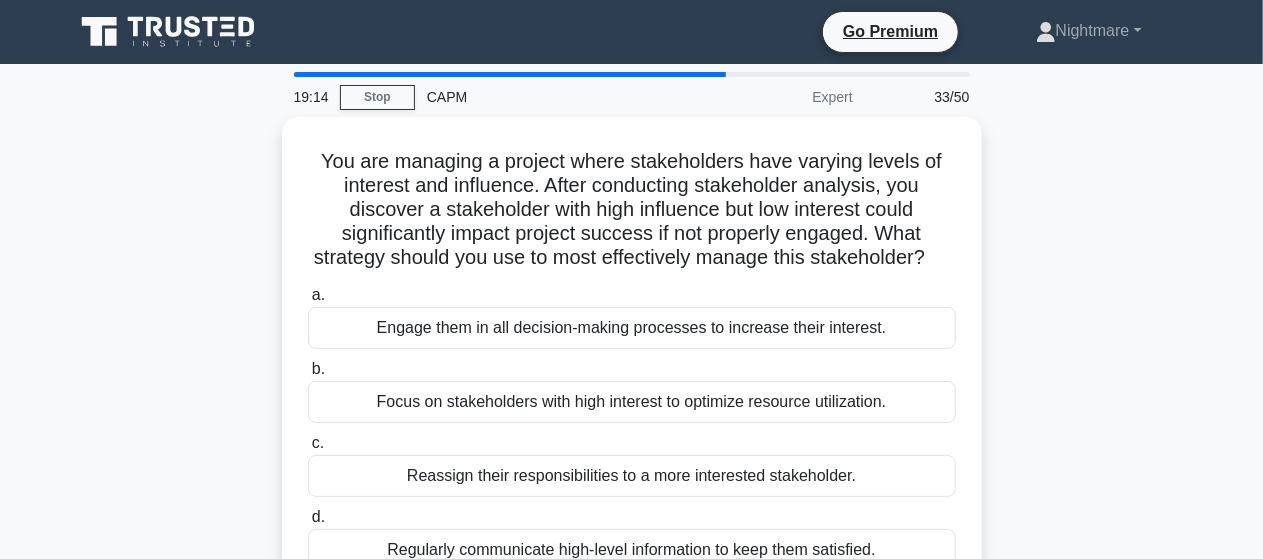scroll, scrollTop: 0, scrollLeft: 0, axis: both 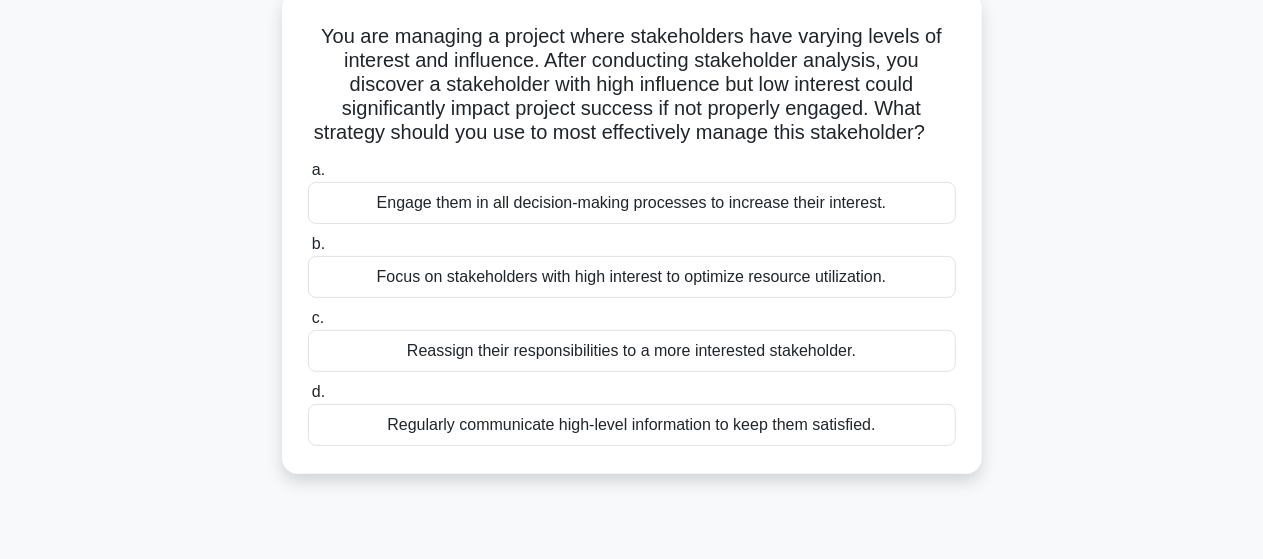 click on "Regularly communicate high-level information to keep them satisfied." at bounding box center (632, 425) 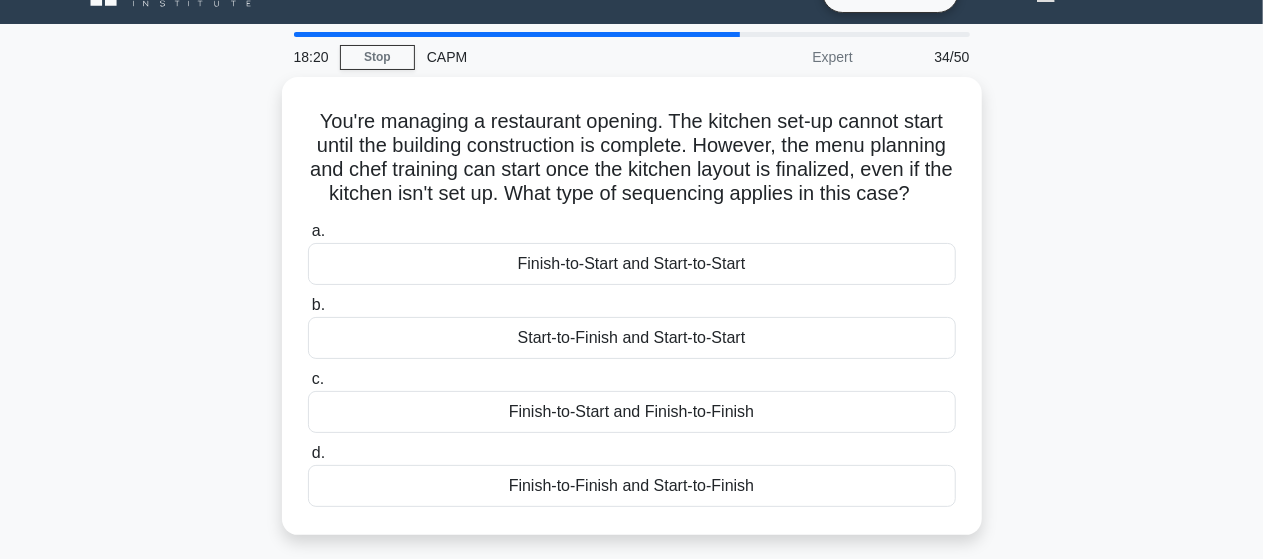 scroll, scrollTop: 80, scrollLeft: 0, axis: vertical 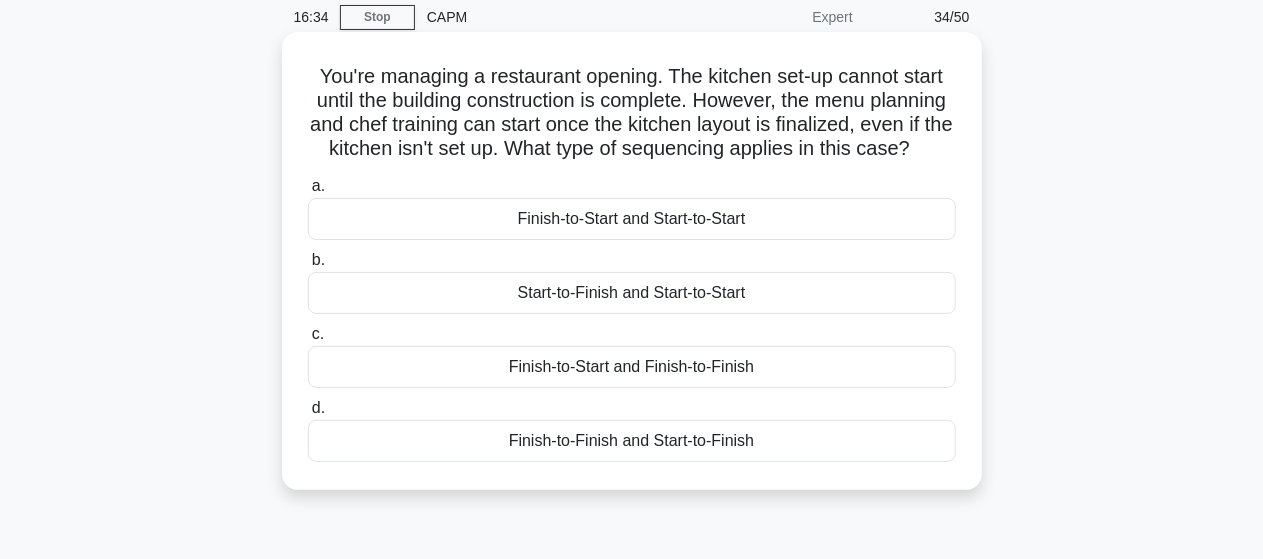 click on "Finish-to-Start and Start-to-Start" at bounding box center [632, 219] 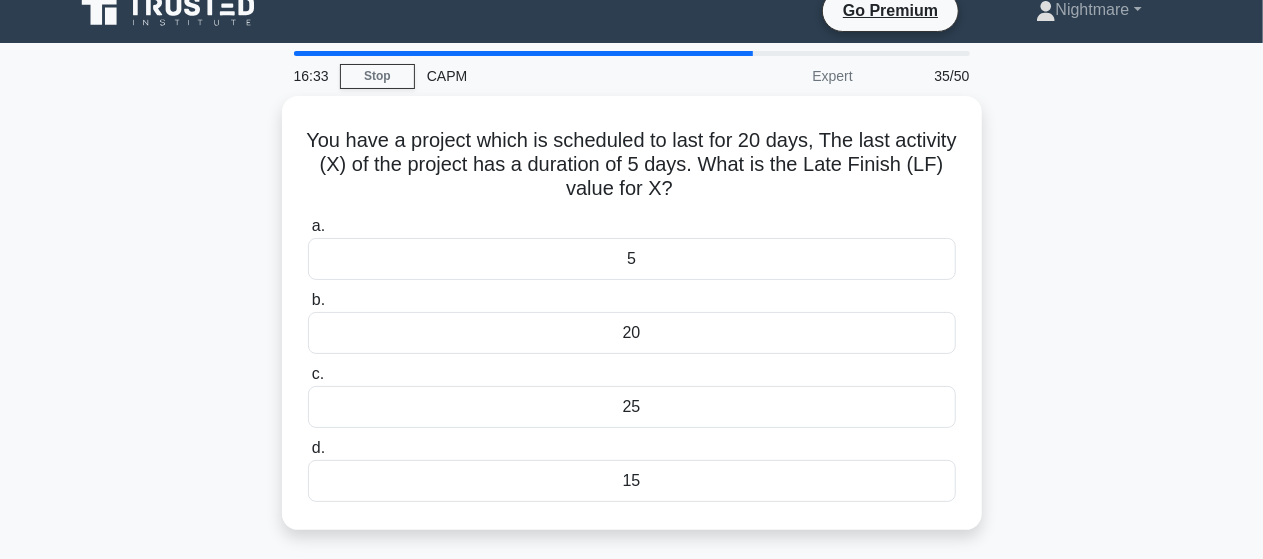 scroll, scrollTop: 0, scrollLeft: 0, axis: both 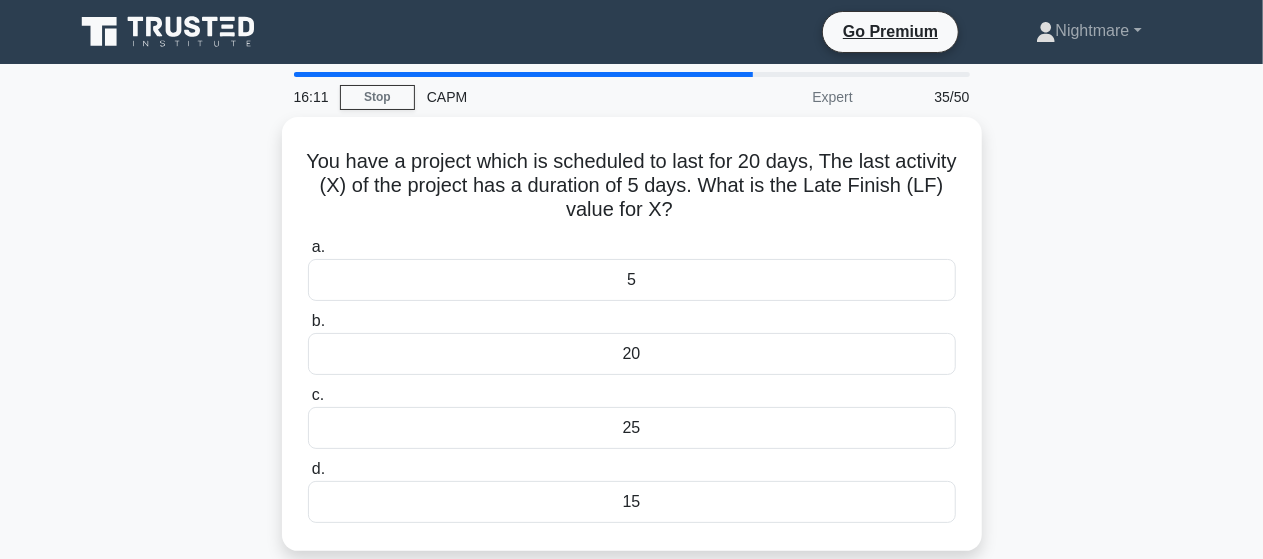 click on "You have a project which is scheduled to last for [NUMBER] days, The last activity (X) of the project has a duration of [NUMBER] days. What is the Late Finish (LF) value for X?
.spinner_0XTQ{transform-origin:center;animation:spinner_y6GP .75s linear infinite}@keyframes spinner_y6GP{100%{transform:rotate(360deg)}}
a.
5
b. c." at bounding box center [632, 346] 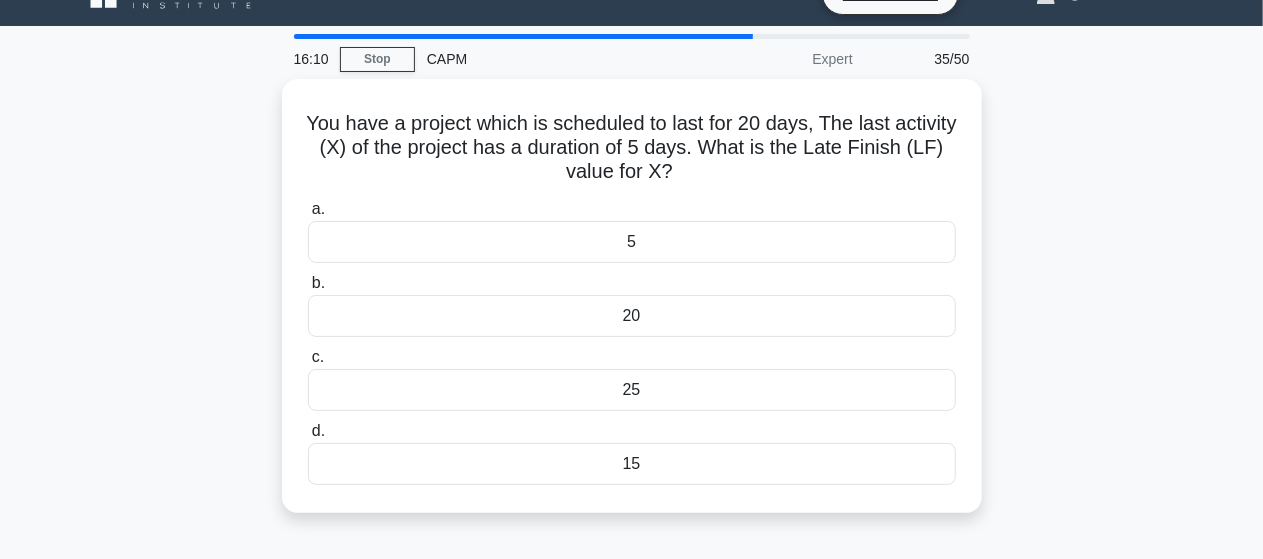 scroll, scrollTop: 40, scrollLeft: 0, axis: vertical 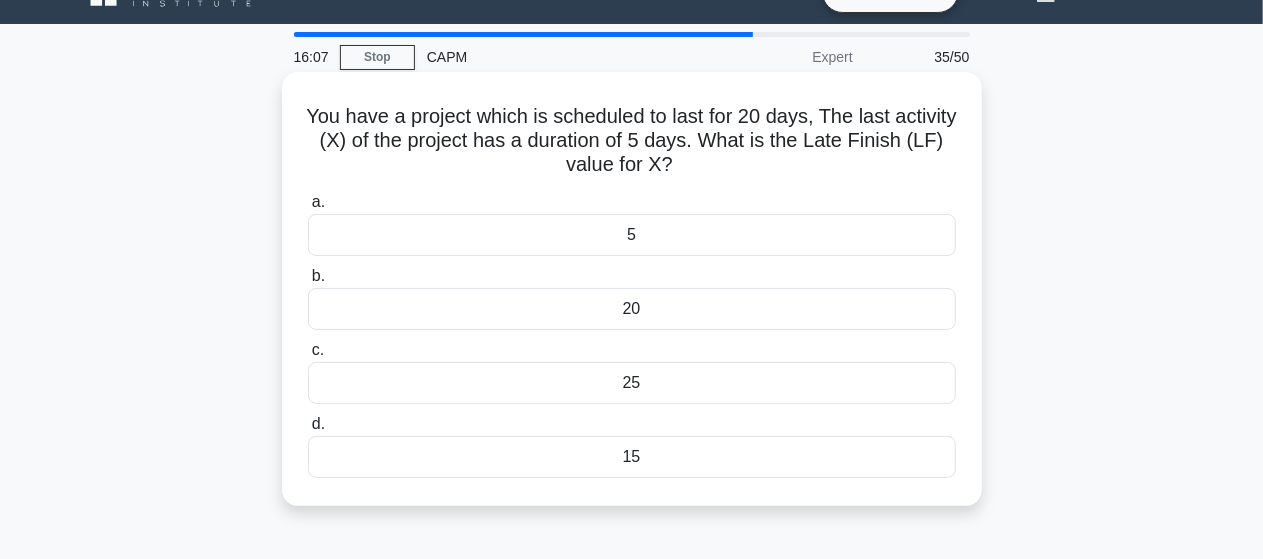click on "20" at bounding box center [632, 309] 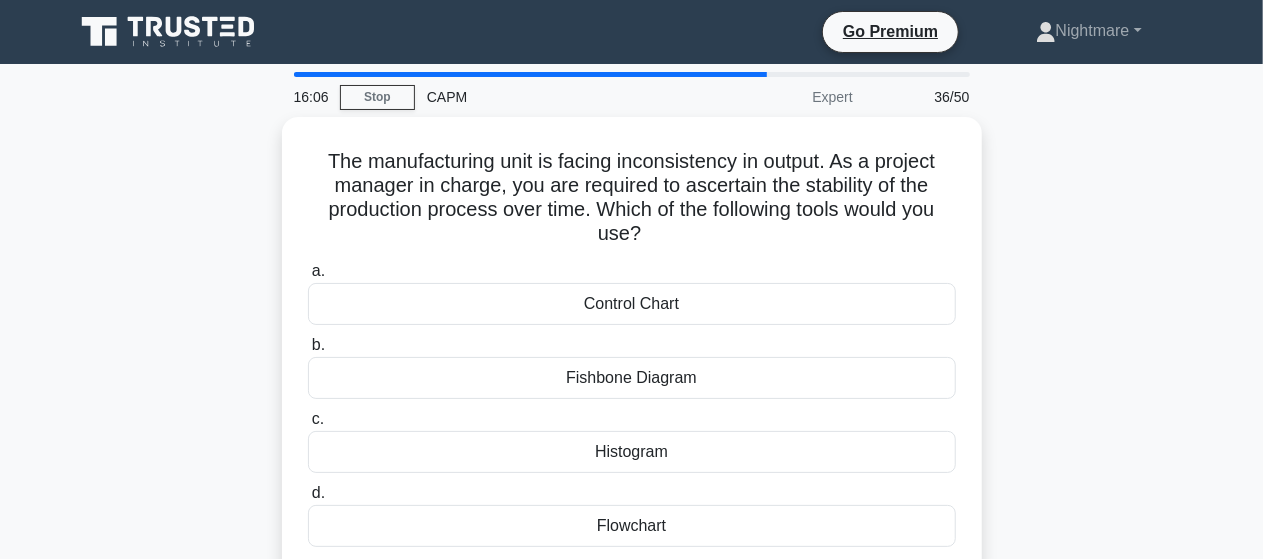 scroll, scrollTop: 0, scrollLeft: 0, axis: both 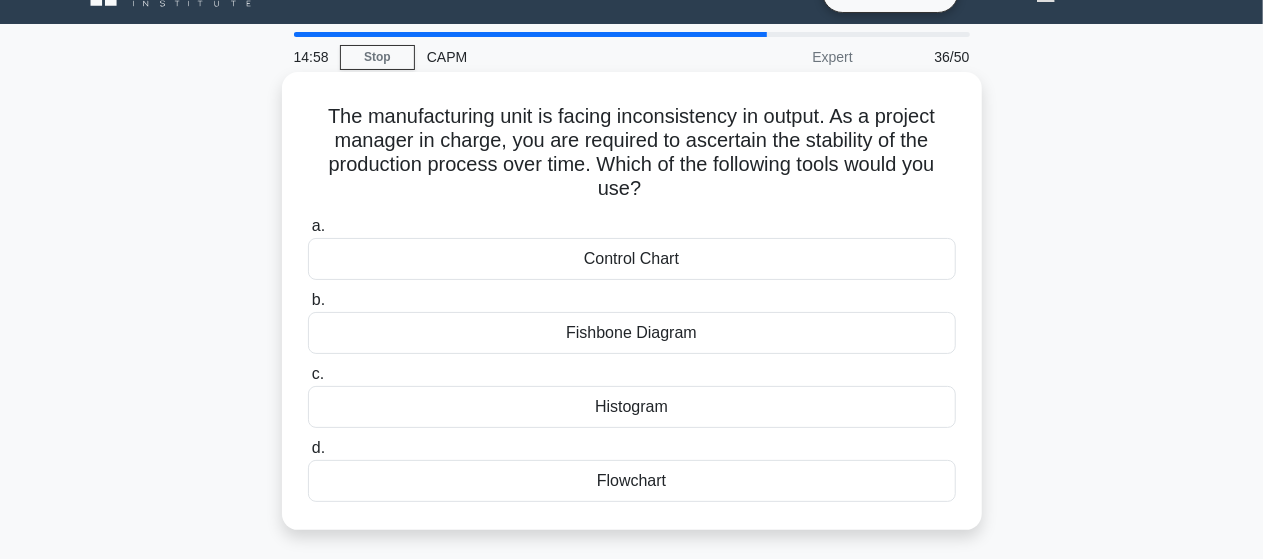 click on "Control Chart" at bounding box center [632, 259] 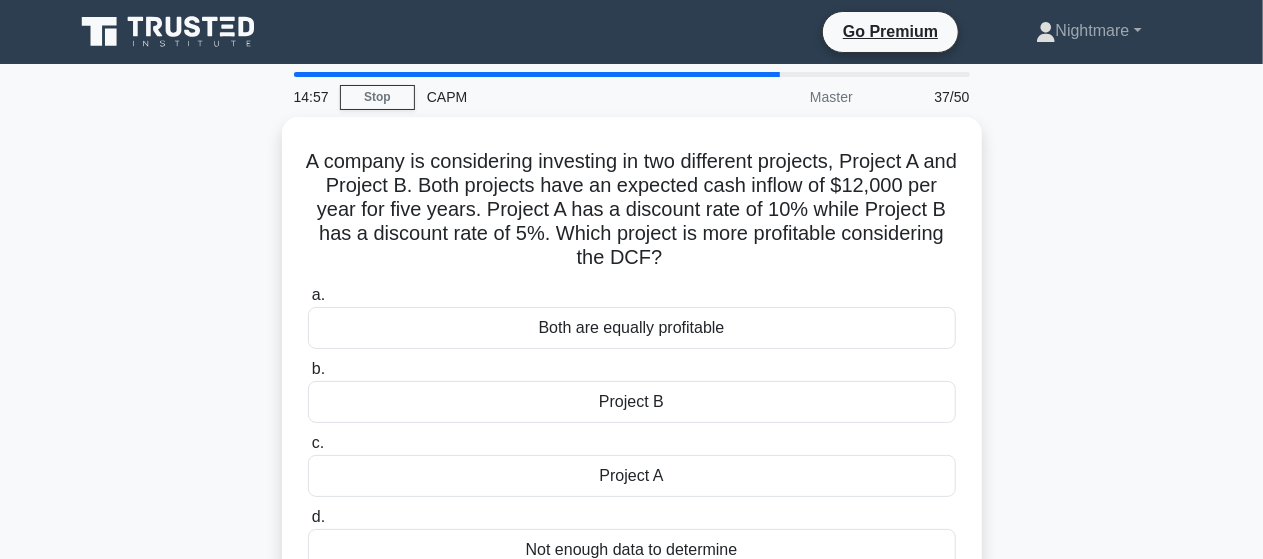 scroll, scrollTop: 0, scrollLeft: 0, axis: both 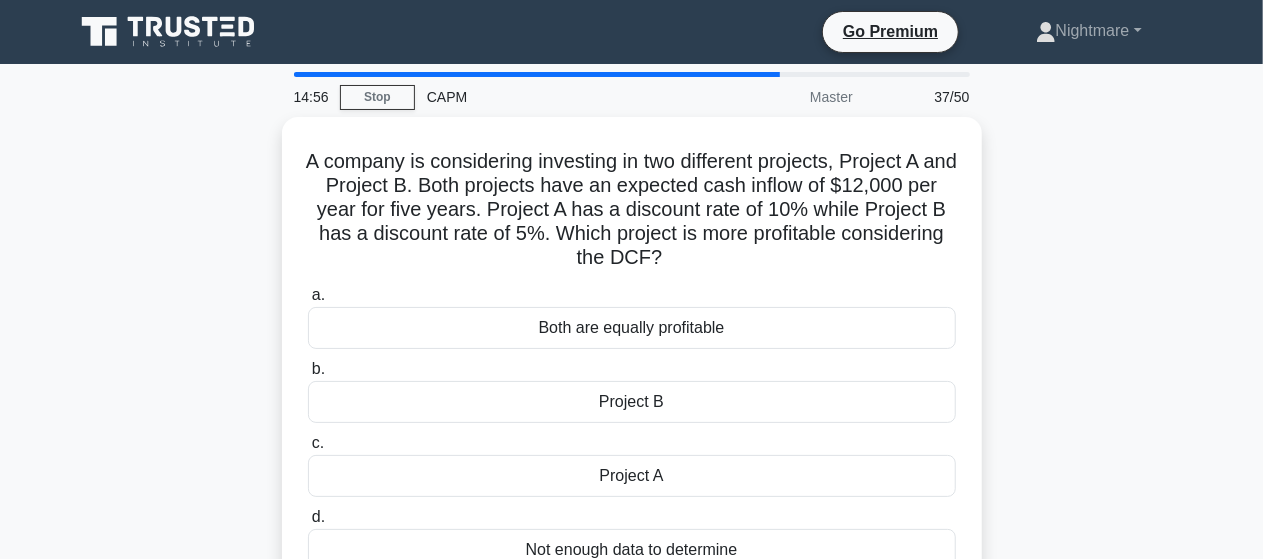 click on "A company is considering investing in two different projects, Project A and Project B. Both projects have an expected cash inflow of $[CURRENCY]12,000 per year for [NUMBER] years. Project A has a discount rate of [PERCENT]% while Project B has a discount rate of [PERCENT]%. Which project is more profitable considering the DCF?
.spinner_0XTQ{transform-origin:center;animation:spinner_y6GP .75s linear infinite}@keyframes spinner_y6GP{100%{transform:rotate(360deg)}}
a.
b." at bounding box center [632, 370] 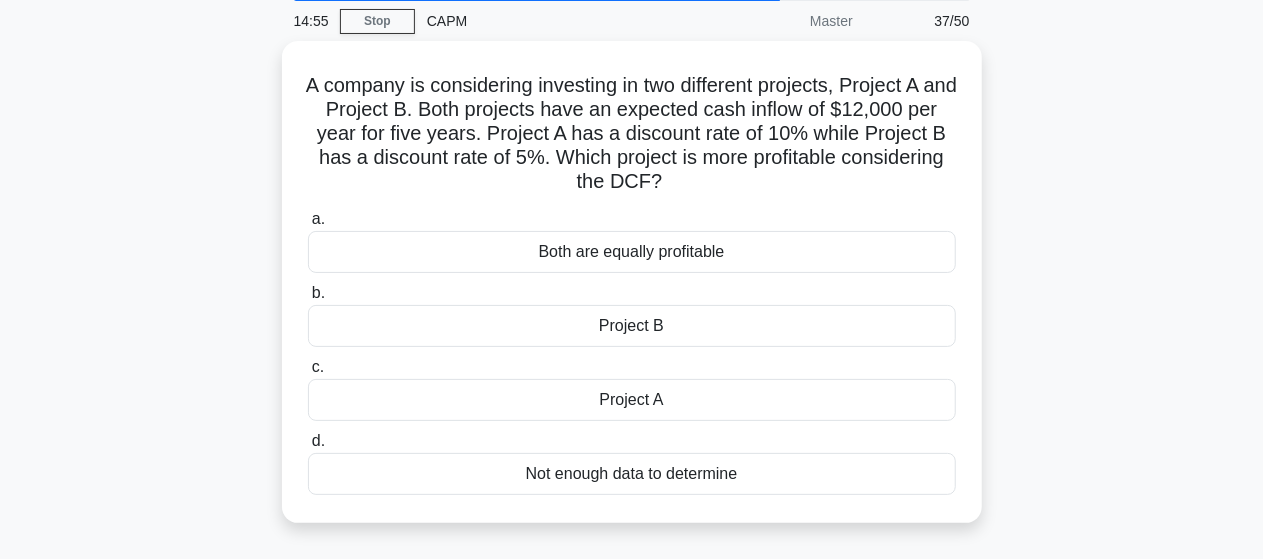 scroll, scrollTop: 80, scrollLeft: 0, axis: vertical 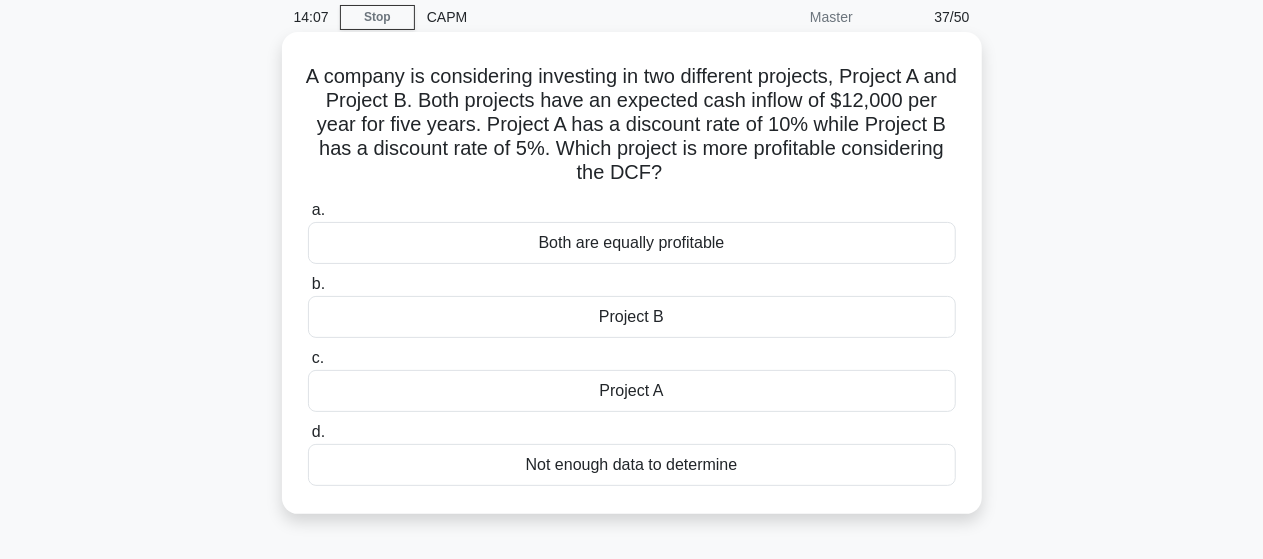 click on "Project A" at bounding box center [632, 391] 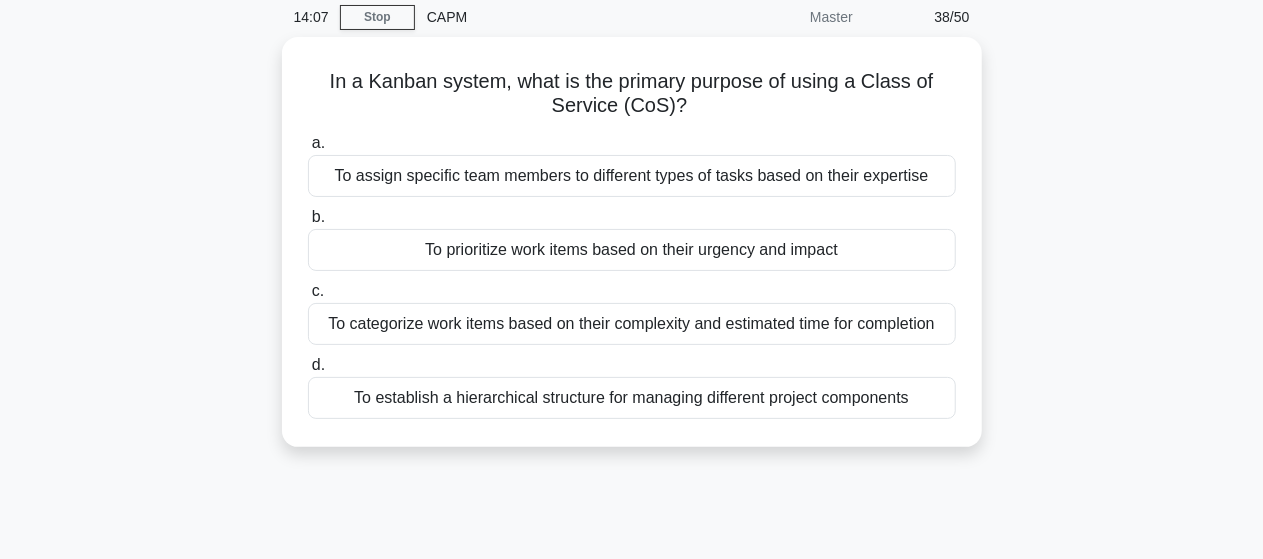 scroll, scrollTop: 0, scrollLeft: 0, axis: both 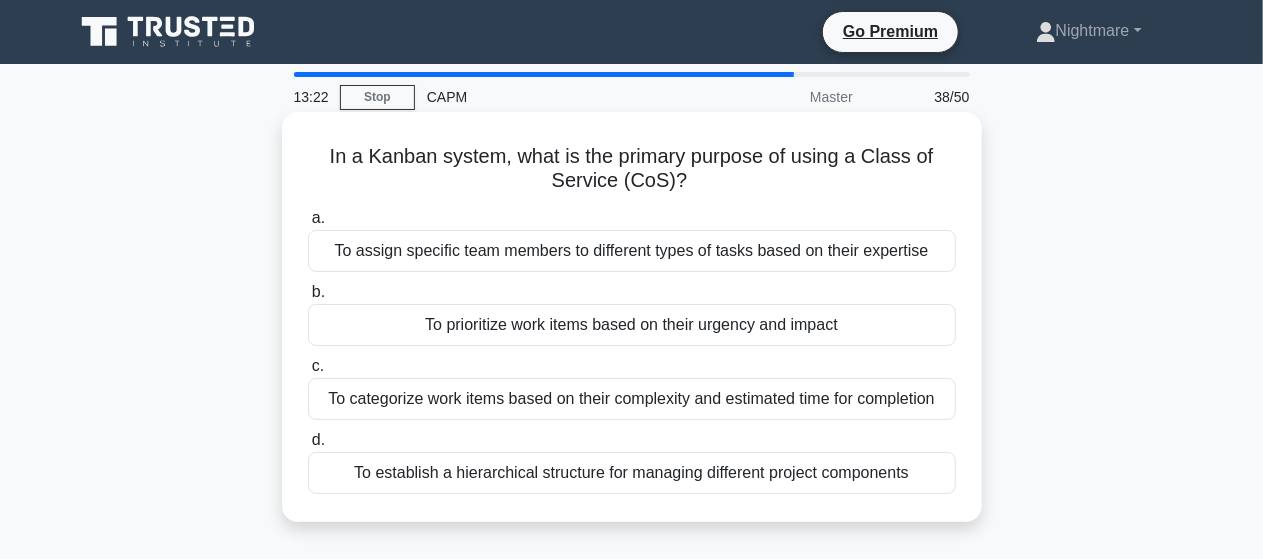 click on "To categorize work items based on their complexity and estimated time for completion" at bounding box center [632, 399] 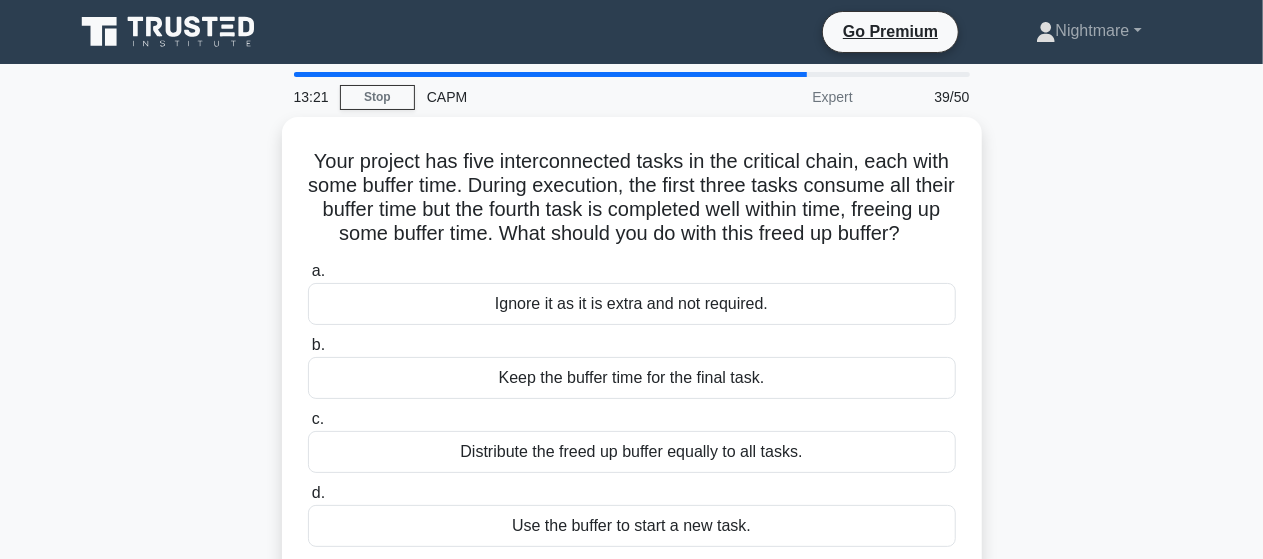 click on "Your project has five interconnected tasks in the critical chain, each with some buffer time. During execution, the first three tasks consume all their buffer time but the fourth task is completed well within time, freeing up some buffer time. What should you do with this freed up buffer?
.spinner_0XTQ{transform-origin:center;animation:spinner_y6GP .75s linear infinite}@keyframes spinner_y6GP{100%{transform:rotate(360deg)}}
a.
b. c. d." at bounding box center (632, 358) 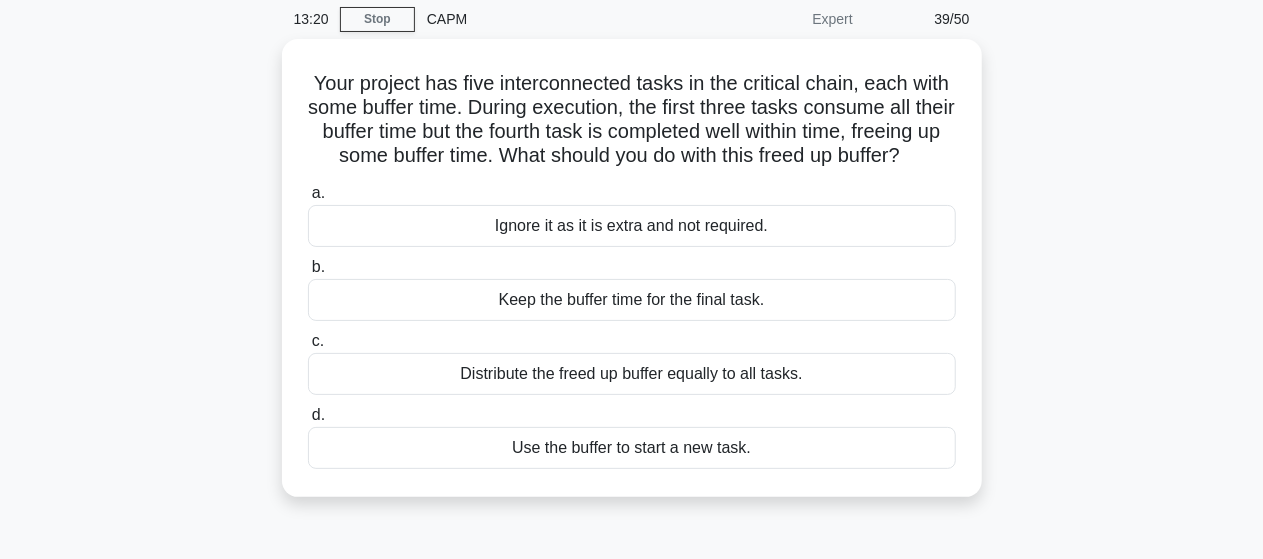 scroll, scrollTop: 80, scrollLeft: 0, axis: vertical 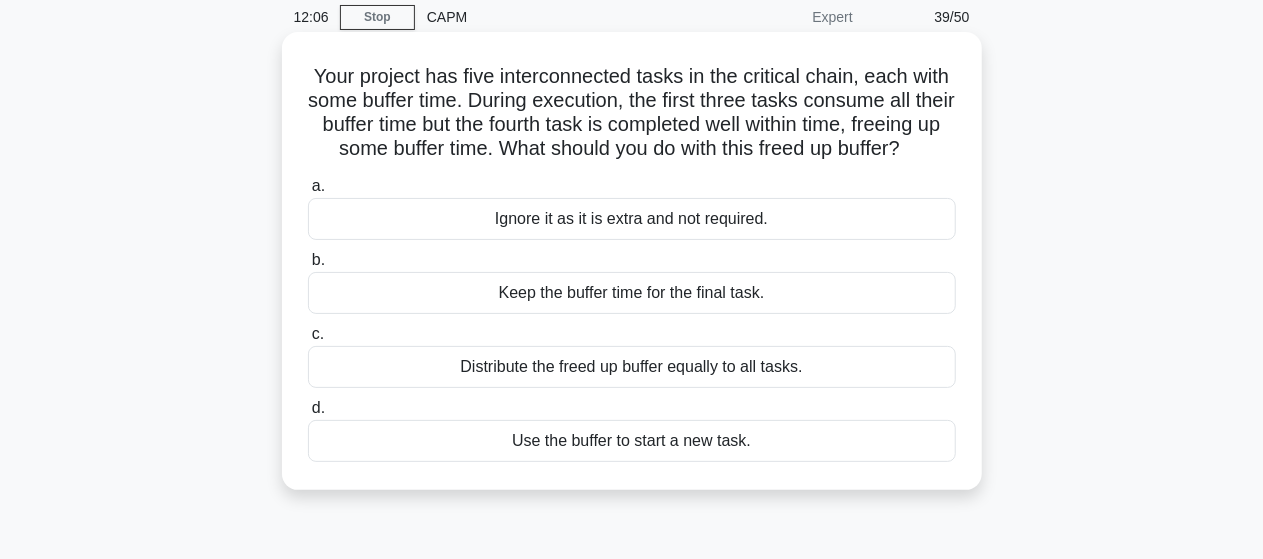 click on "Keep the buffer time for the final task." at bounding box center [632, 293] 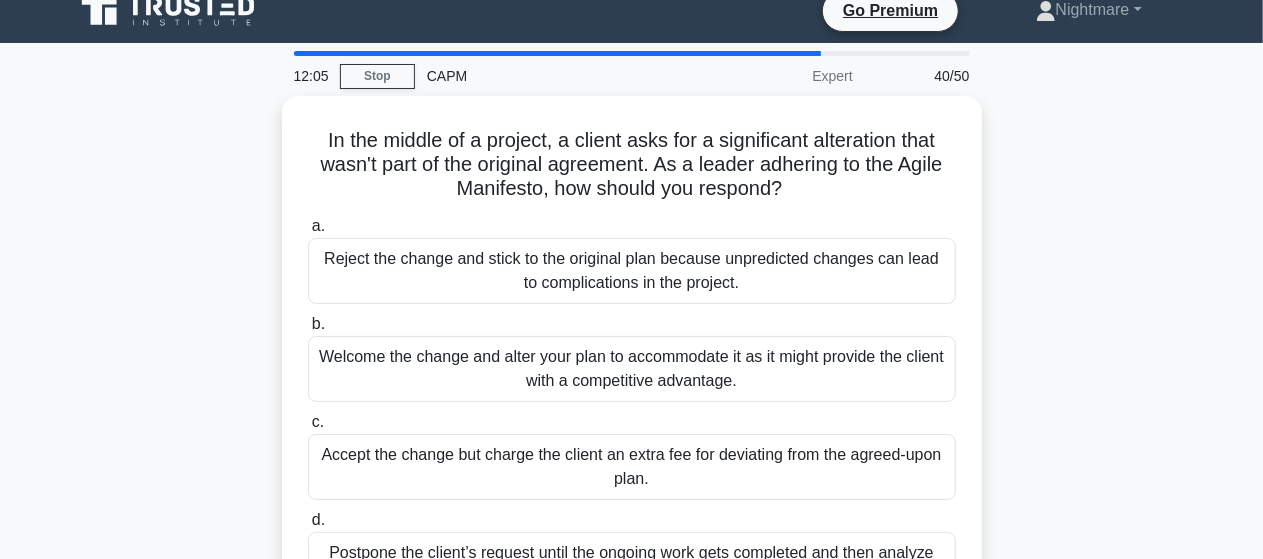 scroll, scrollTop: 0, scrollLeft: 0, axis: both 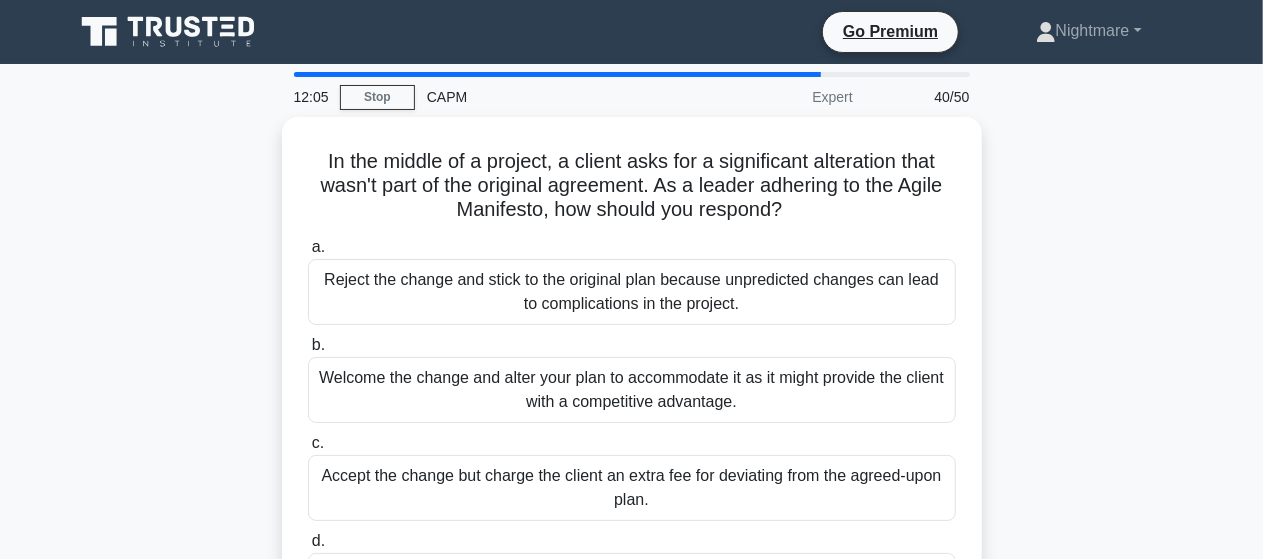 click on "In the middle of a project, a client asks for a significant alteration that wasn't part of the original agreement. As a leader adhering to the Agile Manifesto, how should you respond?
.spinner_0XTQ{transform-origin:center;animation:spinner_y6GP .75s linear infinite}@keyframes spinner_y6GP{100%{transform:rotate(360deg)}}
a.
b. c. d." at bounding box center (632, 394) 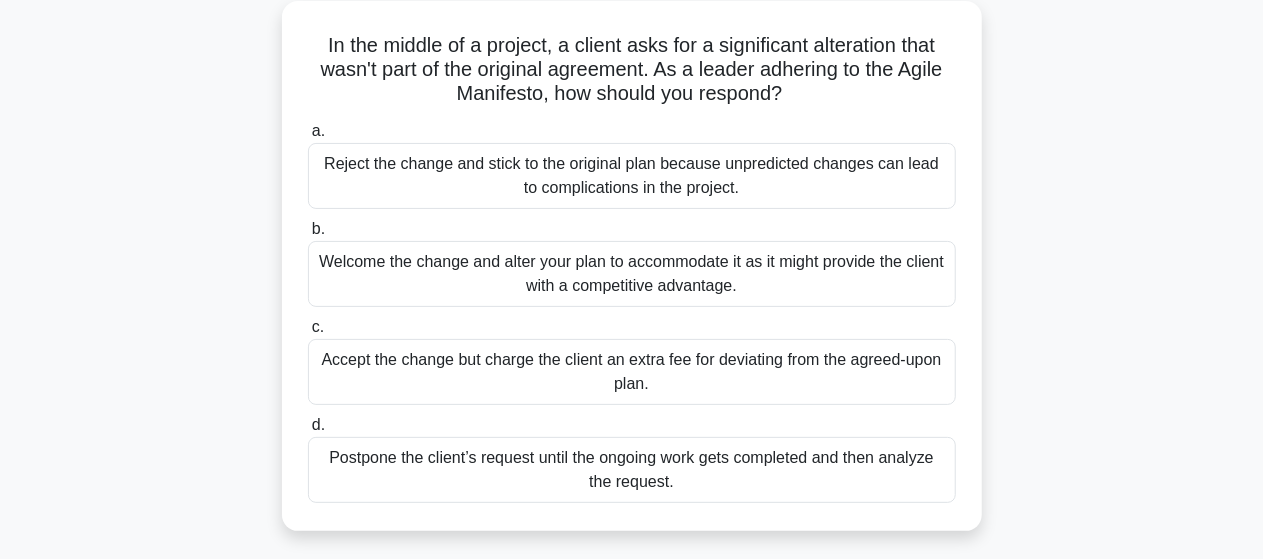 scroll, scrollTop: 120, scrollLeft: 0, axis: vertical 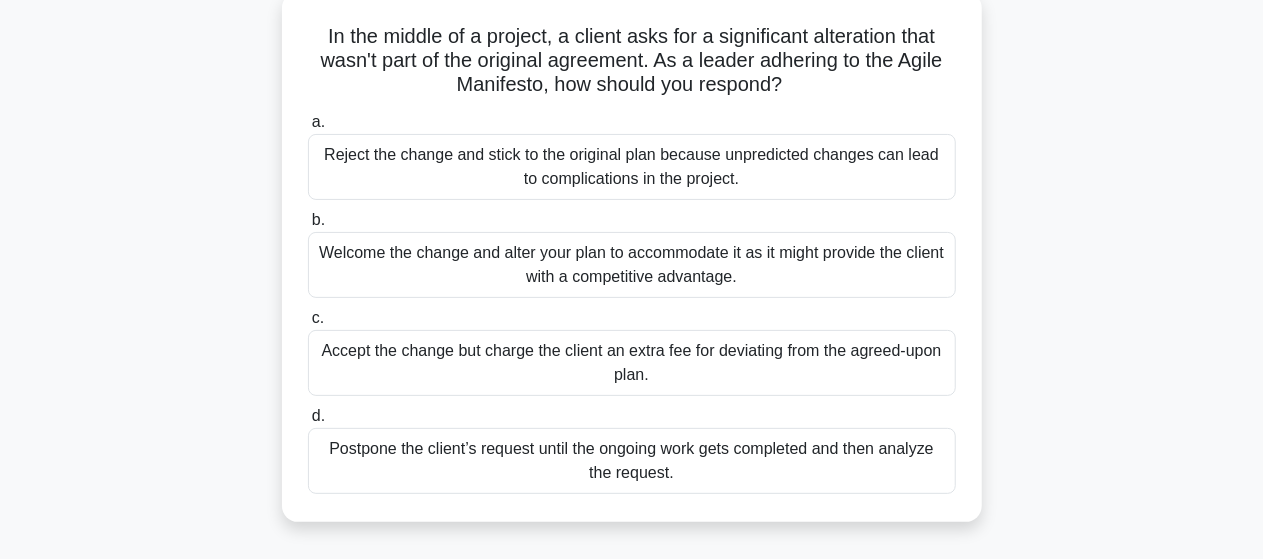 click on "Welcome the change and alter your plan to accommodate it as it might provide the client with a competitive advantage." at bounding box center (632, 265) 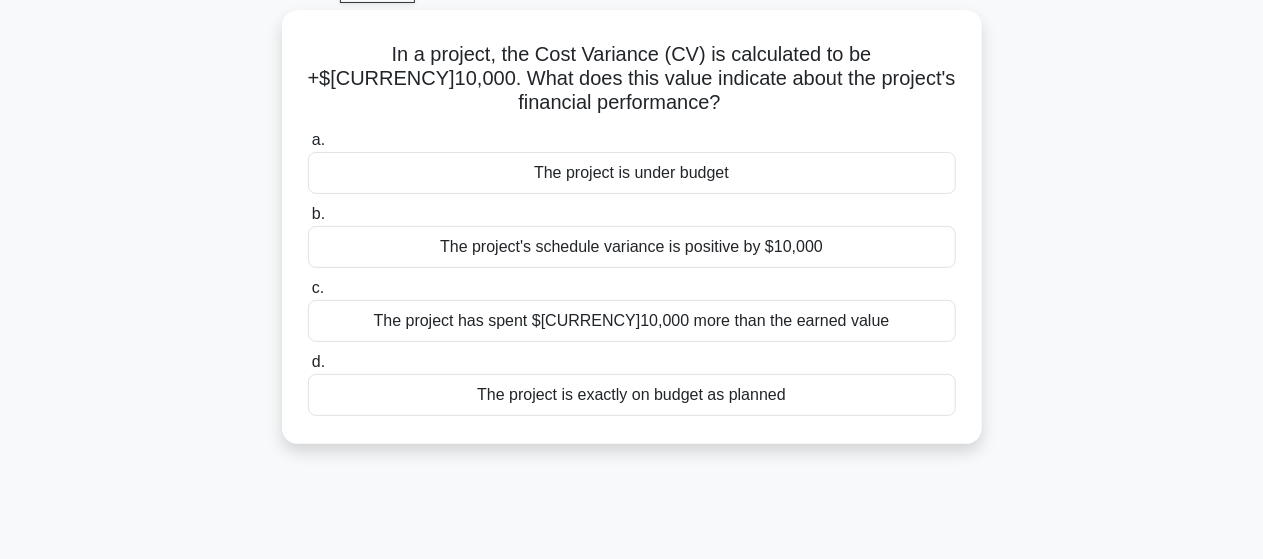 scroll, scrollTop: 0, scrollLeft: 0, axis: both 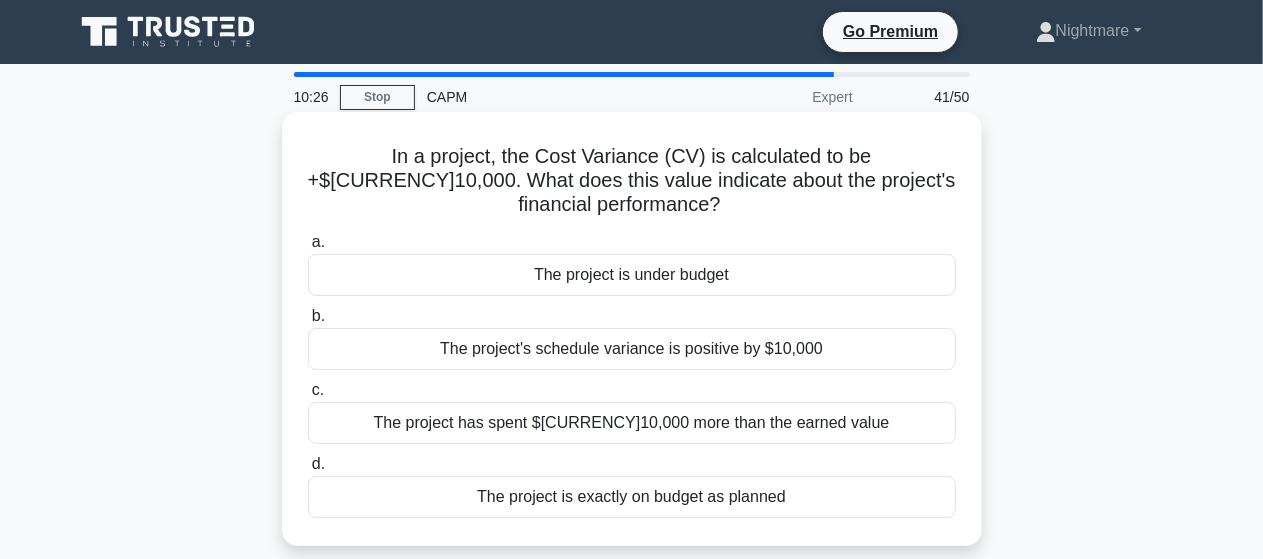 click on "The project has spent $[CURRENCY]10,000 more than the earned value" at bounding box center (632, 423) 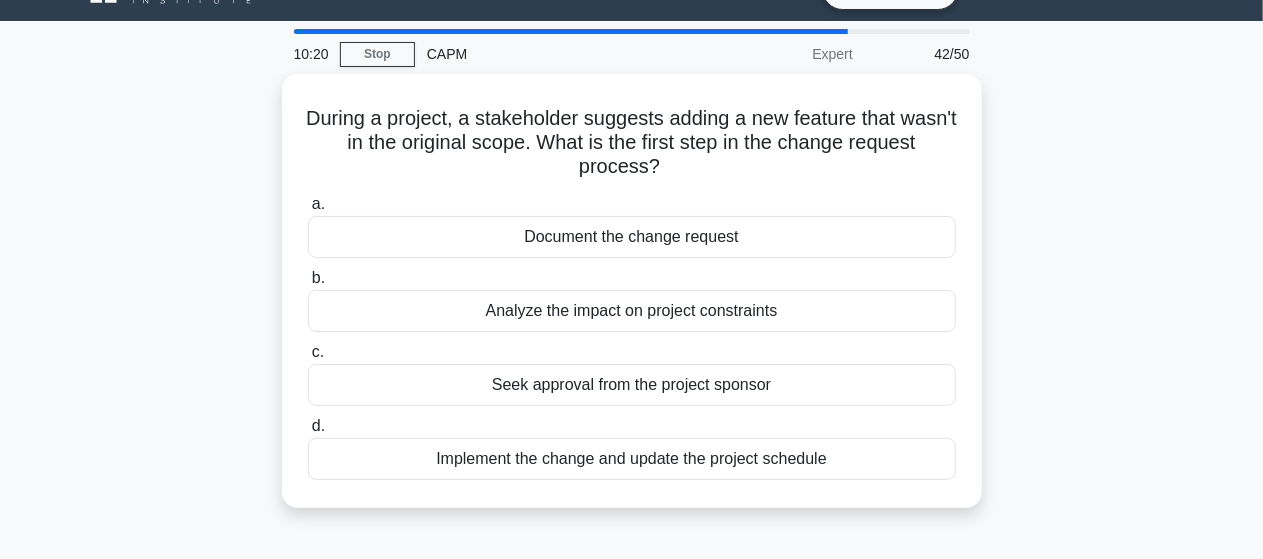 scroll, scrollTop: 40, scrollLeft: 0, axis: vertical 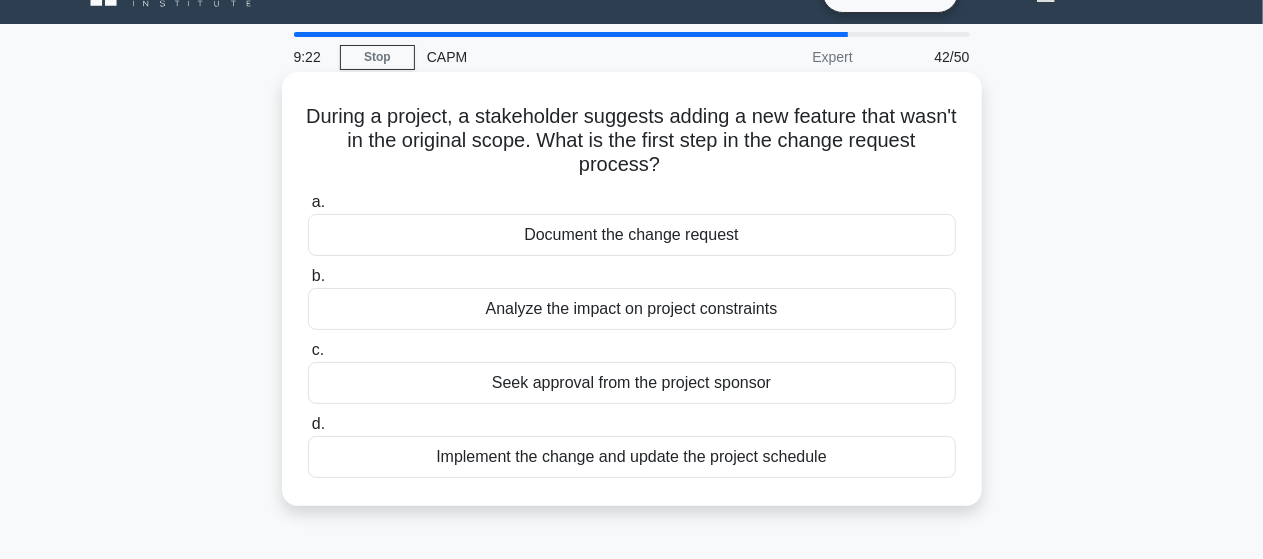 click on "Analyze the impact on project constraints" at bounding box center (632, 309) 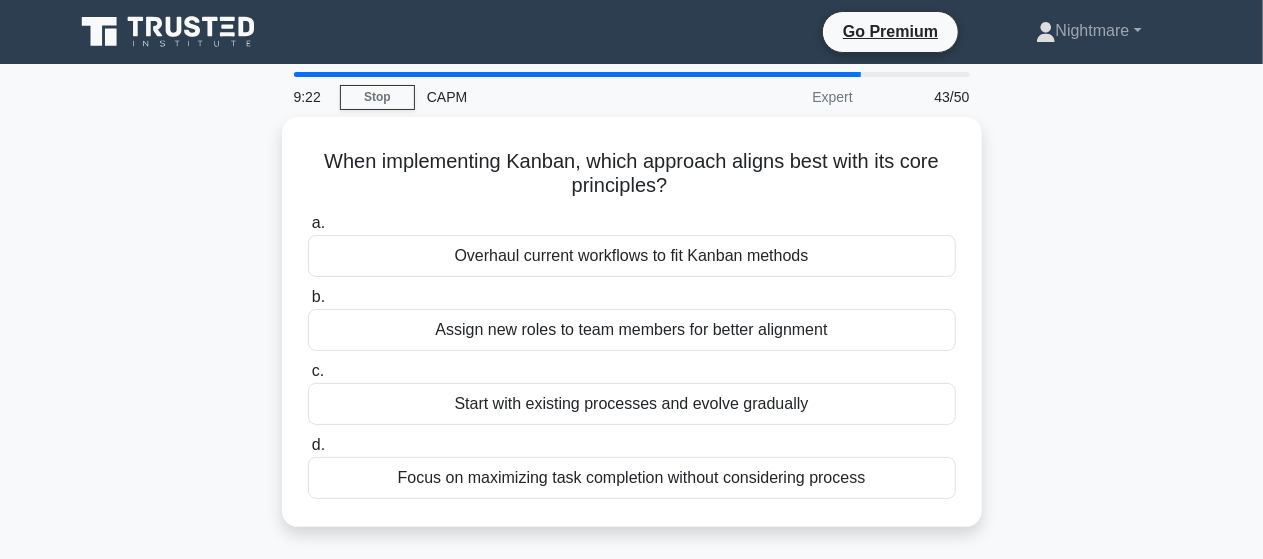 scroll, scrollTop: 0, scrollLeft: 0, axis: both 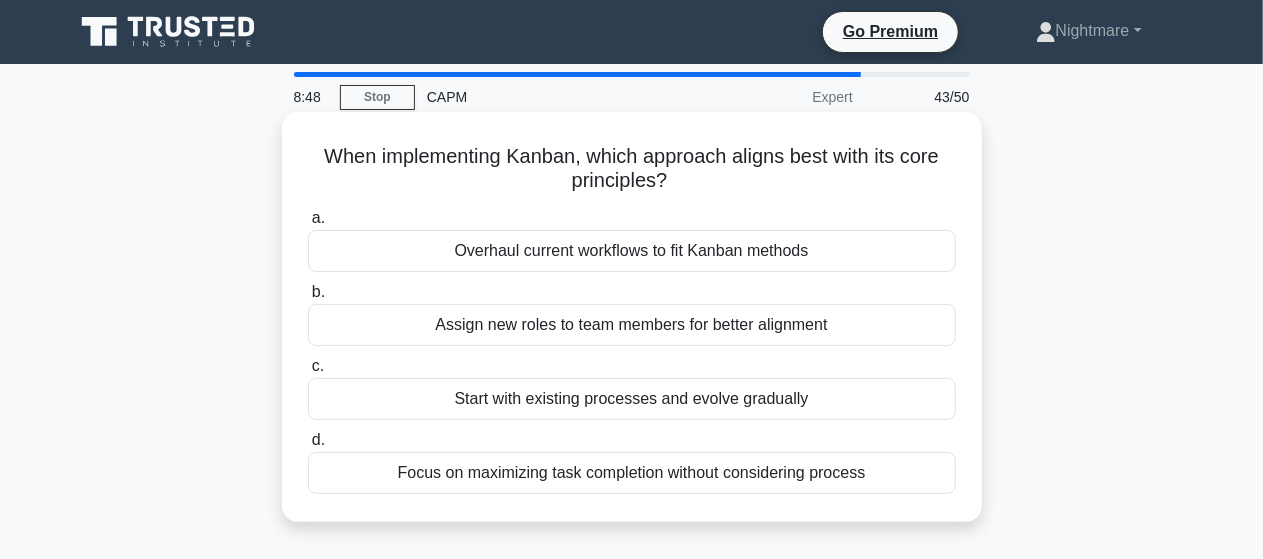 click on "Start with existing processes and evolve gradually" at bounding box center (632, 399) 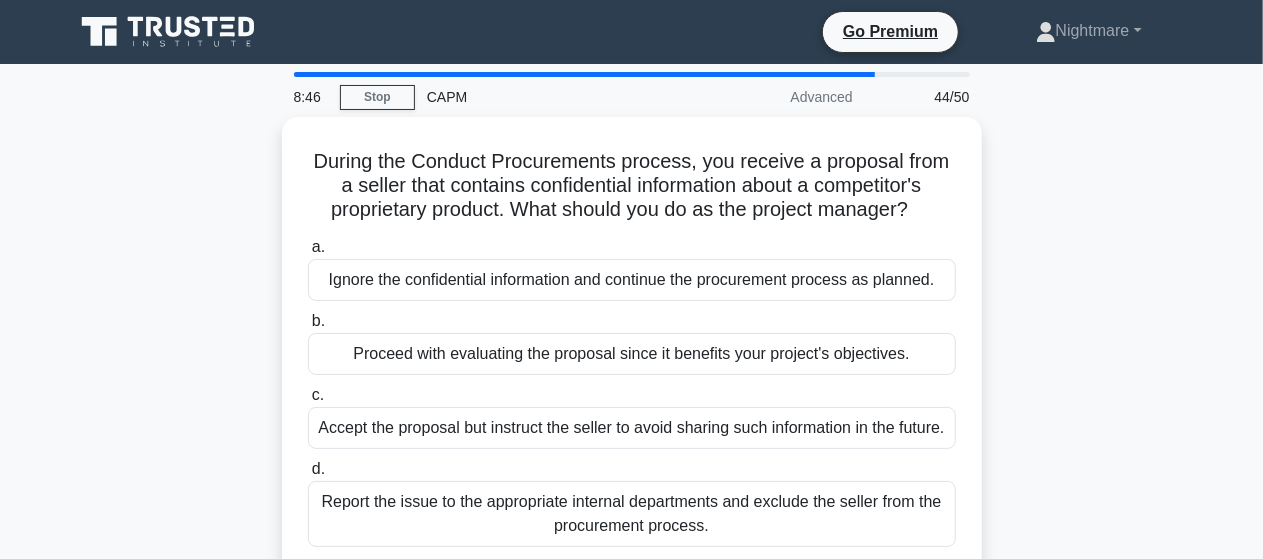 click on "During the Conduct Procurements process, you receive a proposal from a seller that contains confidential information about a competitor's proprietary product. What should you do as the project manager?
.spinner_0XTQ{transform-origin:center;animation:spinner_y6GP .75s linear infinite}@keyframes spinner_y6GP{100%{transform:rotate(360deg)}}
a.
b." at bounding box center [632, 358] 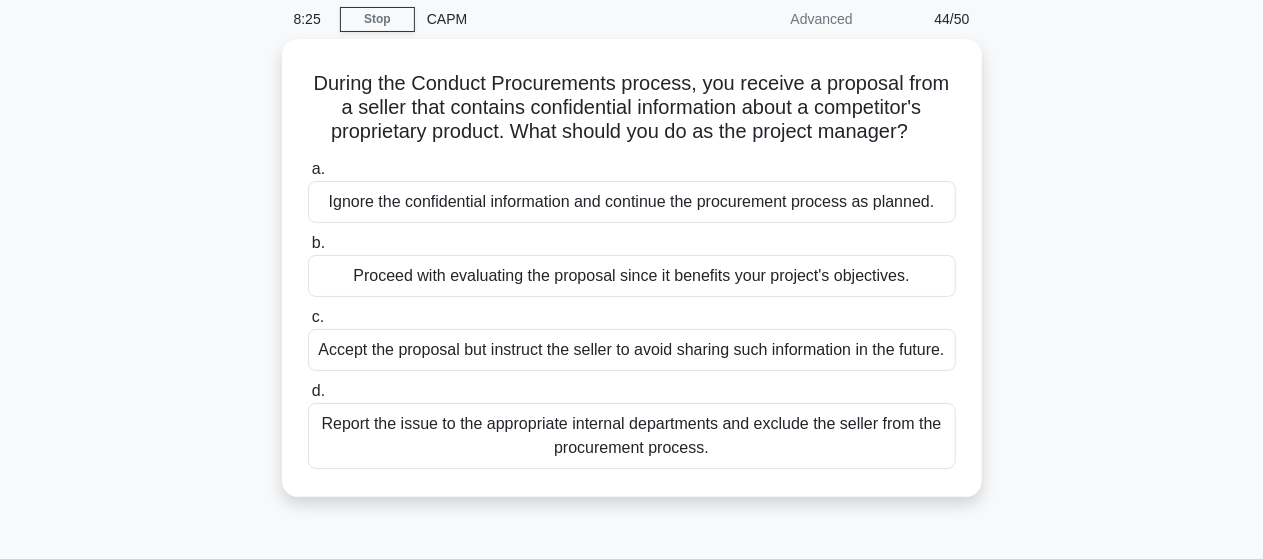 scroll, scrollTop: 80, scrollLeft: 0, axis: vertical 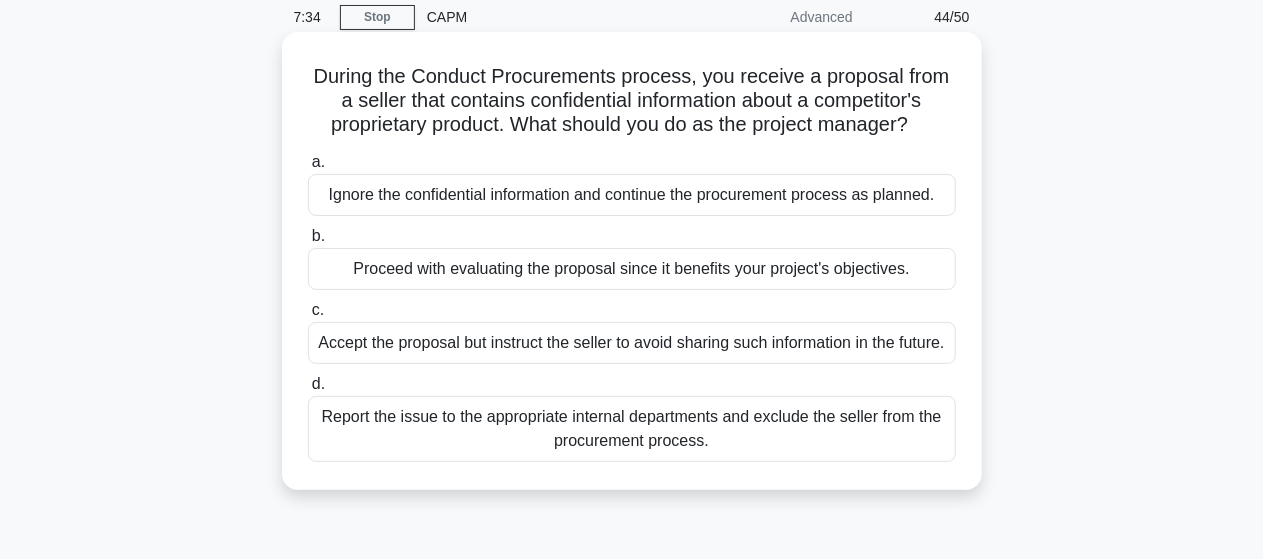 click on "Accept the proposal but instruct the seller to avoid sharing such information in the future." at bounding box center [632, 343] 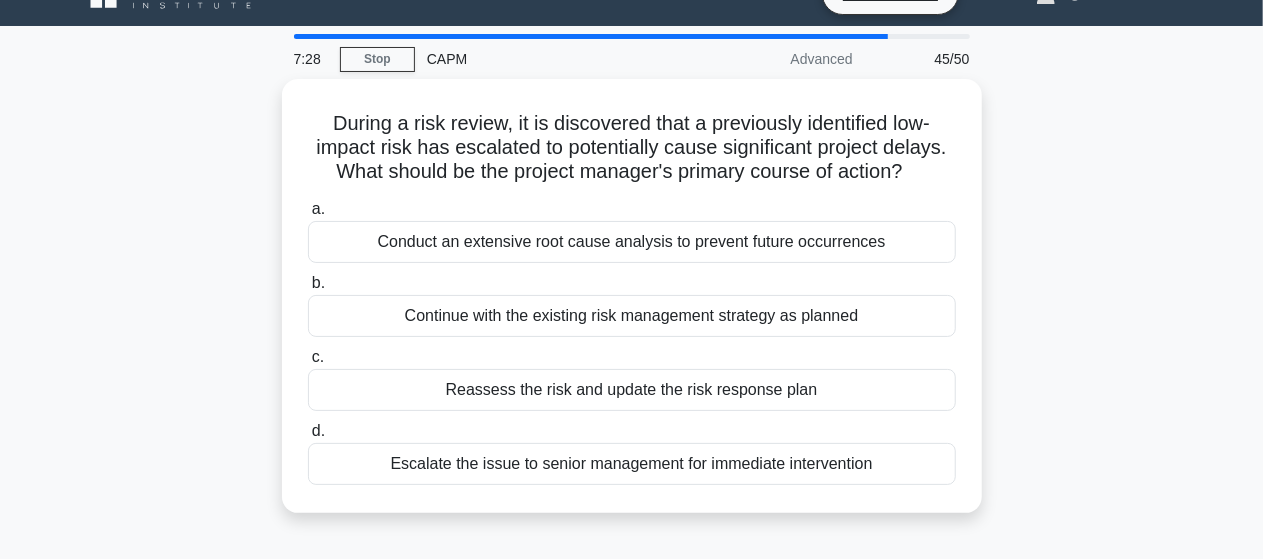 scroll, scrollTop: 40, scrollLeft: 0, axis: vertical 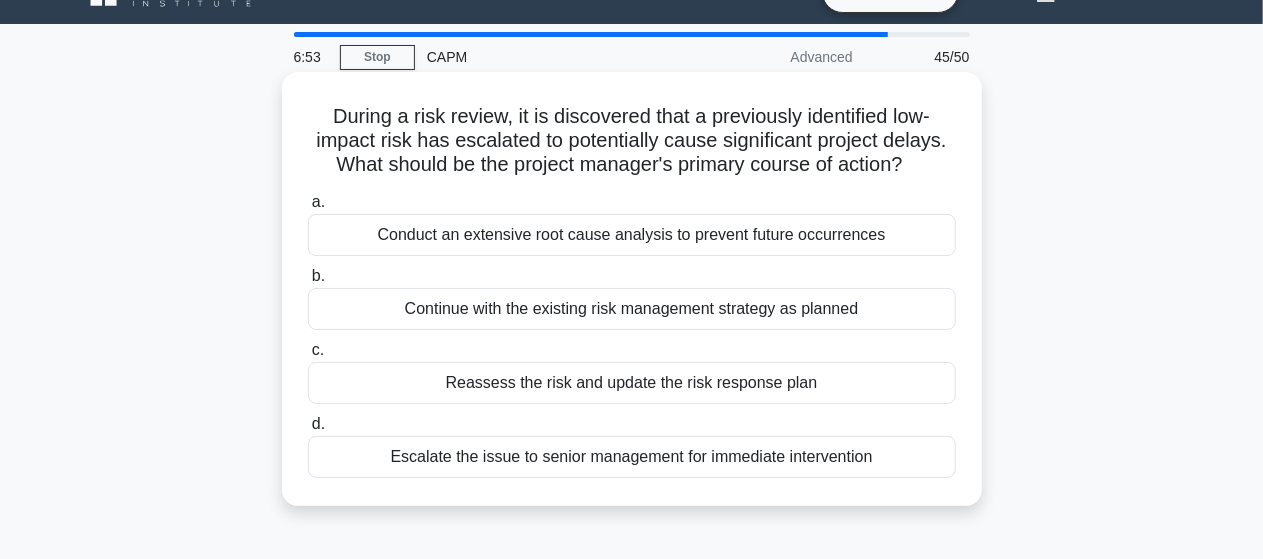 click on "Reassess the risk and update the risk response plan" at bounding box center [632, 383] 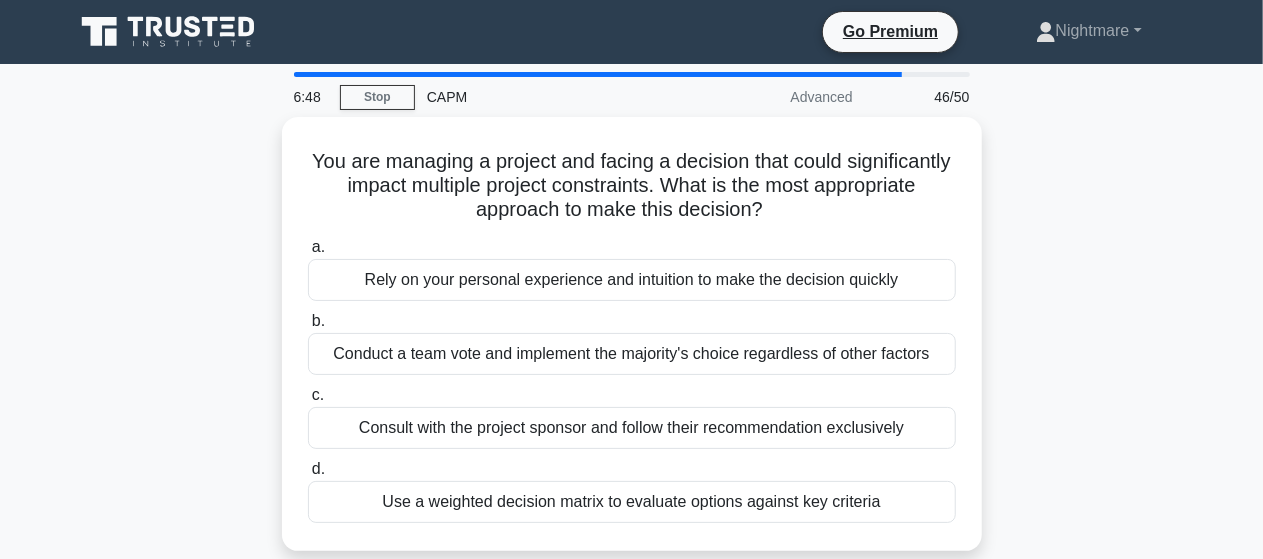 scroll, scrollTop: 40, scrollLeft: 0, axis: vertical 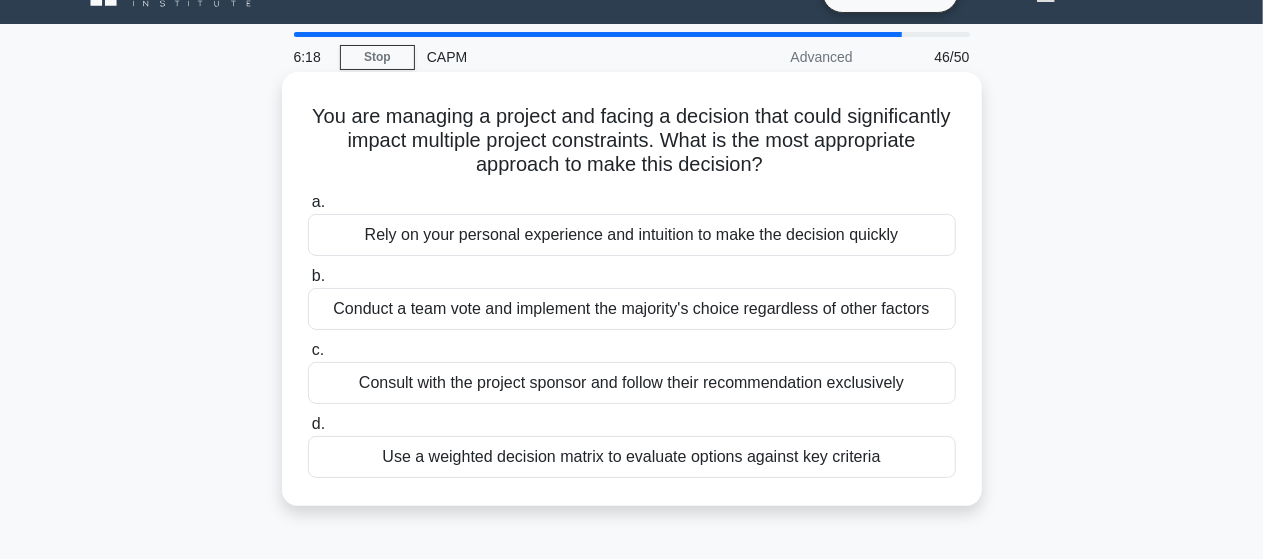 click on "Consult with the project sponsor and follow their recommendation exclusively" at bounding box center (632, 383) 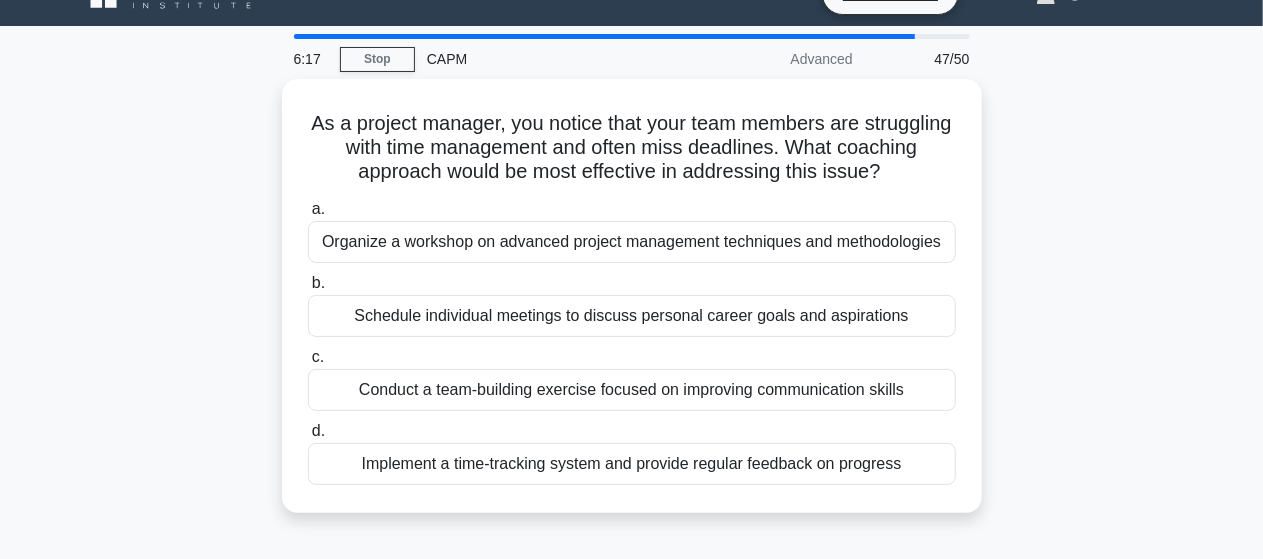scroll, scrollTop: 40, scrollLeft: 0, axis: vertical 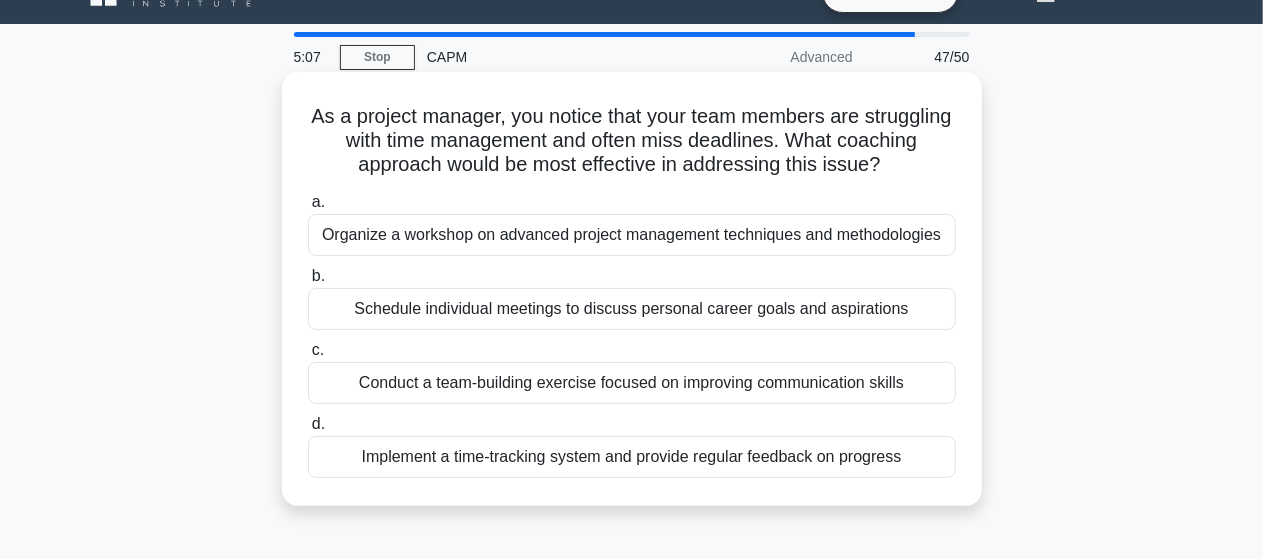 click on "Implement a time-tracking system and provide regular feedback on progress" at bounding box center [632, 457] 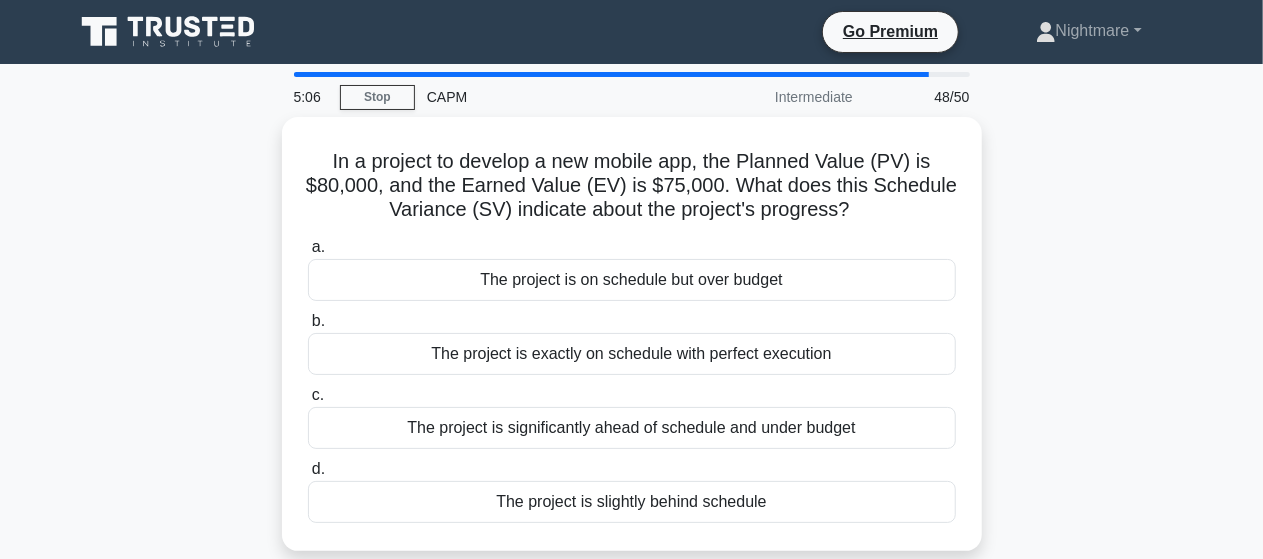 scroll, scrollTop: 0, scrollLeft: 0, axis: both 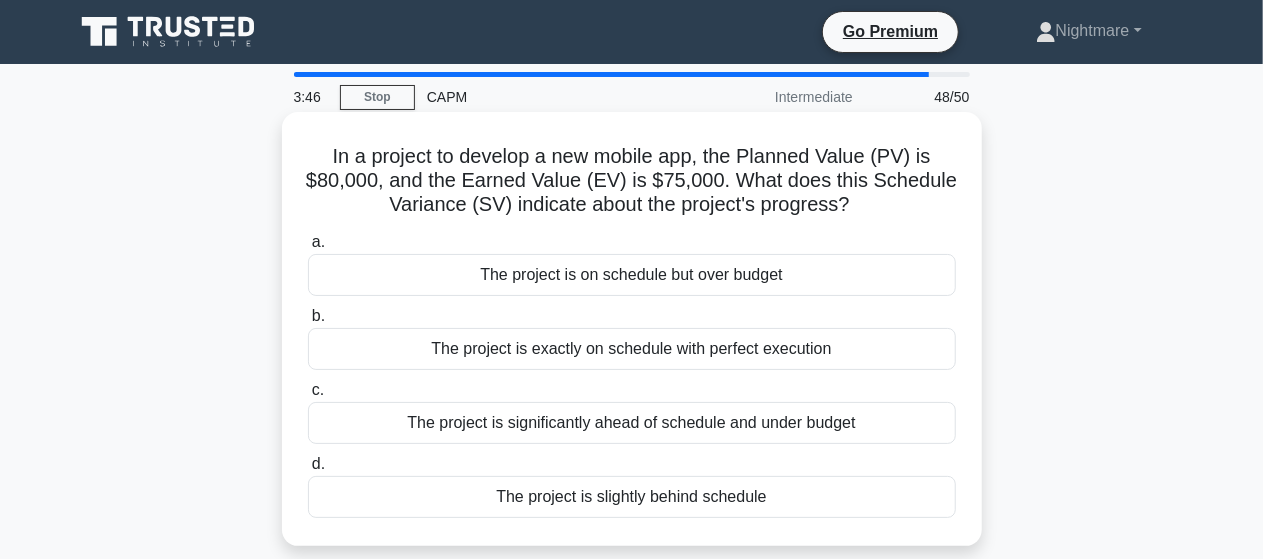 click on "The project is slightly behind schedule" at bounding box center (632, 497) 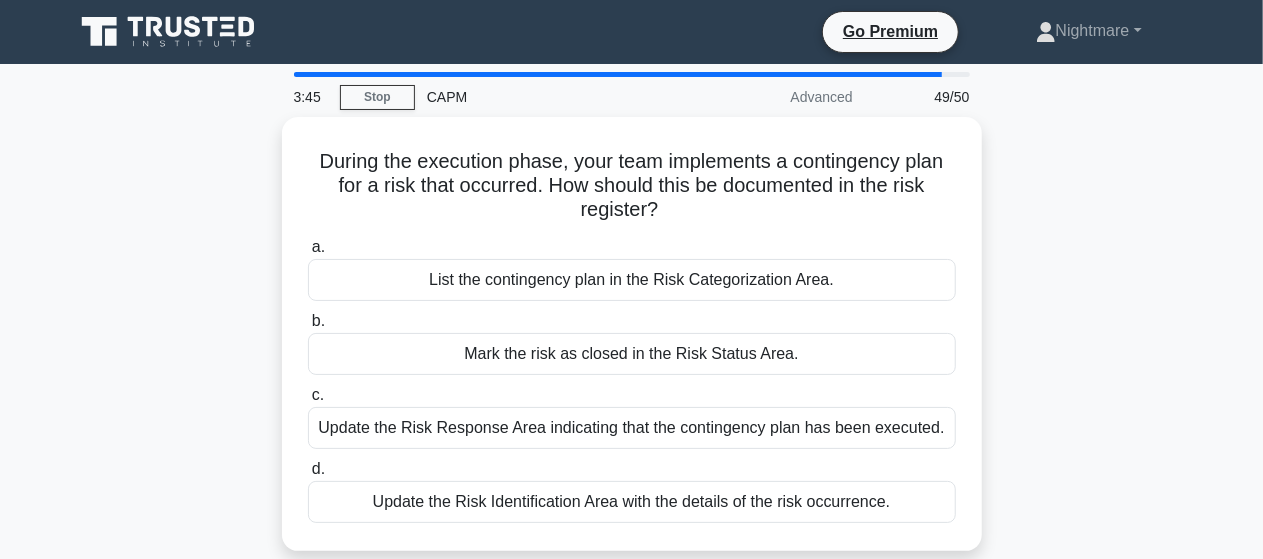 click on "During the execution phase, your team implements a contingency plan for a risk that occurred. How should this be documented in the risk register?
.spinner_0XTQ{transform-origin:center;animation:spinner_y6GP .75s linear infinite}@keyframes spinner_y6GP{100%{transform:rotate(360deg)}}
a.
List the contingency plan in the Risk Categorization Area.
b. c. d." at bounding box center (632, 346) 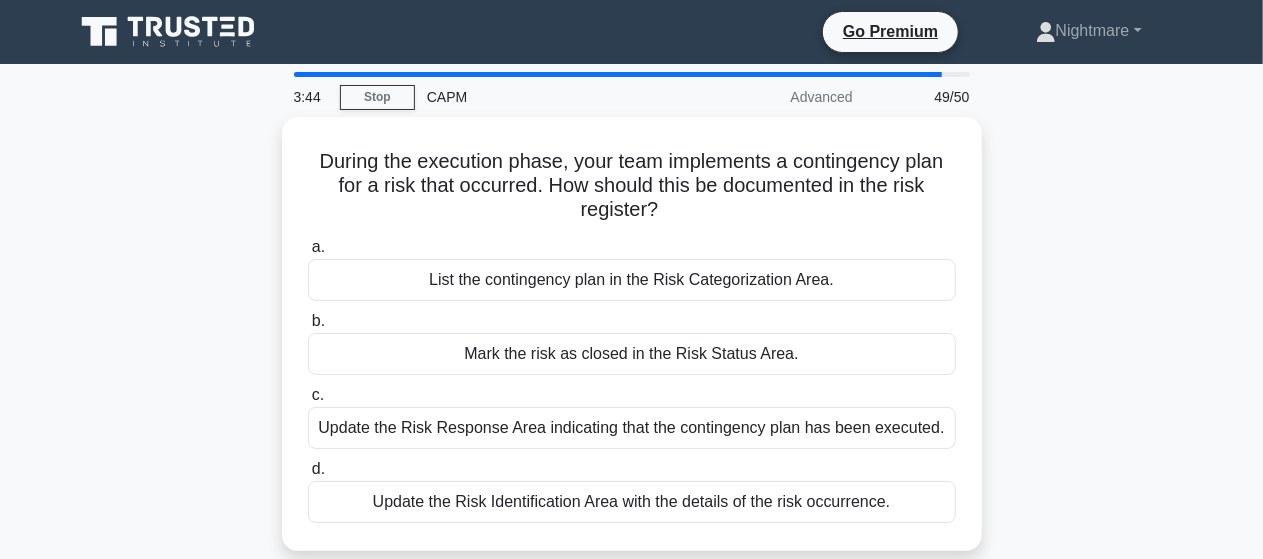 scroll, scrollTop: 40, scrollLeft: 0, axis: vertical 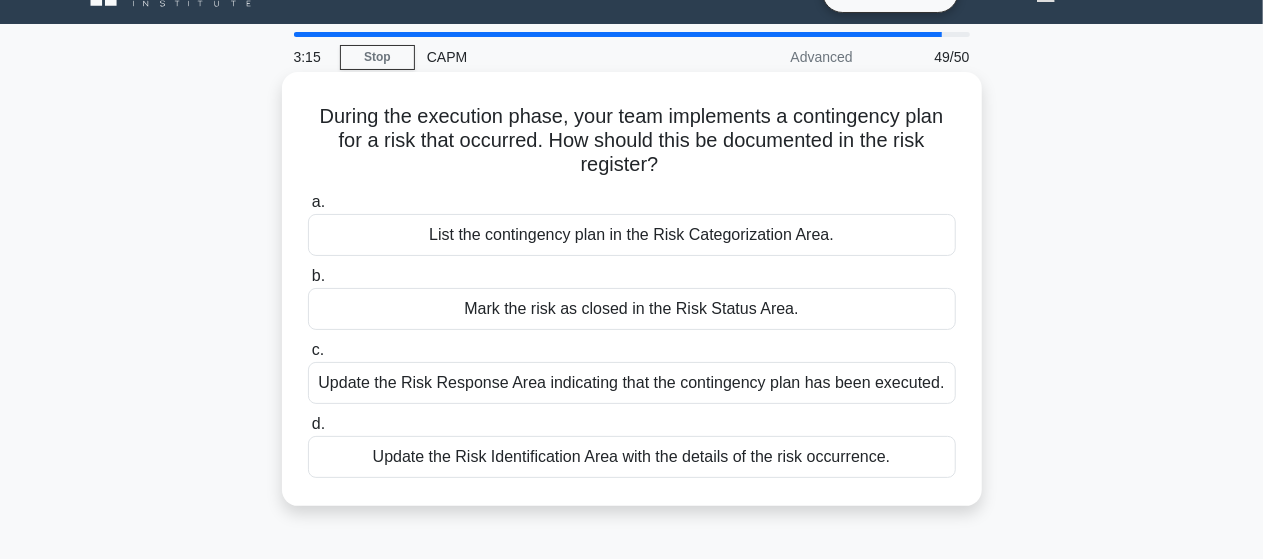 click on "Update the Risk Identification Area with the details of the risk occurrence." at bounding box center (632, 457) 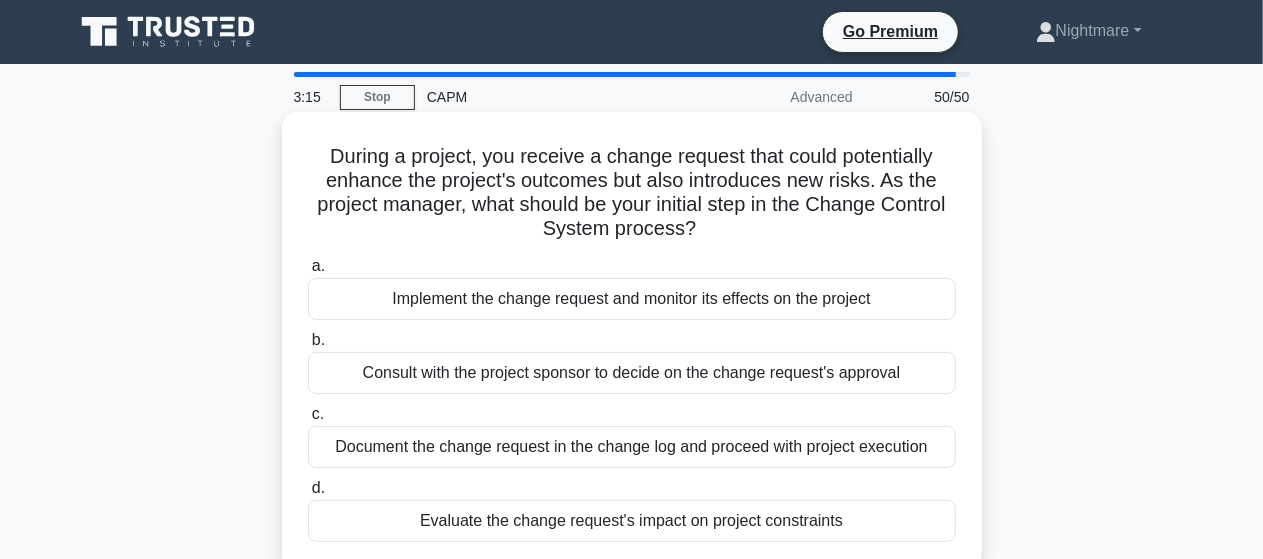 scroll, scrollTop: 0, scrollLeft: 0, axis: both 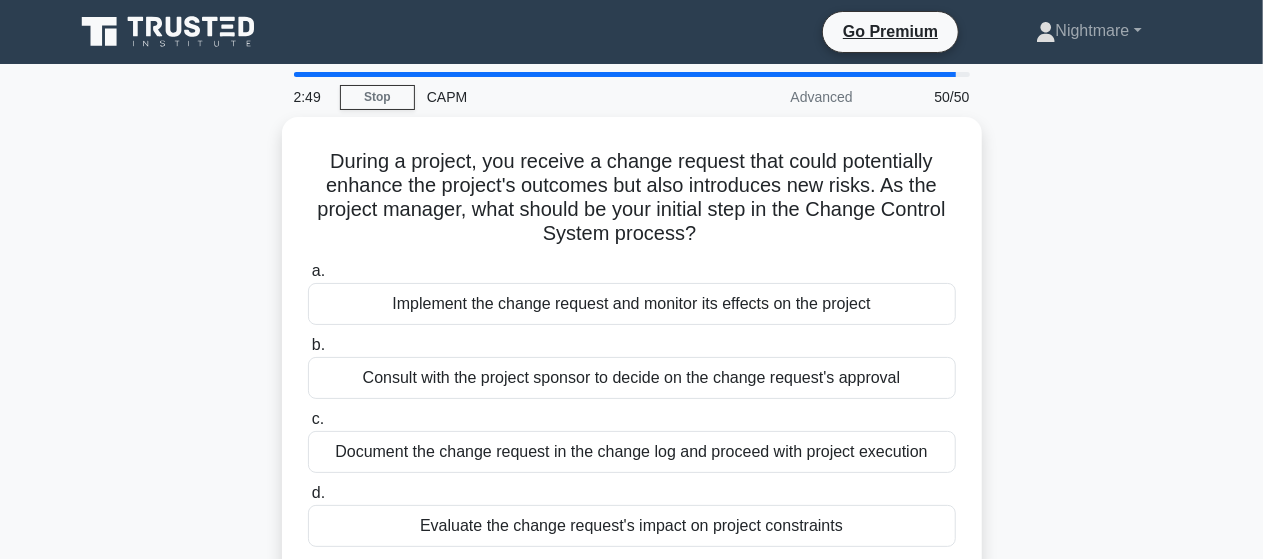 click on "During a project, you receive a change request that could potentially enhance the project's outcomes but also introduces new risks. As the project manager, what should be your initial step in the Change Control System process?
.spinner_0XTQ{transform-origin:center;animation:spinner_y6GP .75s linear infinite}@keyframes spinner_y6GP{100%{transform:rotate(360deg)}}
a.
b. c. d." at bounding box center [632, 358] 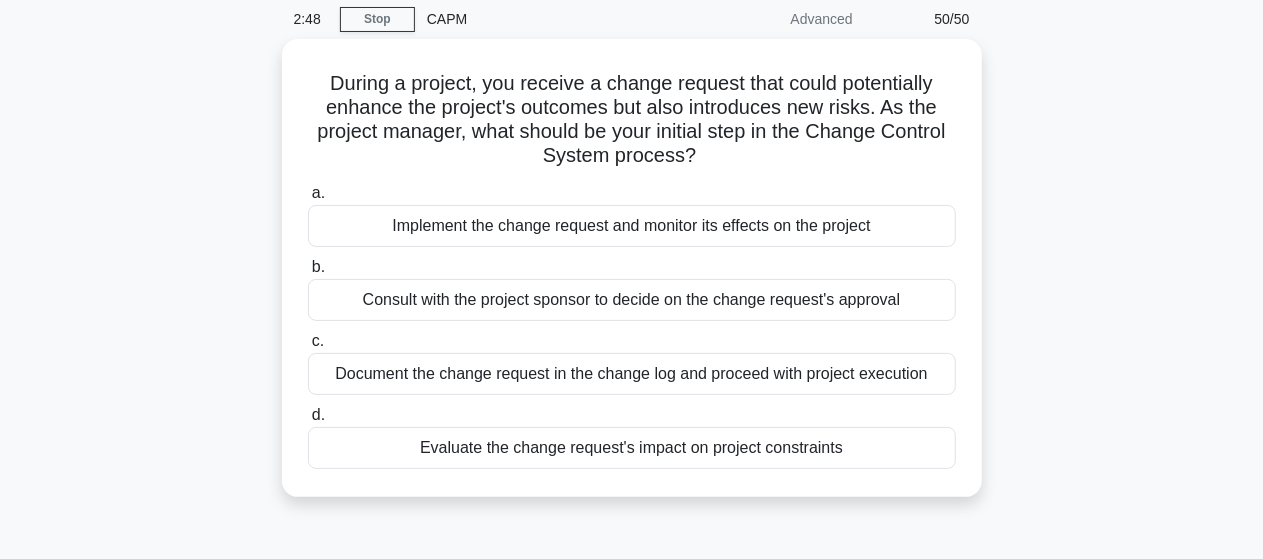 scroll, scrollTop: 80, scrollLeft: 0, axis: vertical 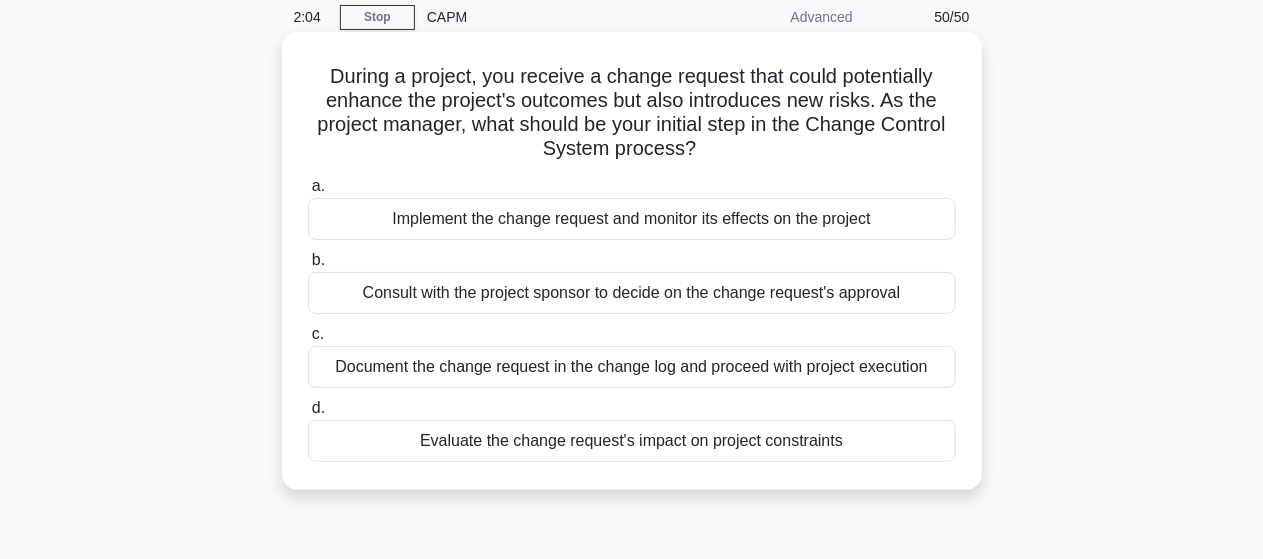 click on "Consult with the project sponsor to decide on the change request's approval" at bounding box center (632, 293) 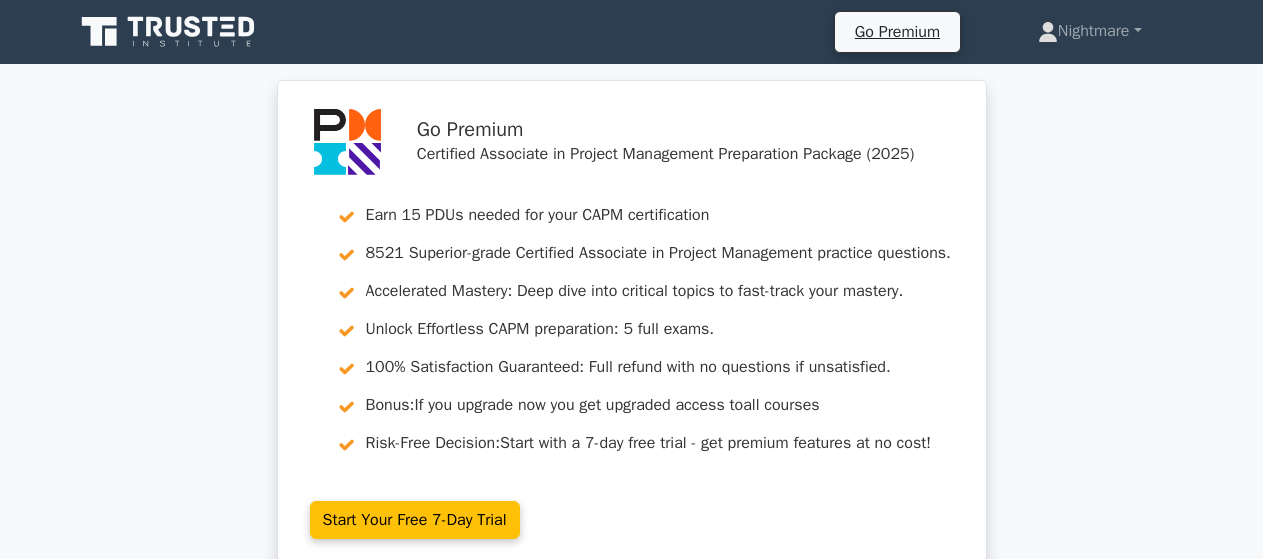 scroll, scrollTop: 0, scrollLeft: 0, axis: both 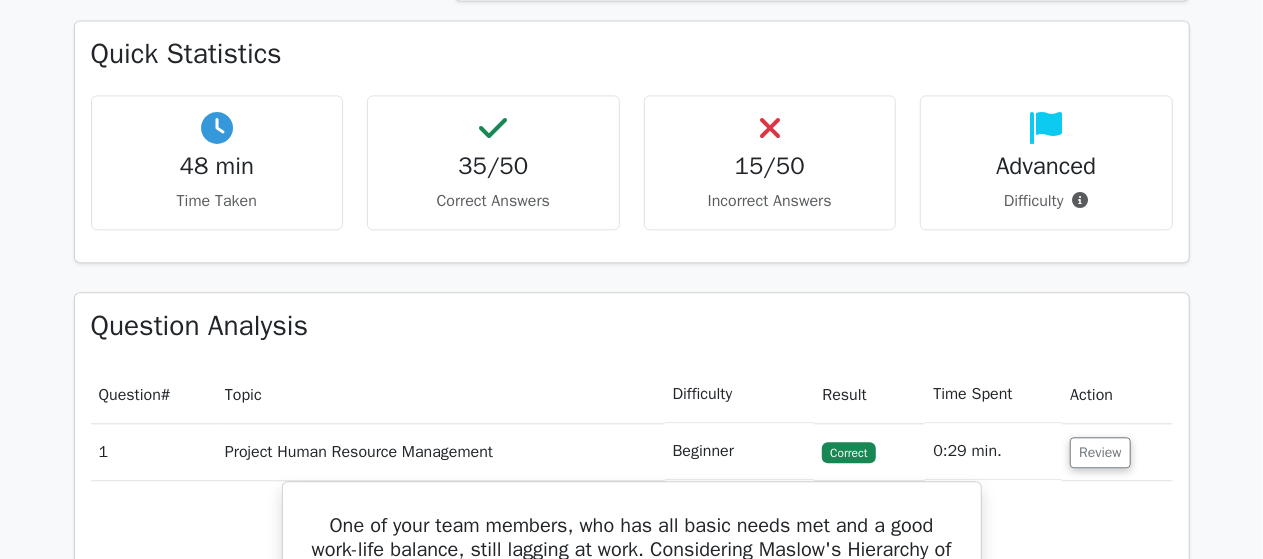 click on "15/50" at bounding box center [770, 166] 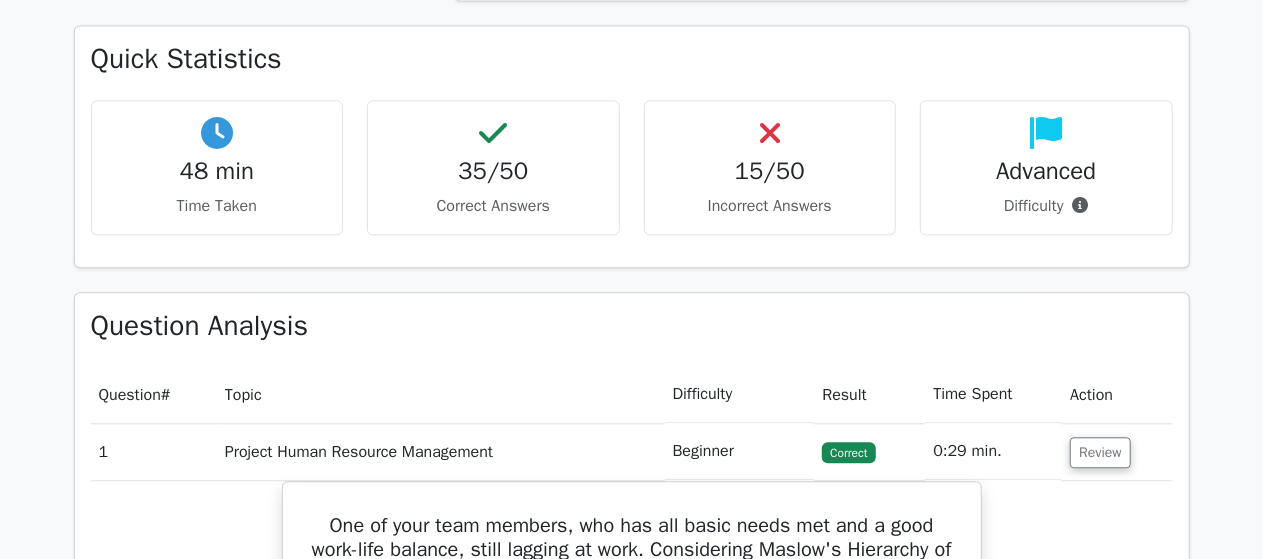 click on "Go Premium
Certified Associate in Project Management Preparation Package (2025)
Earn 15 PDUs needed for your CAPM certification
8521 Superior-grade  Certified Associate in Project Management practice questions.
Accelerated Mastery: Deep dive into critical topics to fast-track your mastery.
Unlock Effortless CAPM preparation: 5 full exams.
100% Satisfaction Guaranteed: Full refund with no questions if unsatisfied.
Bonus:" at bounding box center [631, 1354] 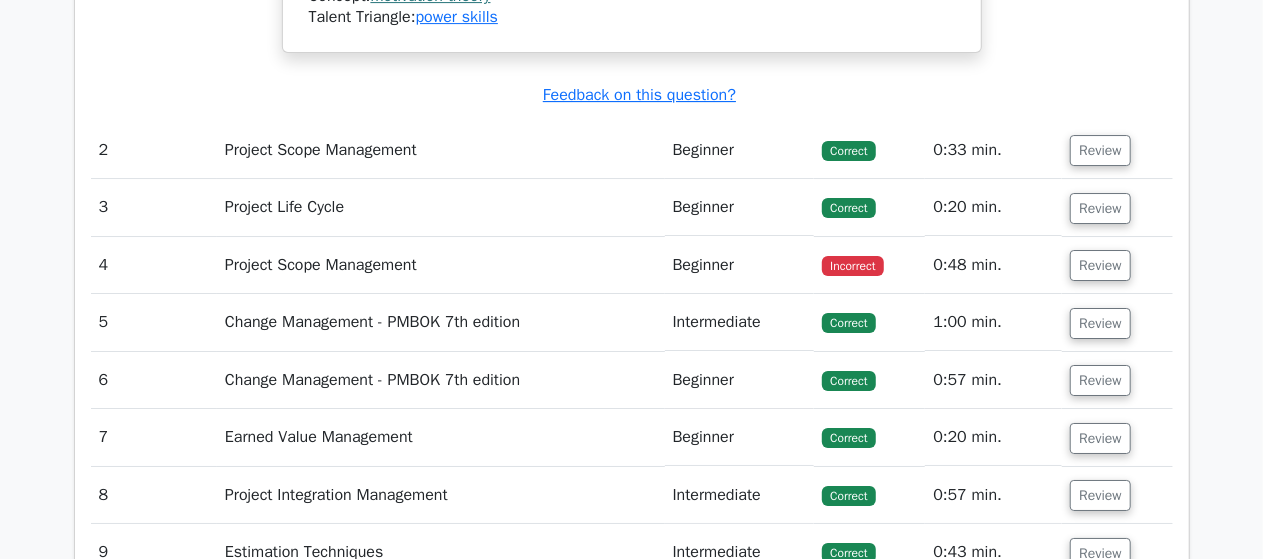 scroll, scrollTop: 3446, scrollLeft: 0, axis: vertical 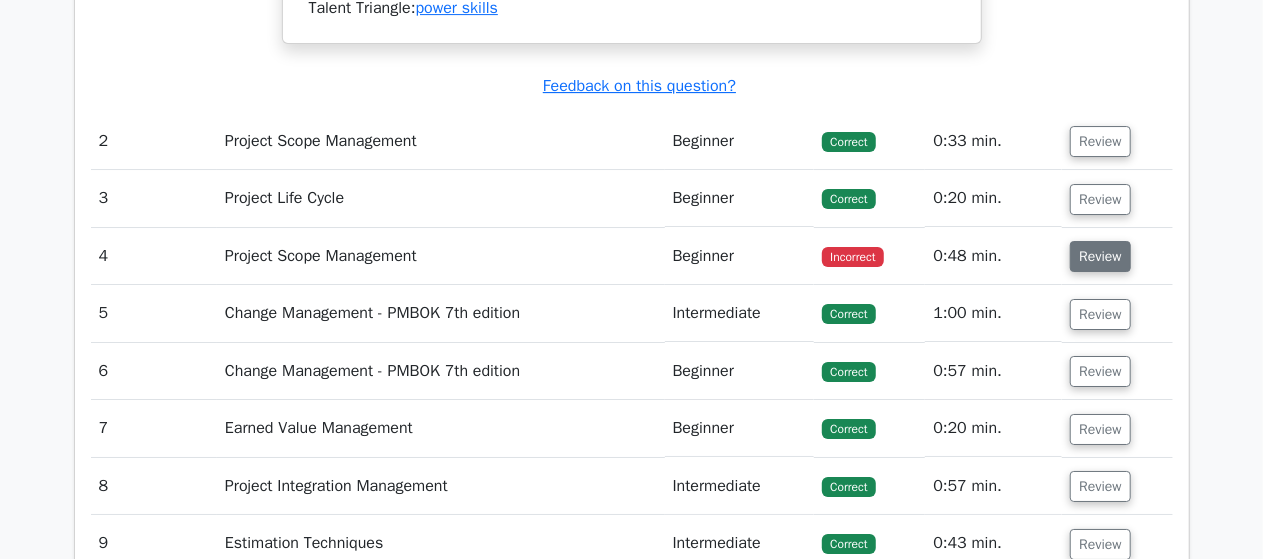 click on "Review" at bounding box center (1100, 256) 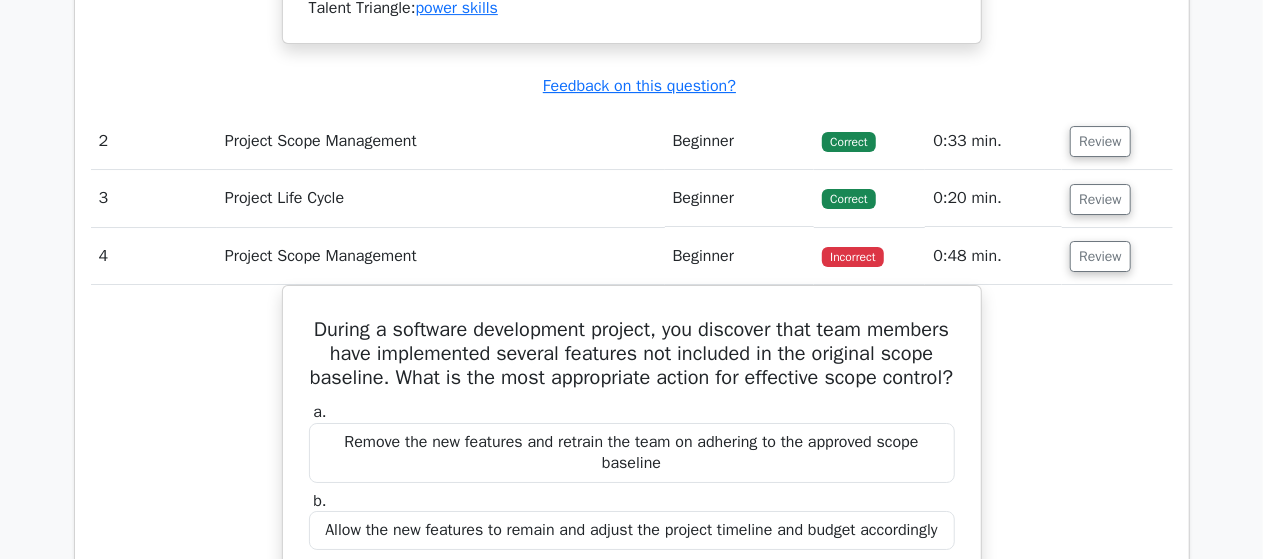 type 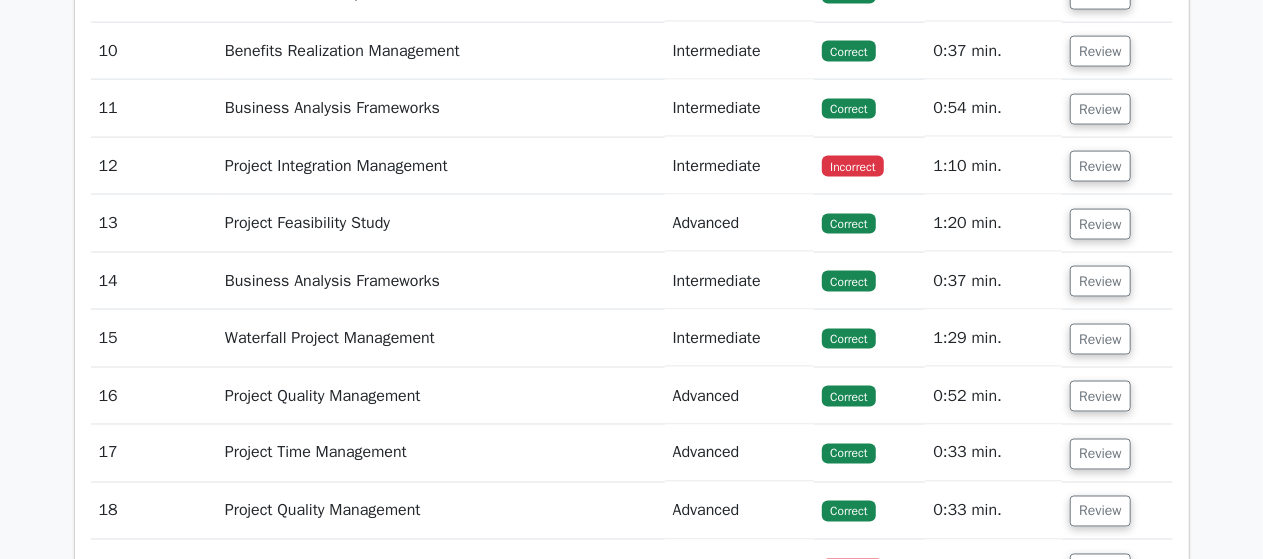 scroll, scrollTop: 5286, scrollLeft: 0, axis: vertical 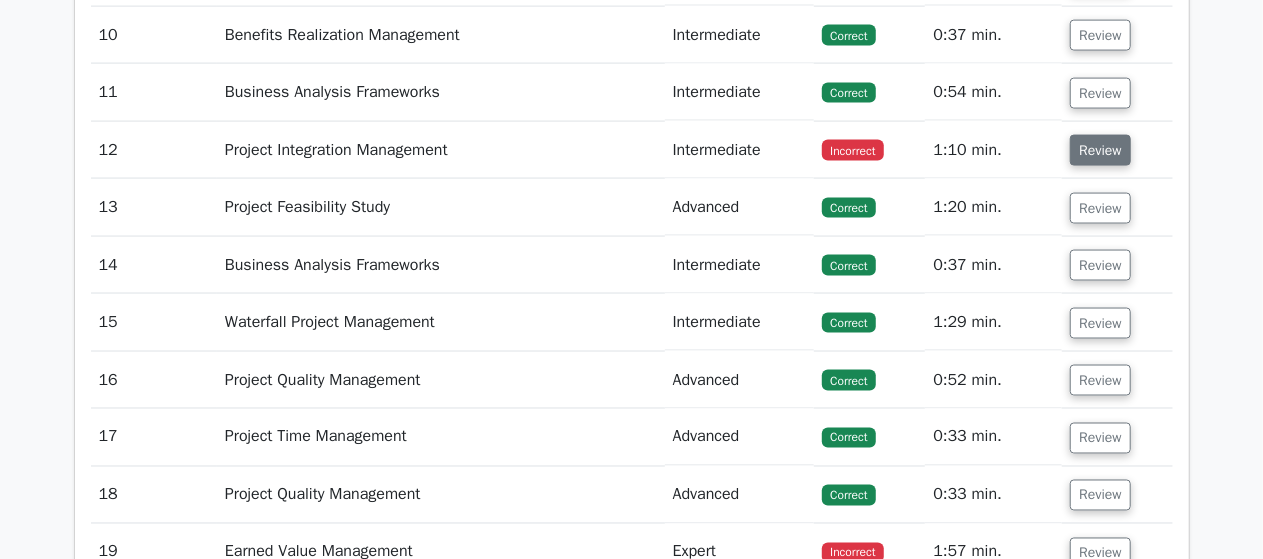 click on "Review" at bounding box center (1100, 150) 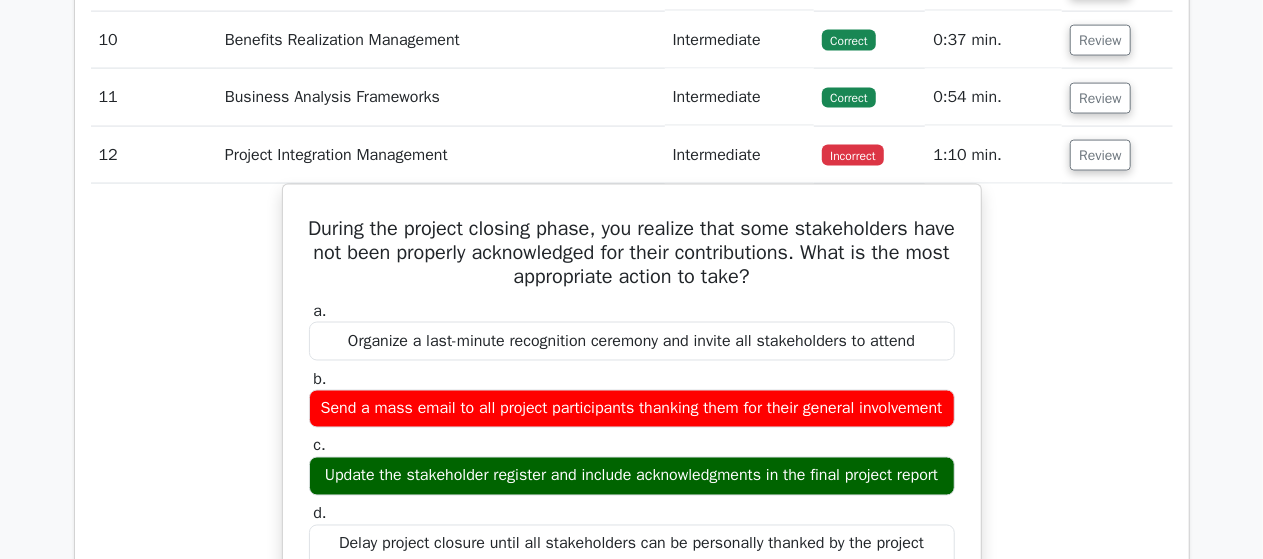 type 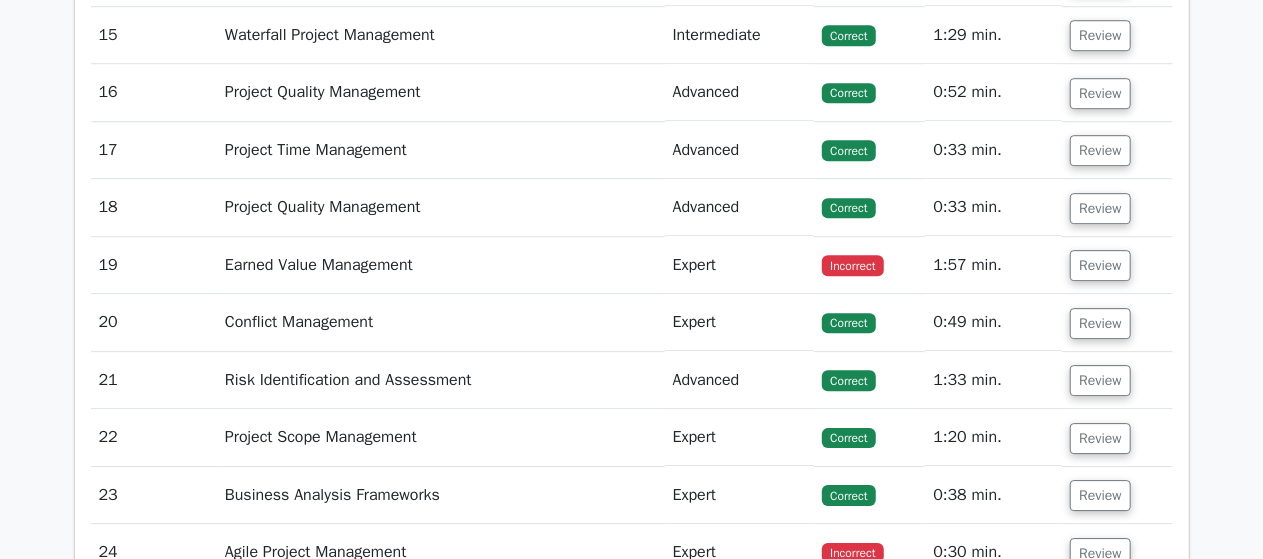 scroll, scrollTop: 6806, scrollLeft: 0, axis: vertical 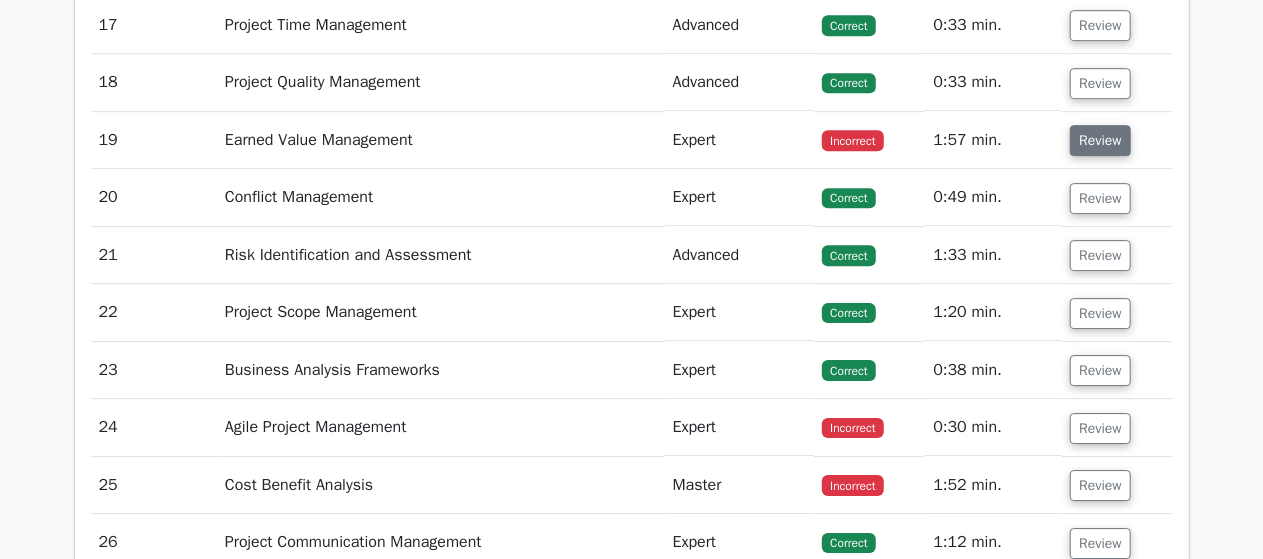click on "Review" at bounding box center (1100, 140) 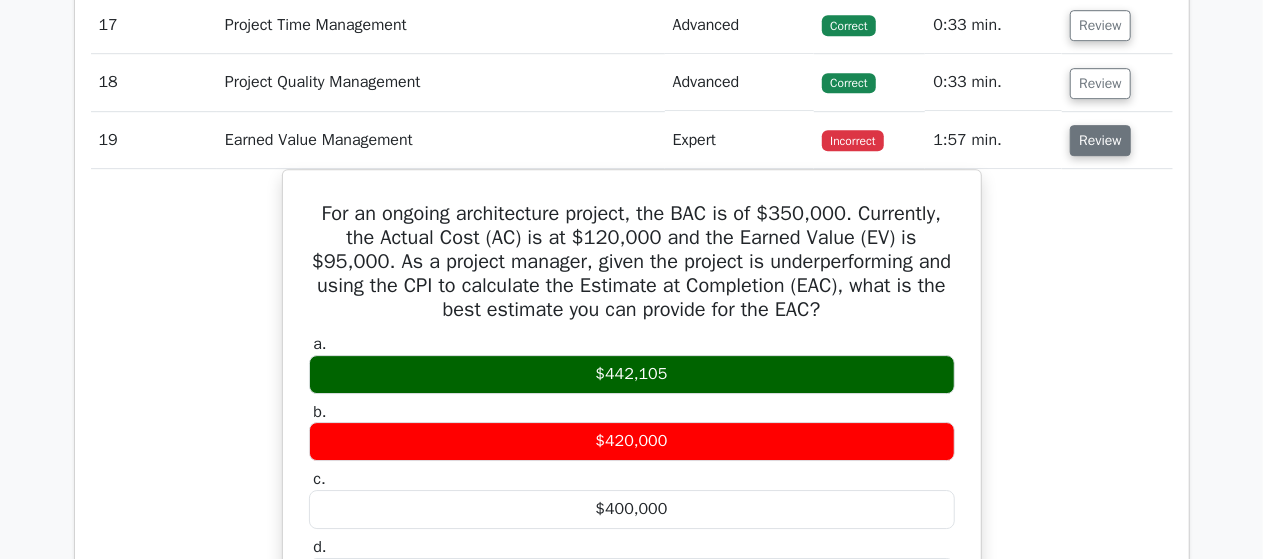 type 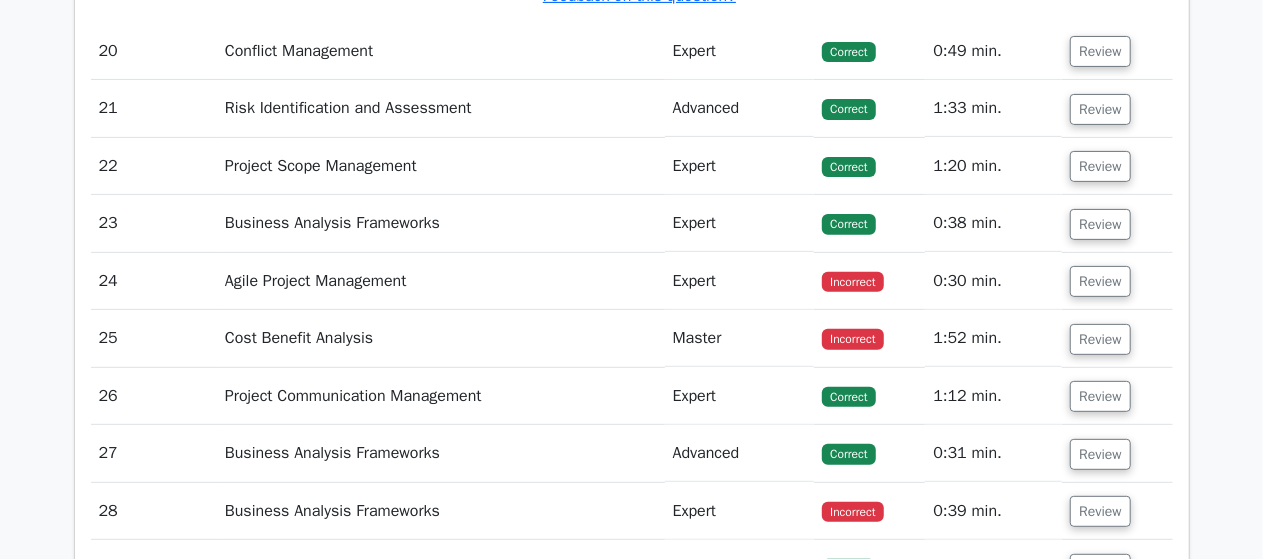 scroll, scrollTop: 8006, scrollLeft: 0, axis: vertical 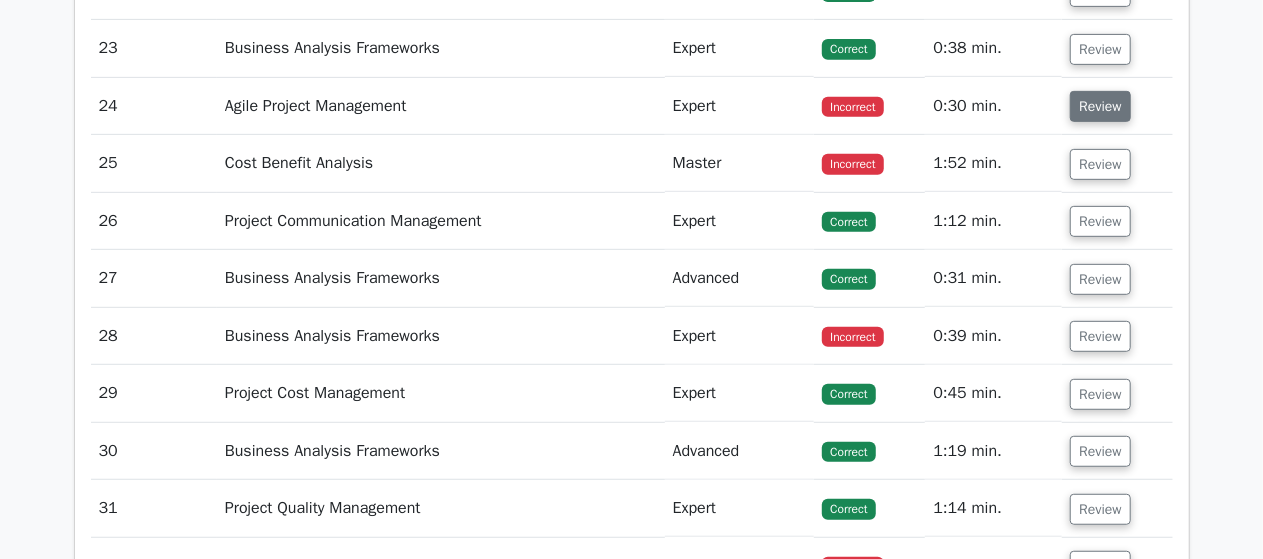 click on "Review" at bounding box center [1100, 106] 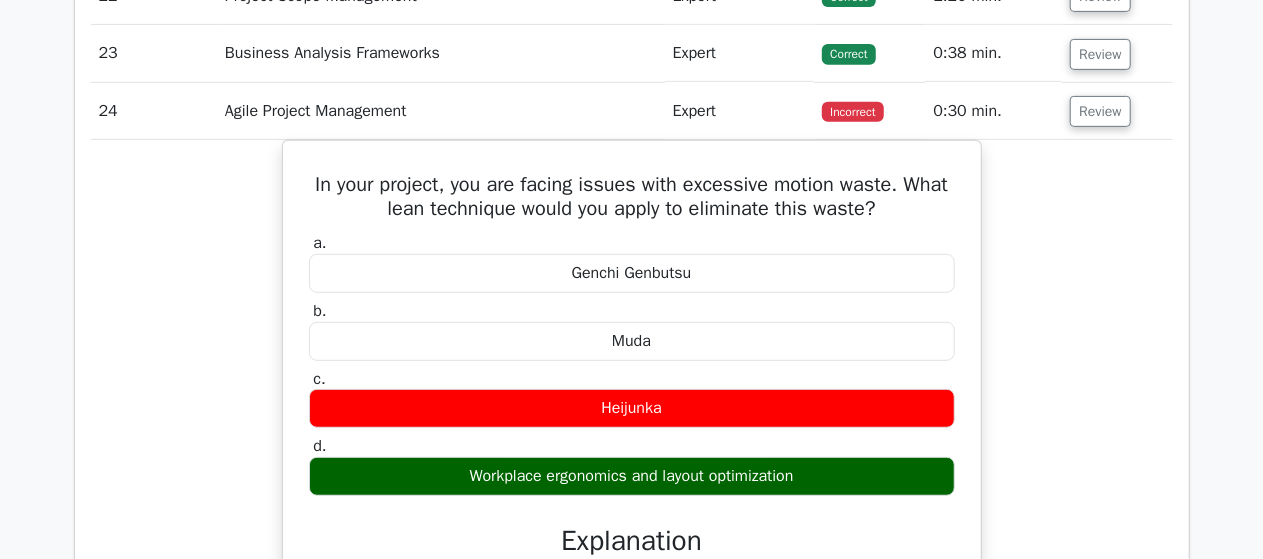 type 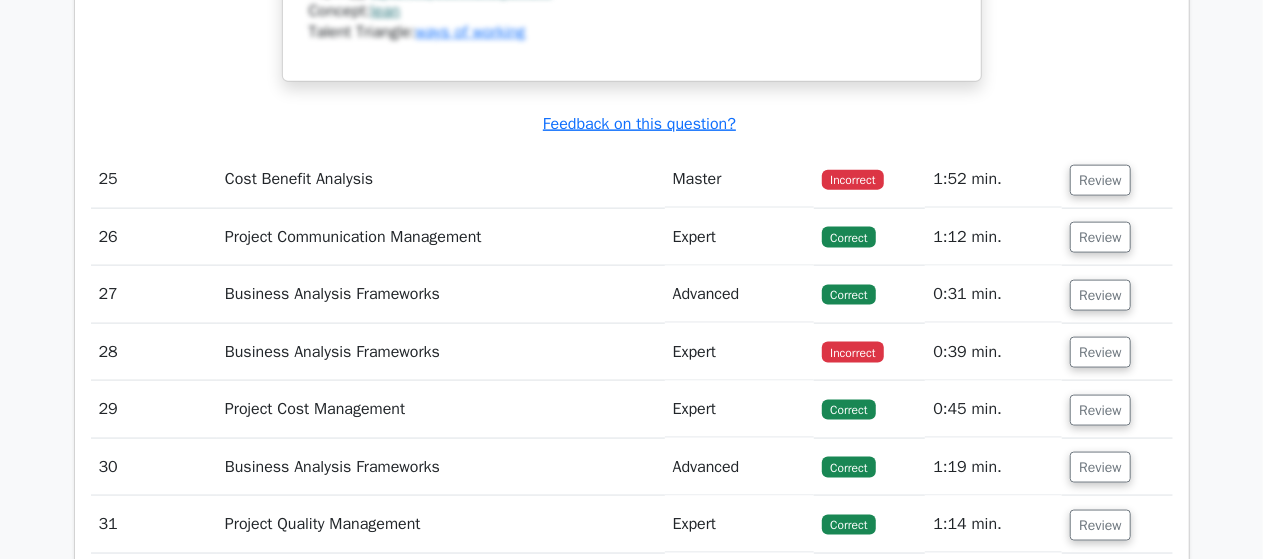 scroll, scrollTop: 8806, scrollLeft: 0, axis: vertical 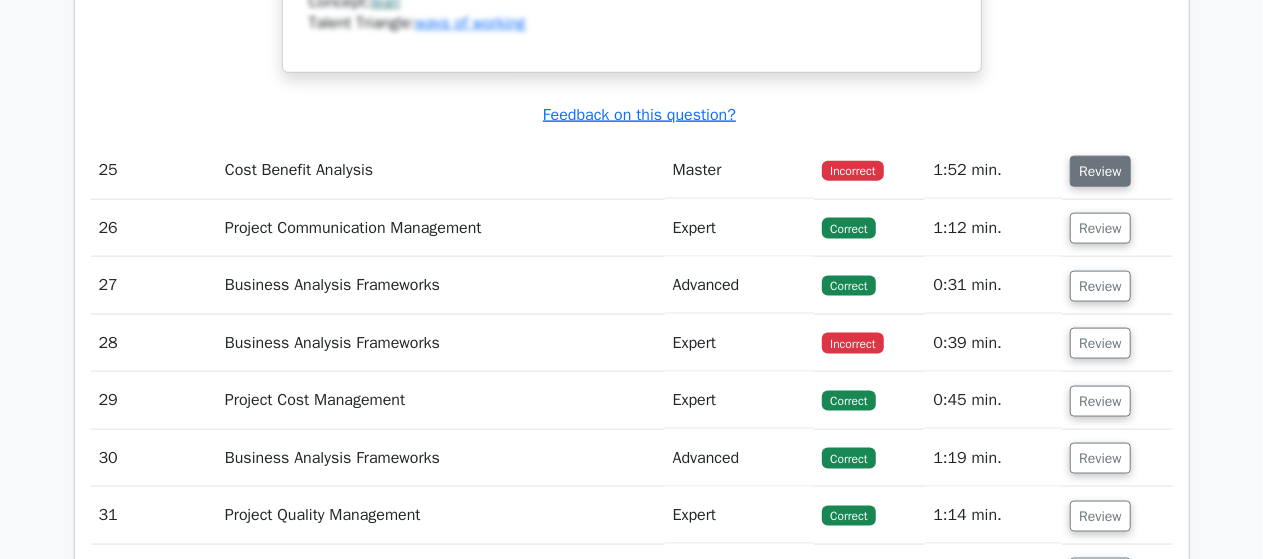 click on "Review" at bounding box center (1100, 171) 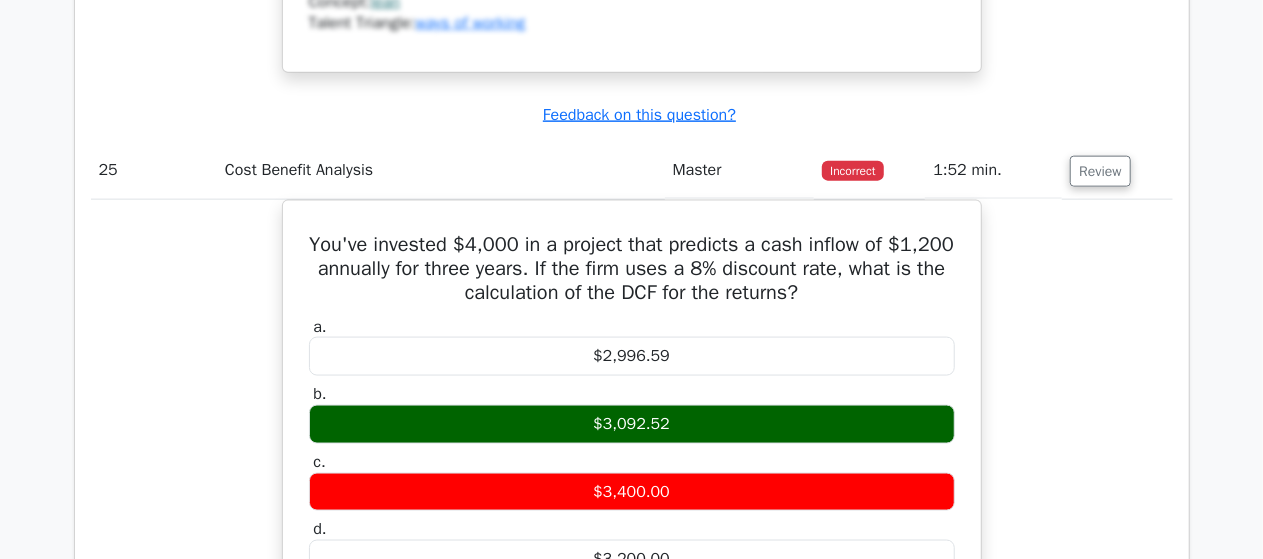 type 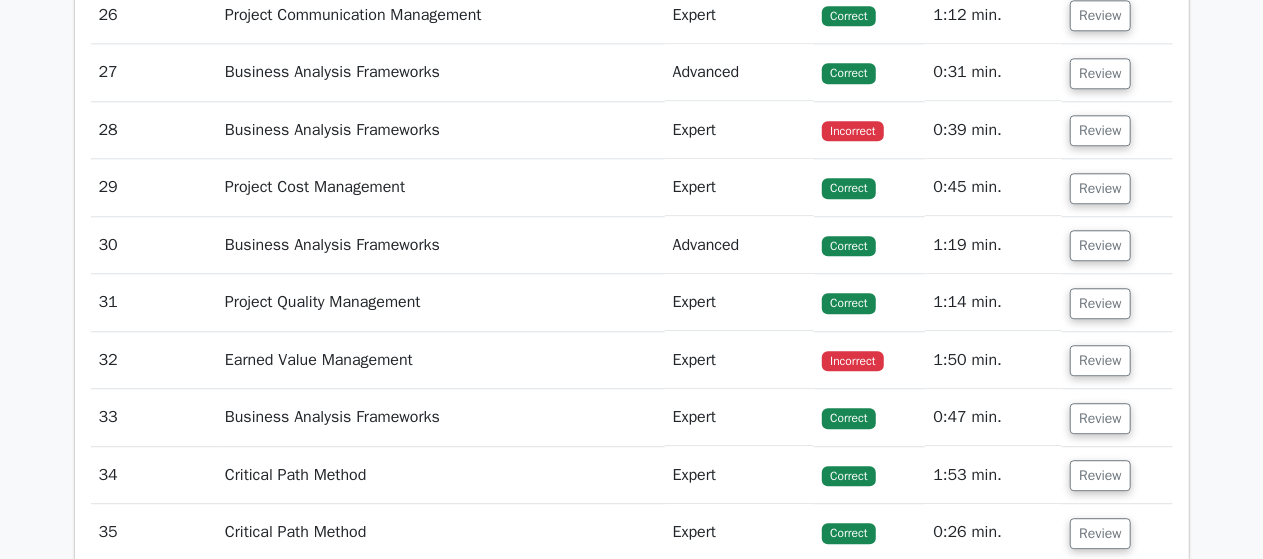 scroll, scrollTop: 10046, scrollLeft: 0, axis: vertical 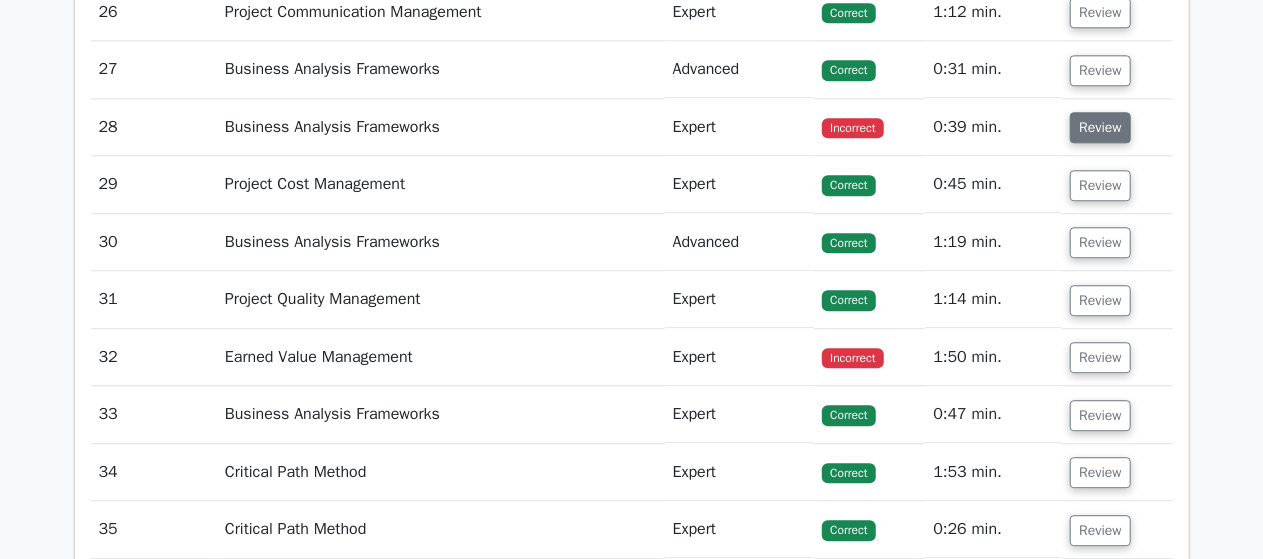 click on "Review" at bounding box center [1100, 127] 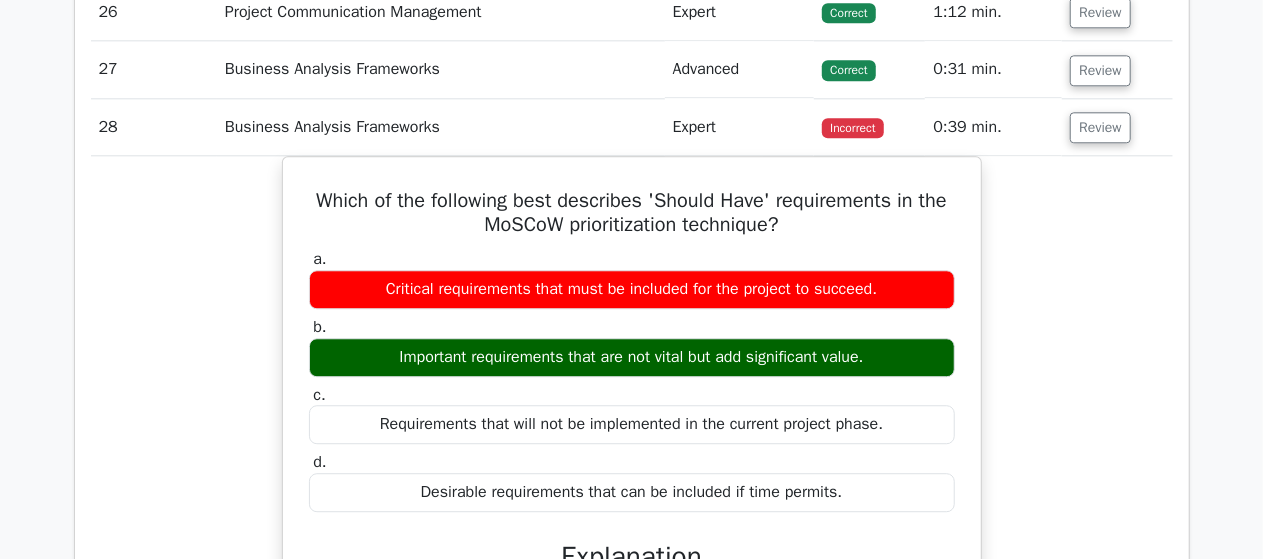 type 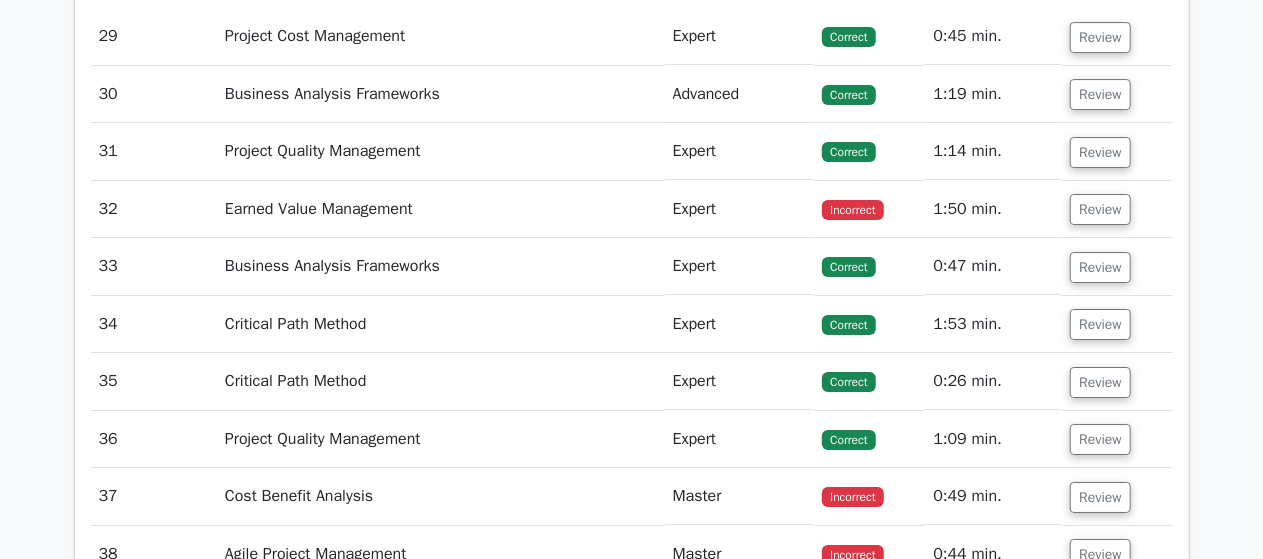 scroll, scrollTop: 11046, scrollLeft: 0, axis: vertical 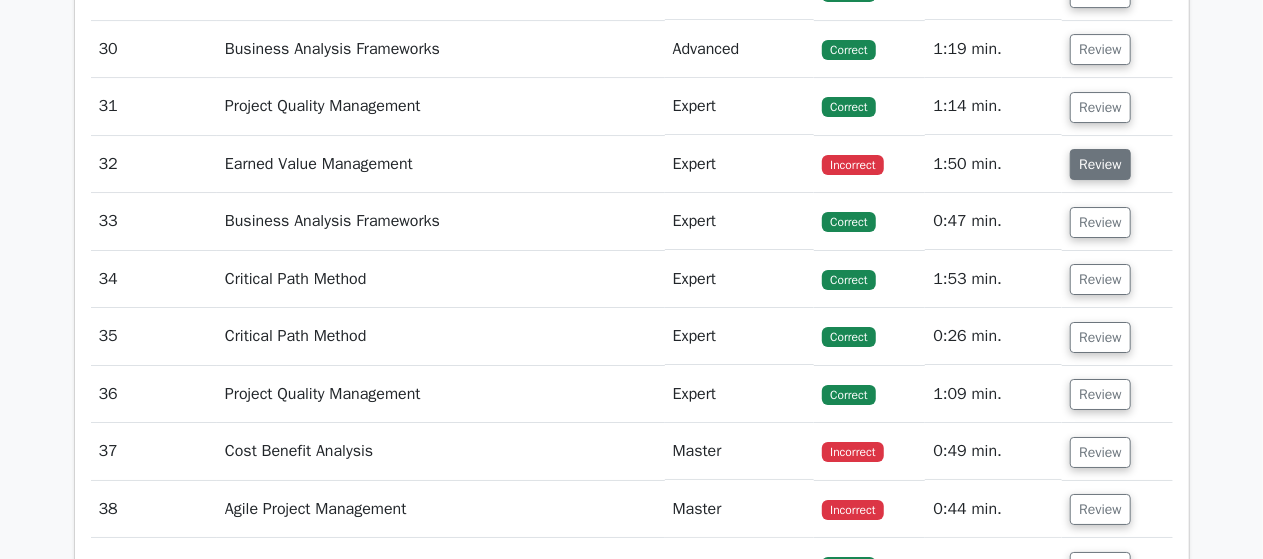 click on "Review" at bounding box center (1100, 164) 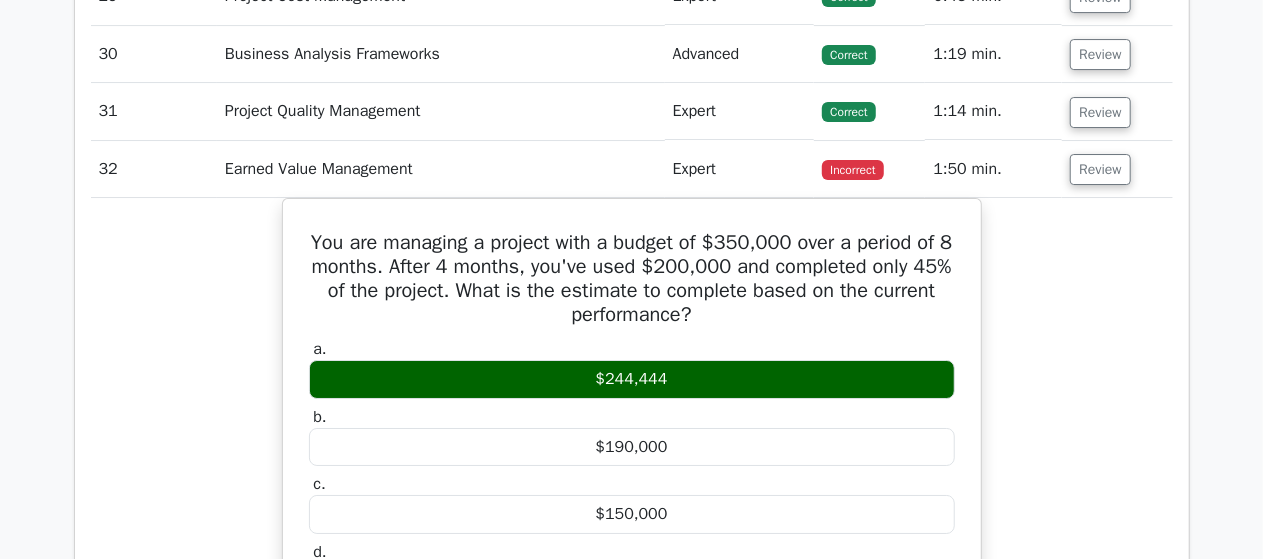 type 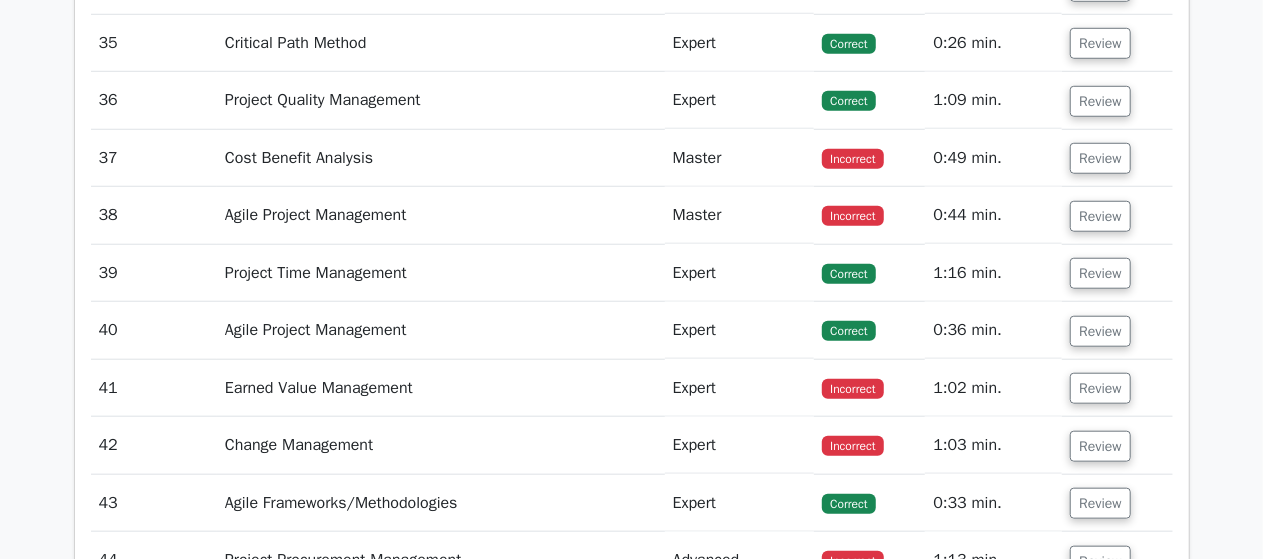 scroll, scrollTop: 12166, scrollLeft: 0, axis: vertical 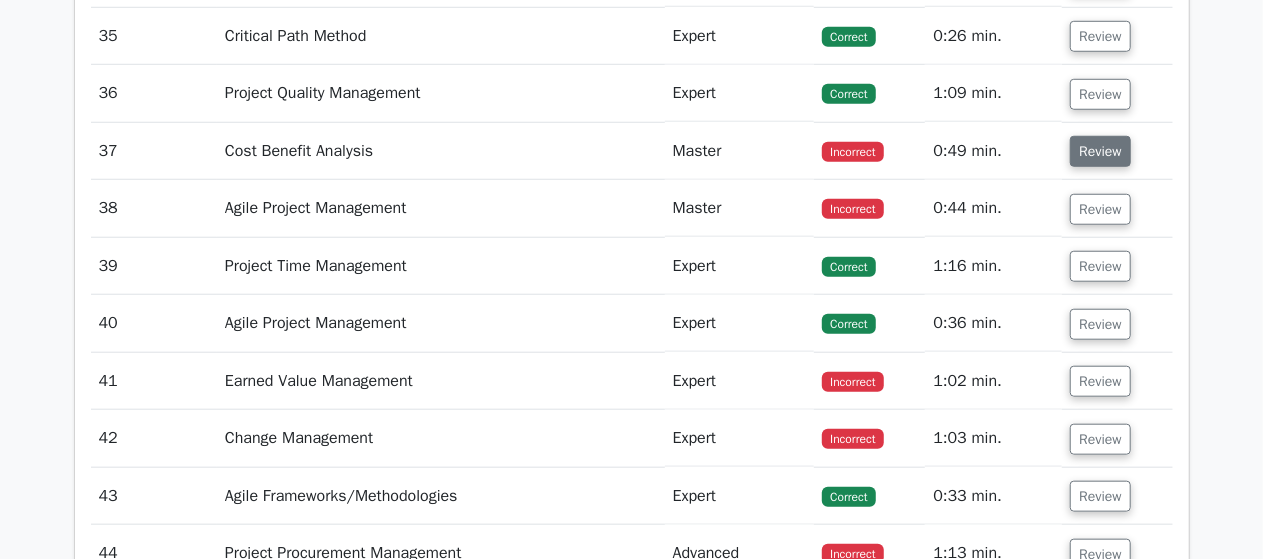click on "Review" at bounding box center [1100, 151] 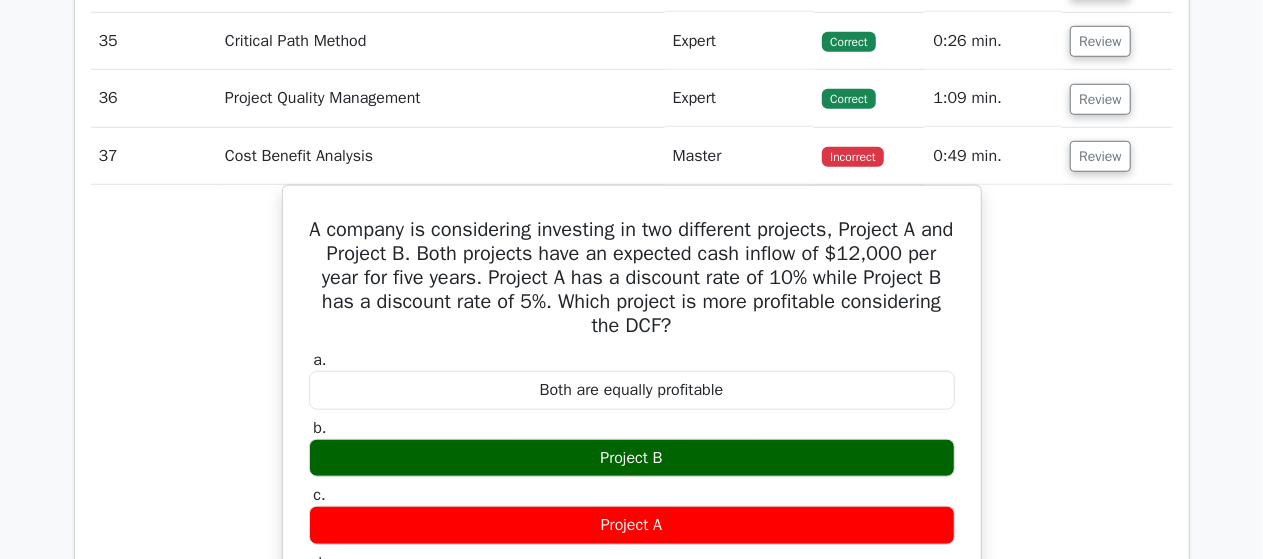 type 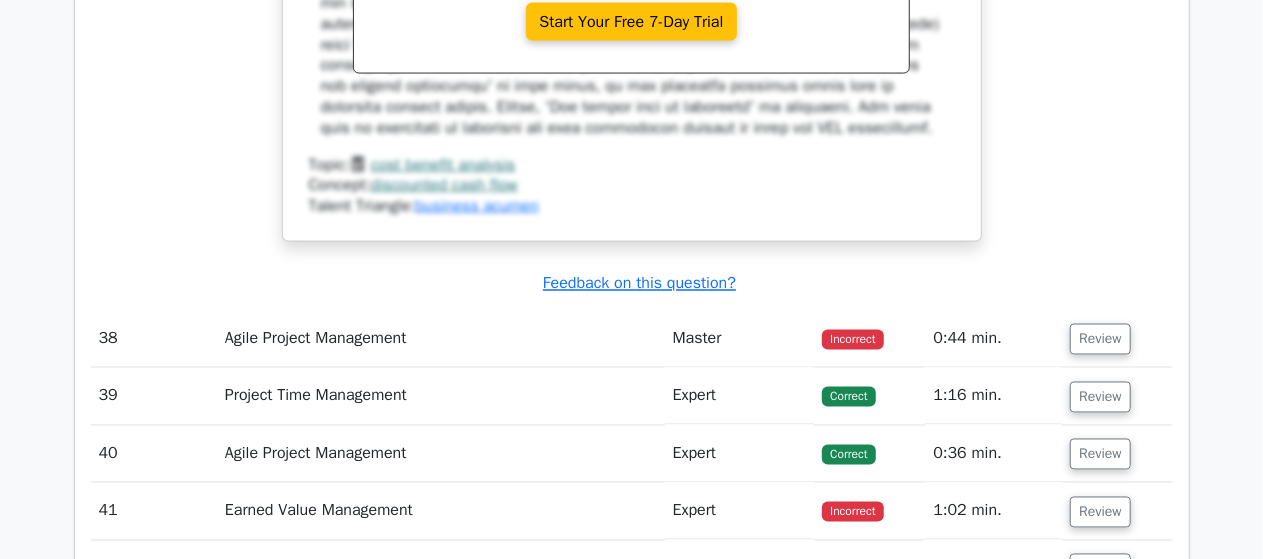 scroll, scrollTop: 13206, scrollLeft: 0, axis: vertical 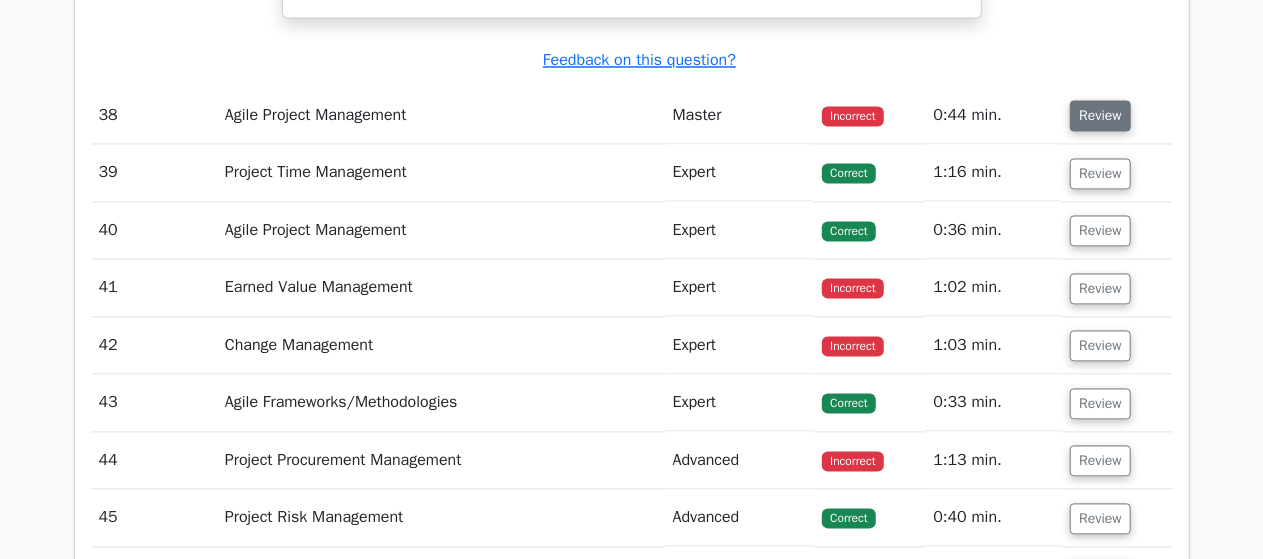click on "Review" at bounding box center (1100, 116) 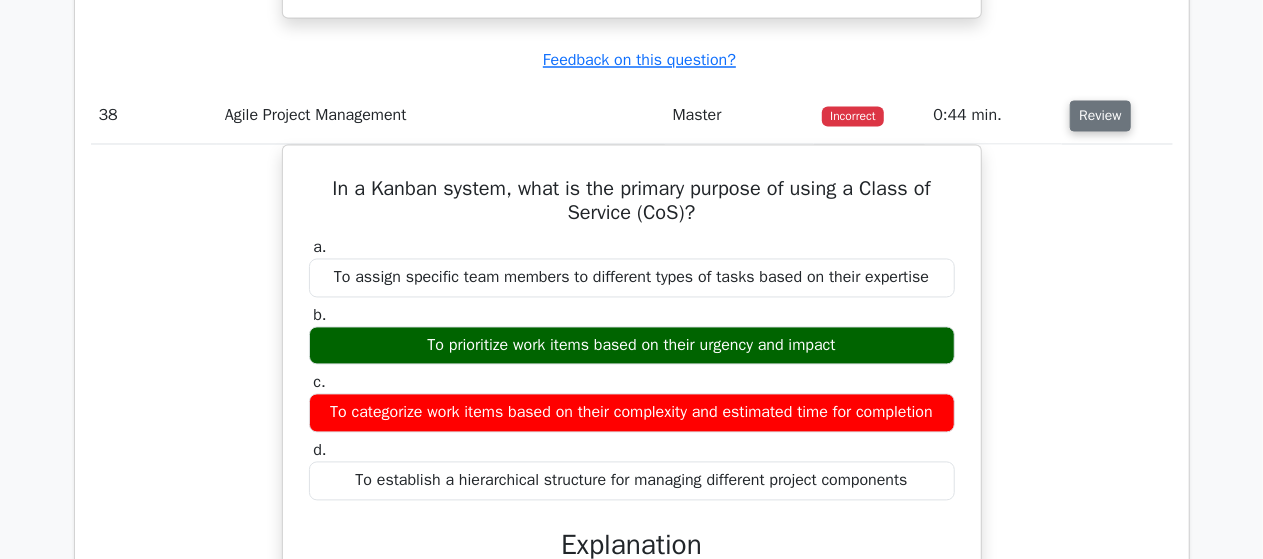click on "Review" at bounding box center [1100, 116] 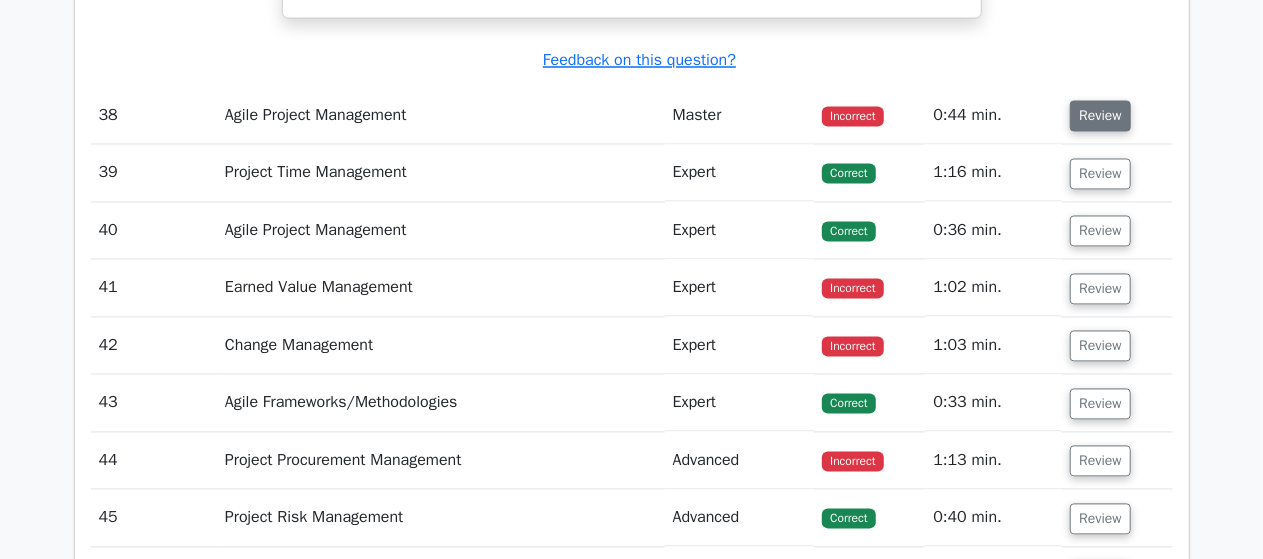 click on "Review" at bounding box center (1100, 116) 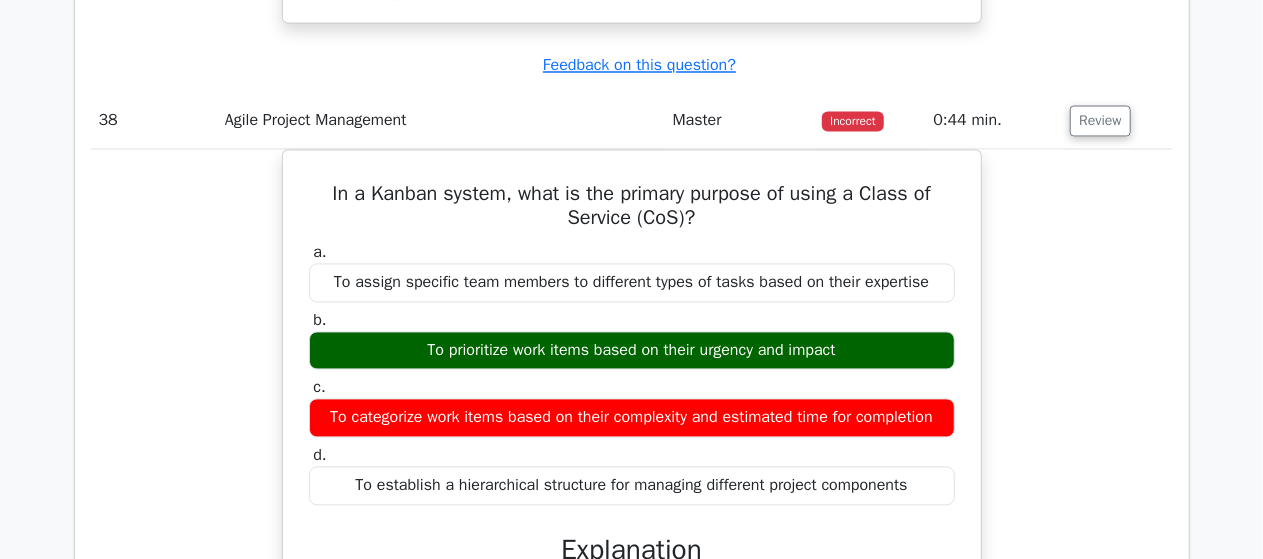 type 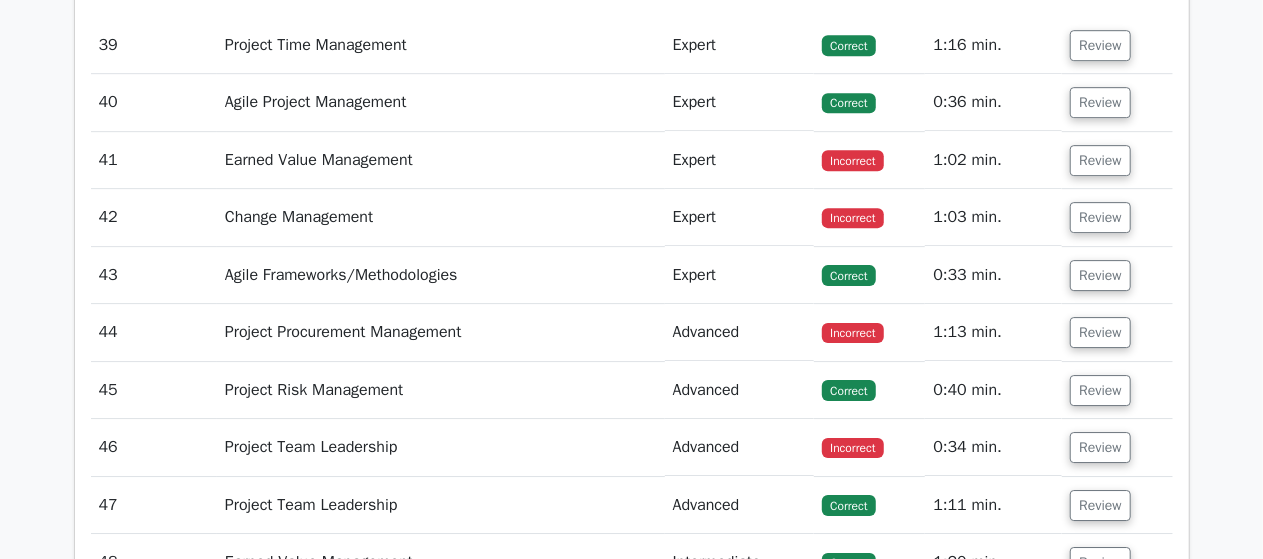 scroll, scrollTop: 14446, scrollLeft: 0, axis: vertical 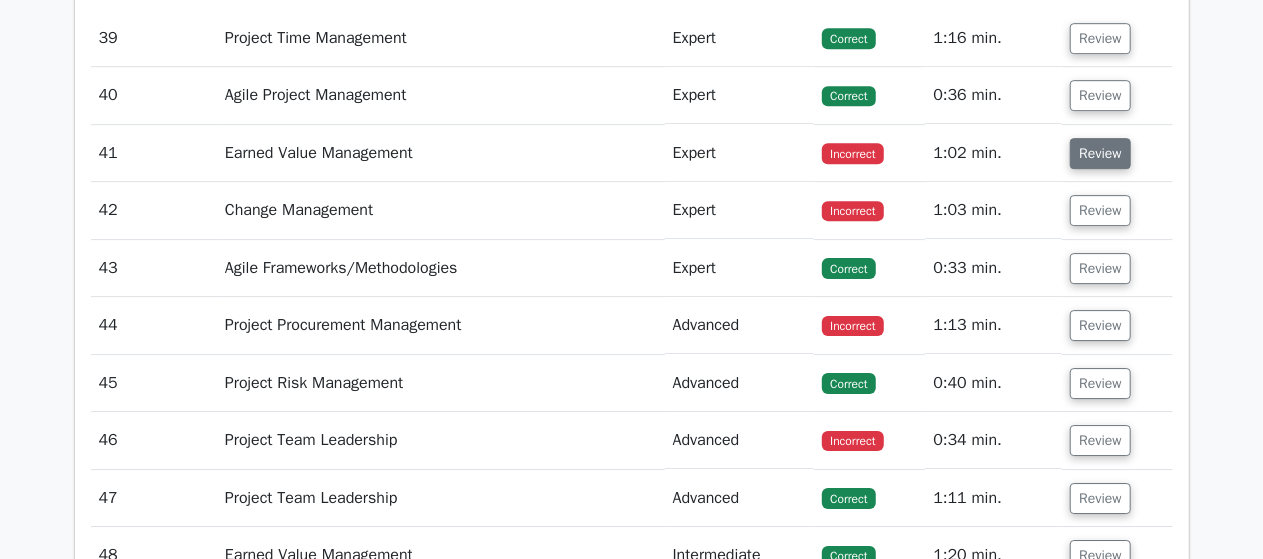 click on "Review" at bounding box center [1100, 153] 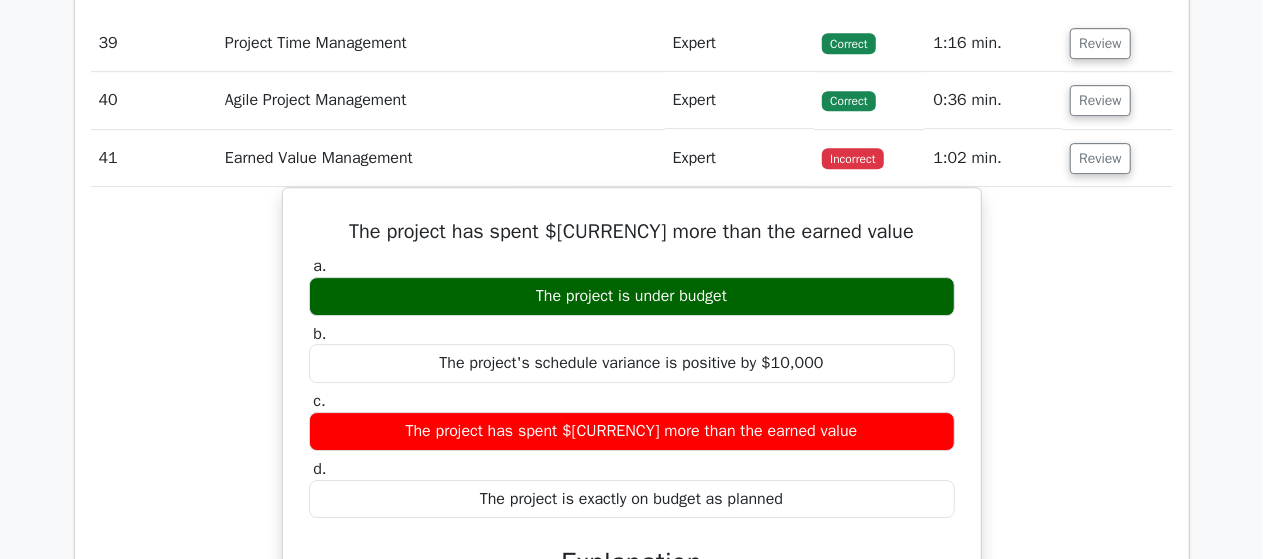 type 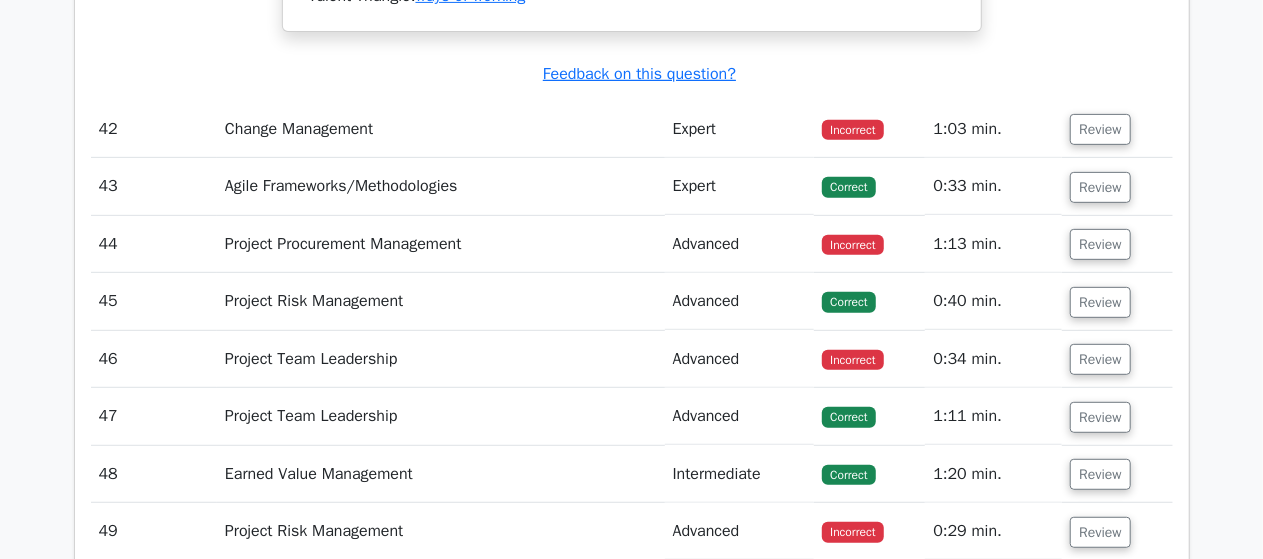 scroll, scrollTop: 15606, scrollLeft: 0, axis: vertical 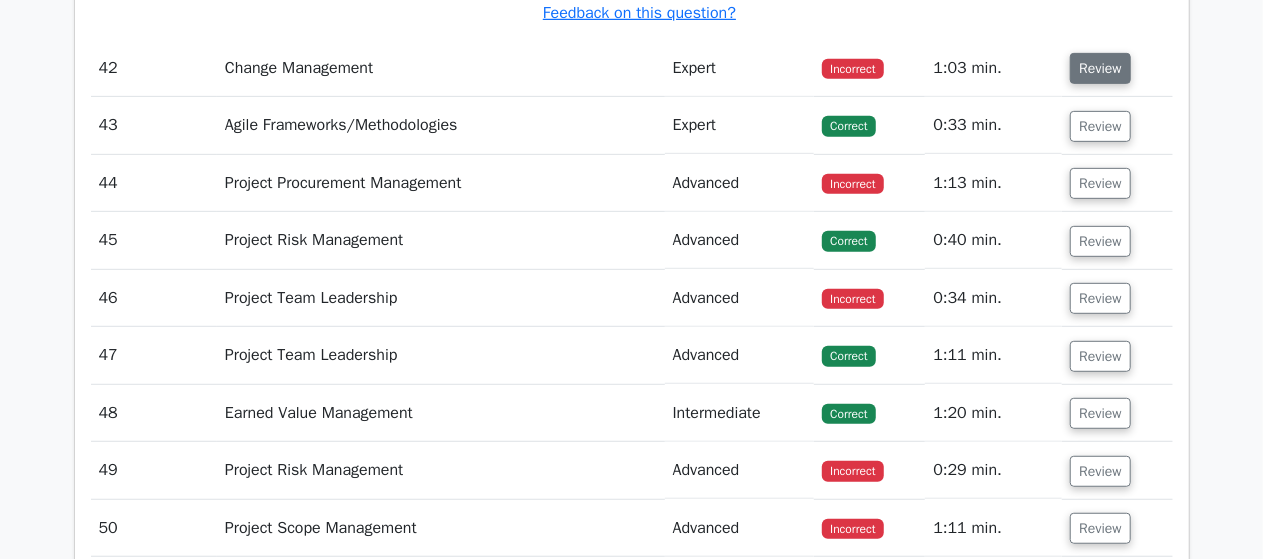 click on "Review" at bounding box center [1100, 68] 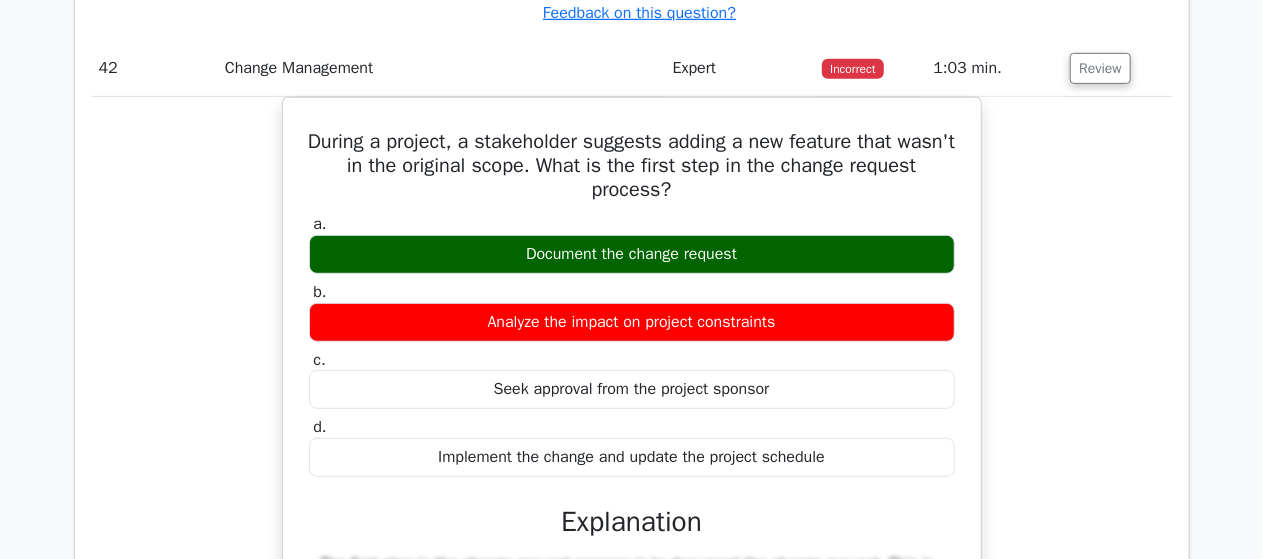 type 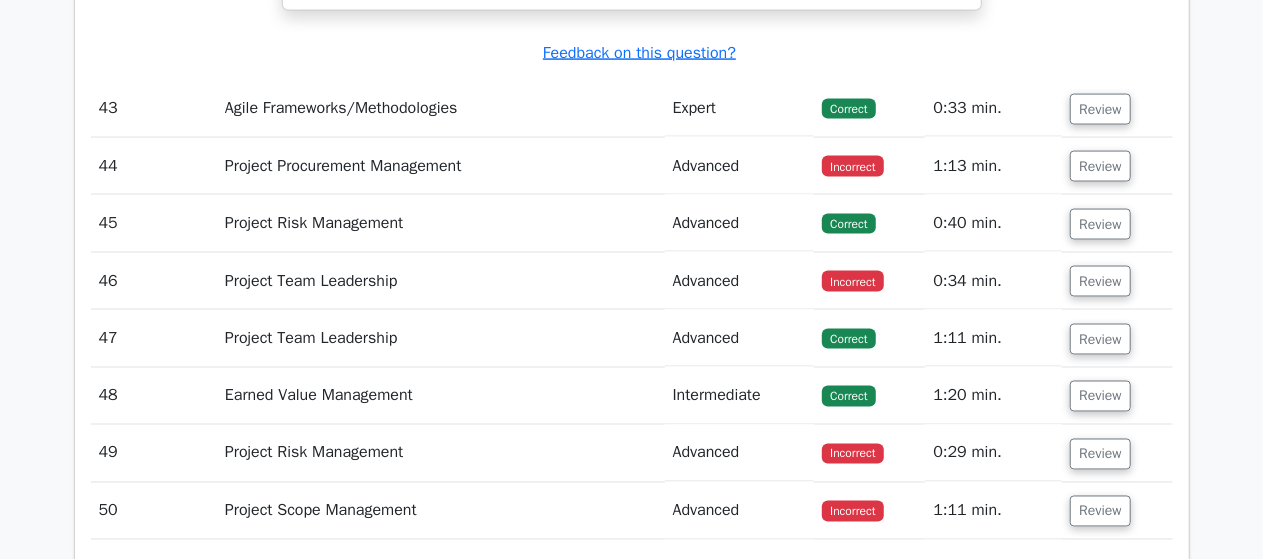 scroll, scrollTop: 16766, scrollLeft: 0, axis: vertical 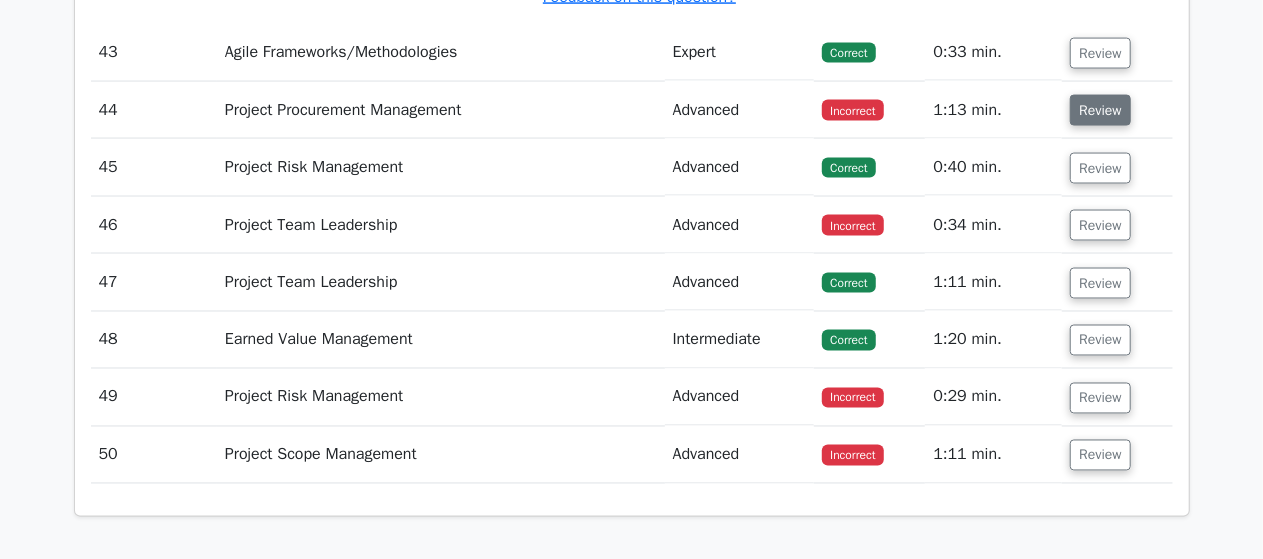 click on "Review" at bounding box center [1100, 110] 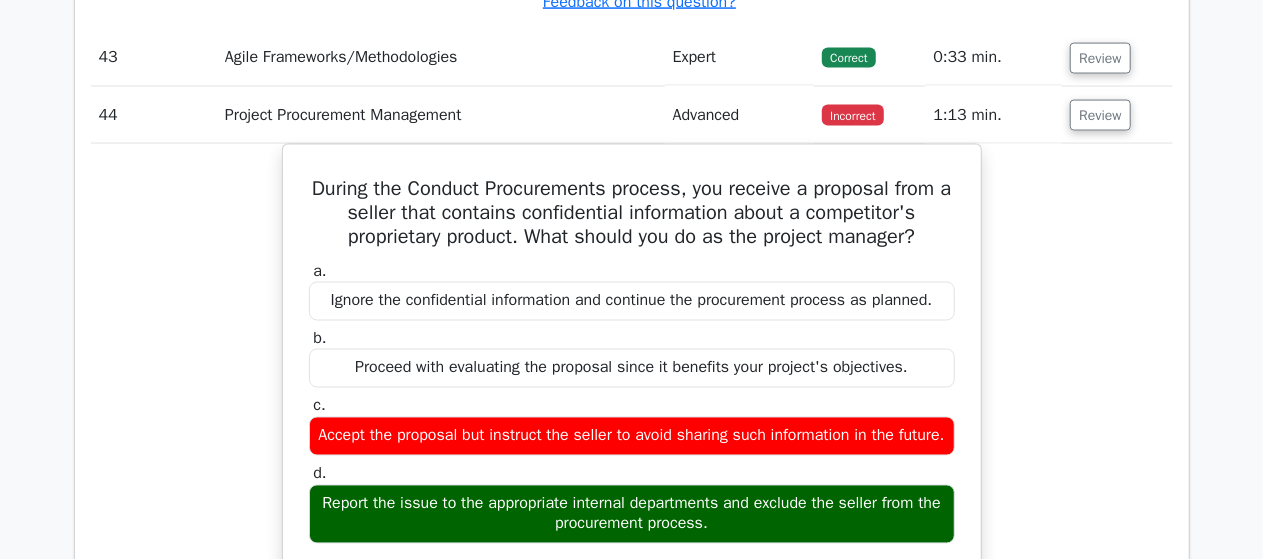 type 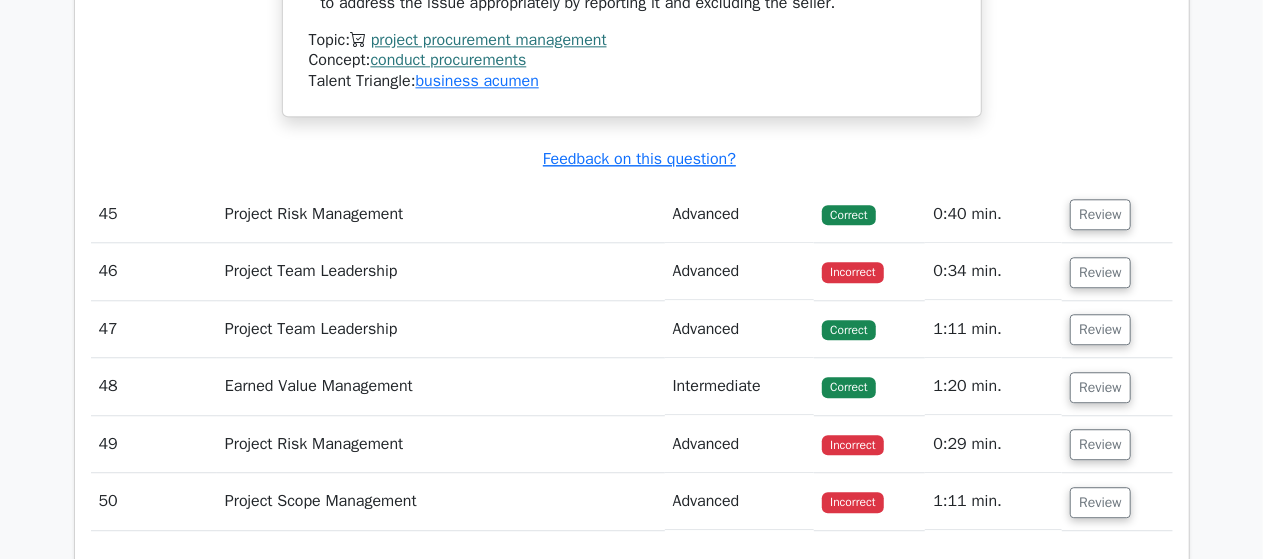 scroll, scrollTop: 17726, scrollLeft: 0, axis: vertical 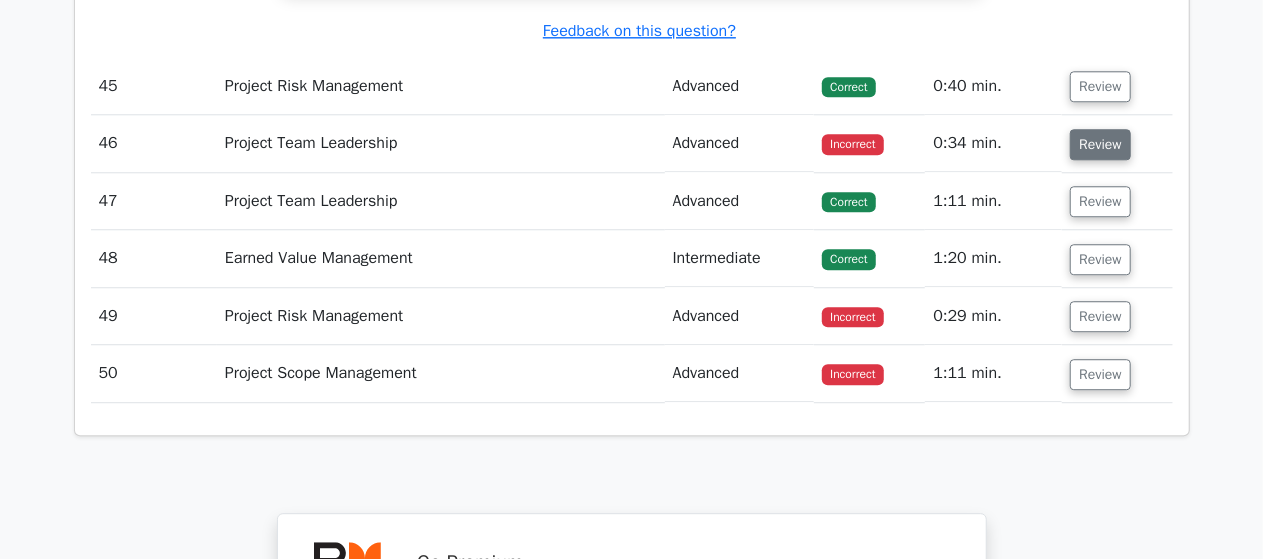 click on "Review" at bounding box center [1100, 144] 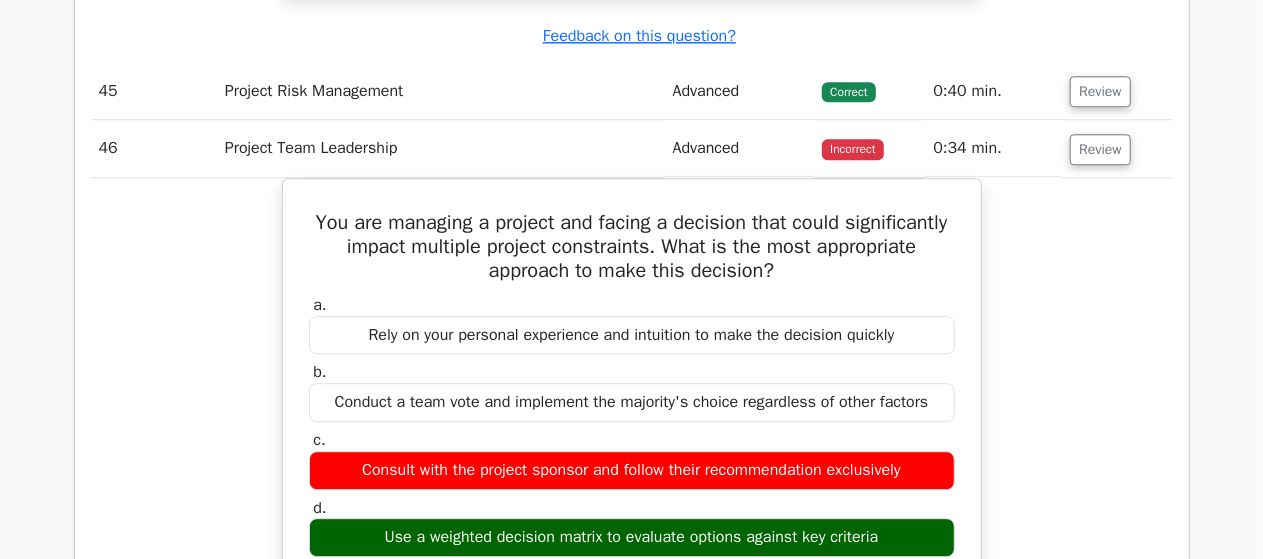 type 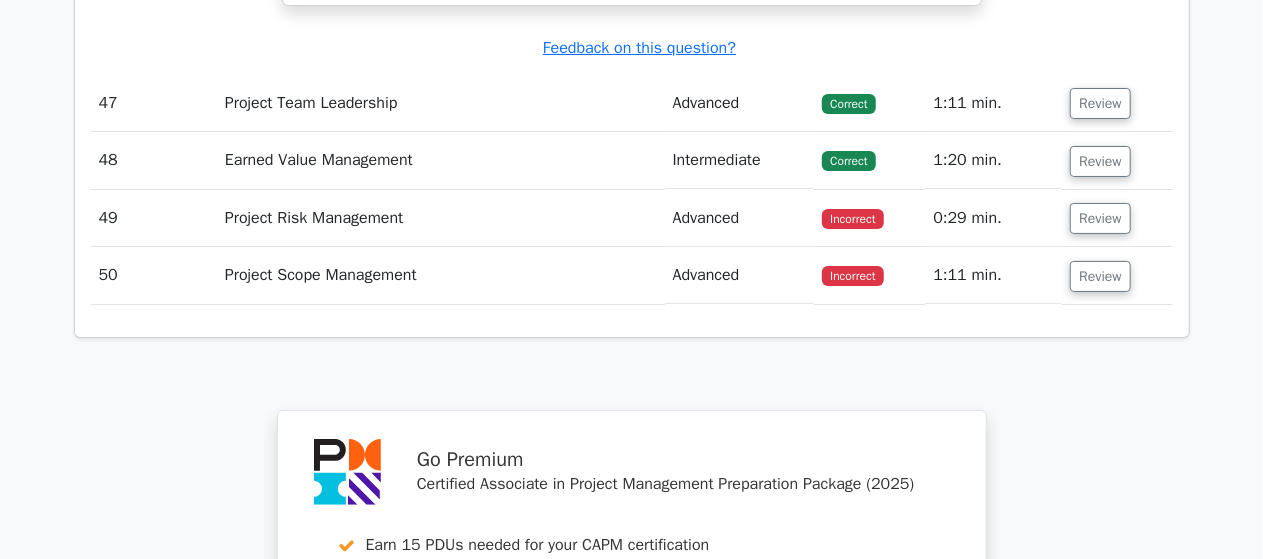 scroll, scrollTop: 19046, scrollLeft: 0, axis: vertical 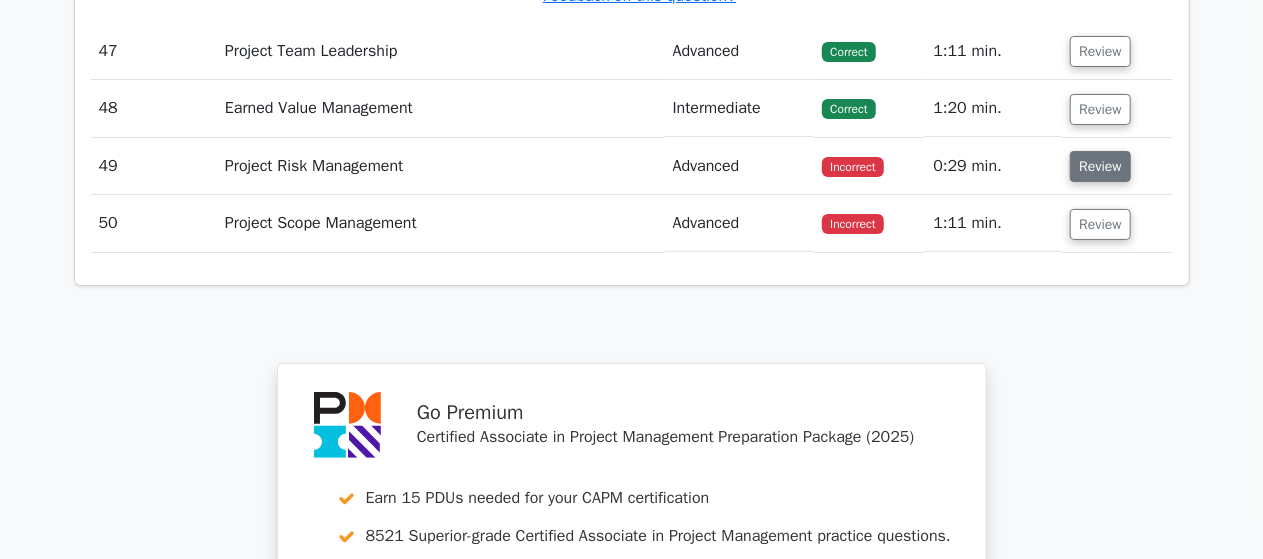 click on "Review" at bounding box center (1100, 166) 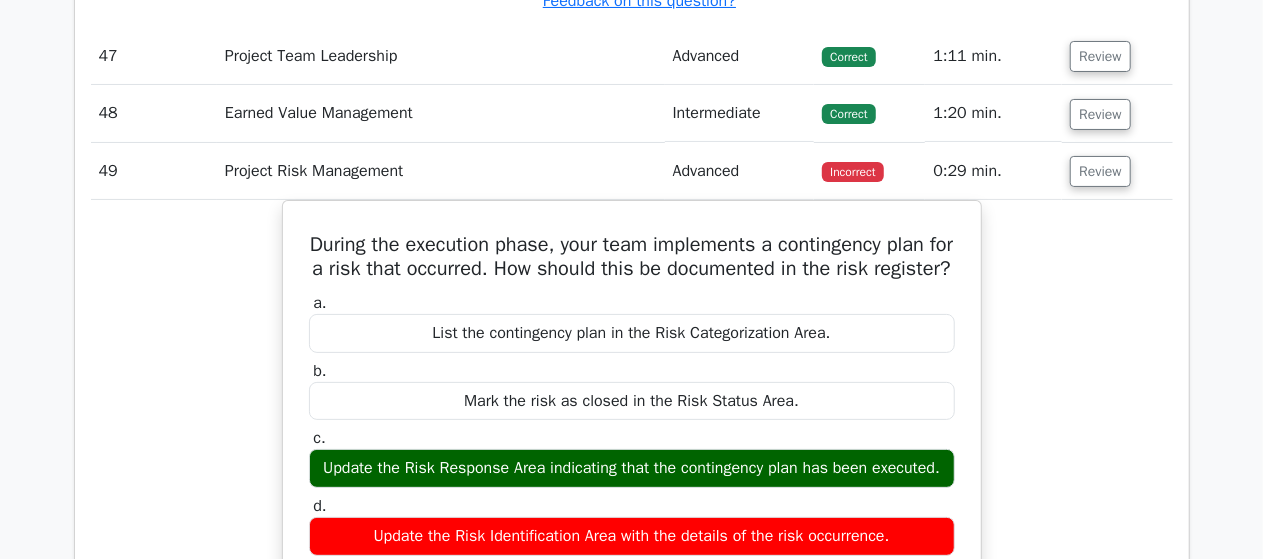 type 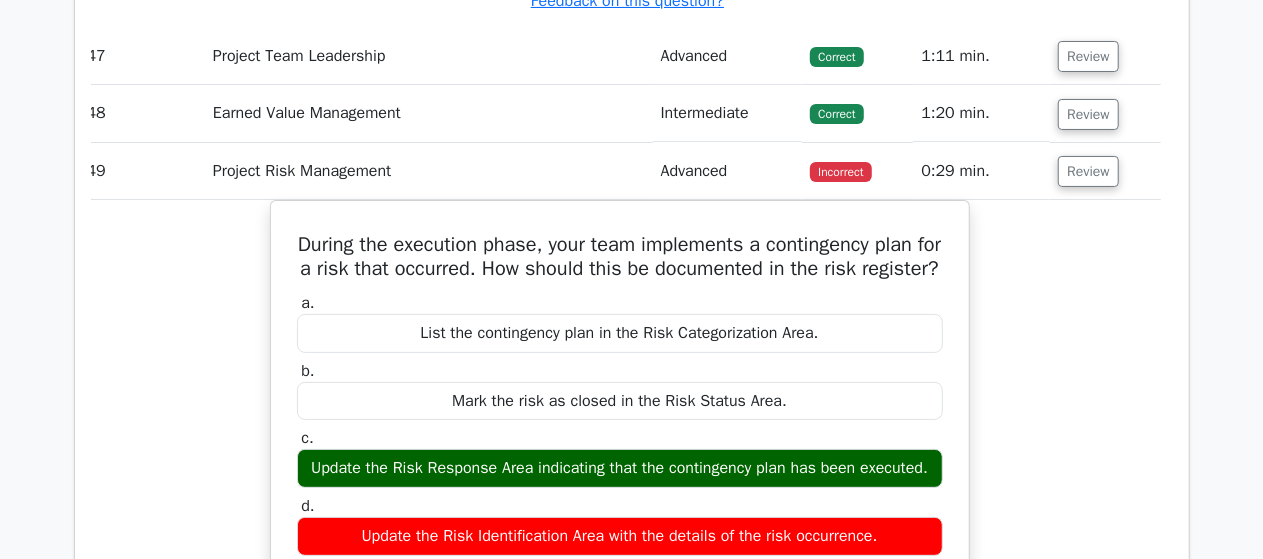 click on "Go Premium
Certified Associate in Project Management Preparation Package (2025)
Earn 15 PDUs needed for your CAPM certification
8521 Superior-grade  Certified Associate in Project Management practice questions.
Accelerated Mastery: Deep dive into critical topics to fast-track your mastery.
Unlock Effortless CAPM preparation: 5 full exams.
100% Satisfaction Guaranteed: Full refund with no questions if unsatisfied.
Bonus:" at bounding box center (631, -8579) 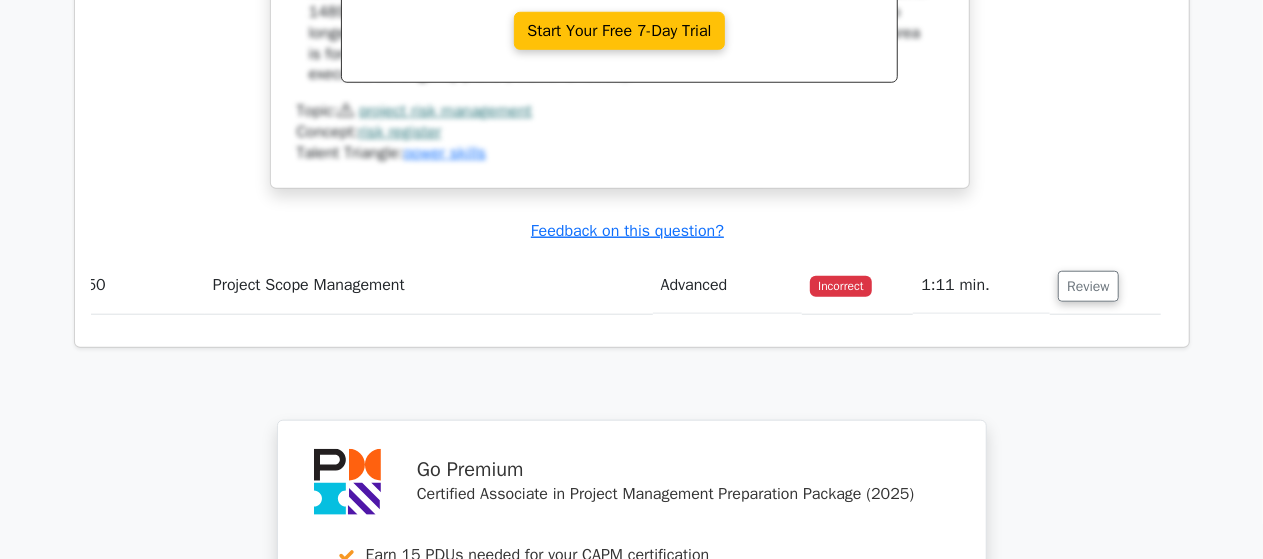 scroll, scrollTop: 19806, scrollLeft: 0, axis: vertical 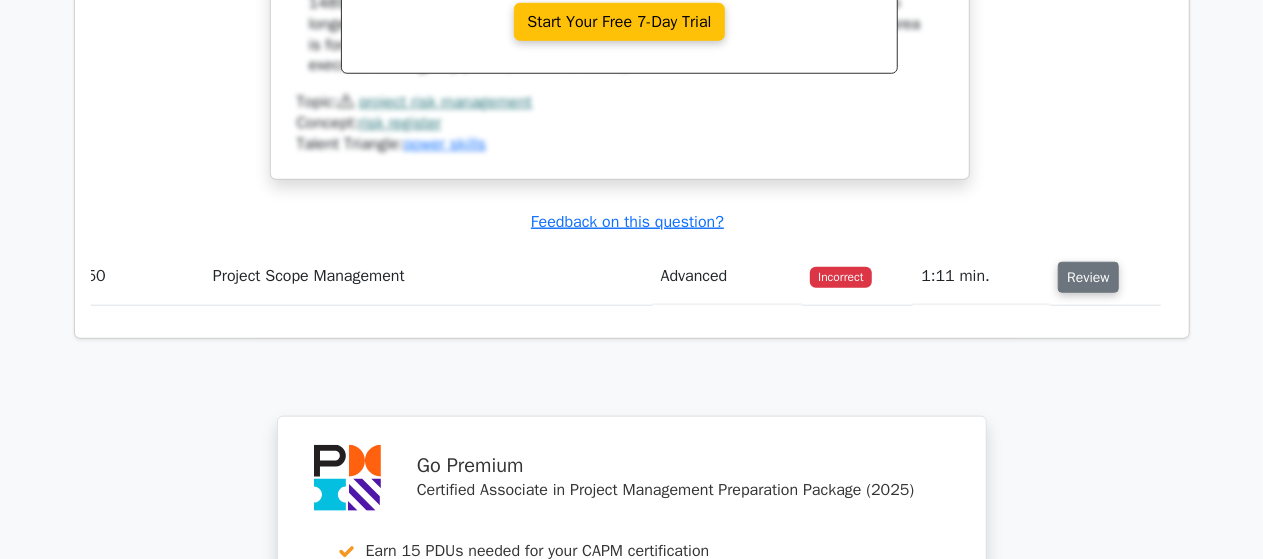 click on "Review" at bounding box center [1088, 277] 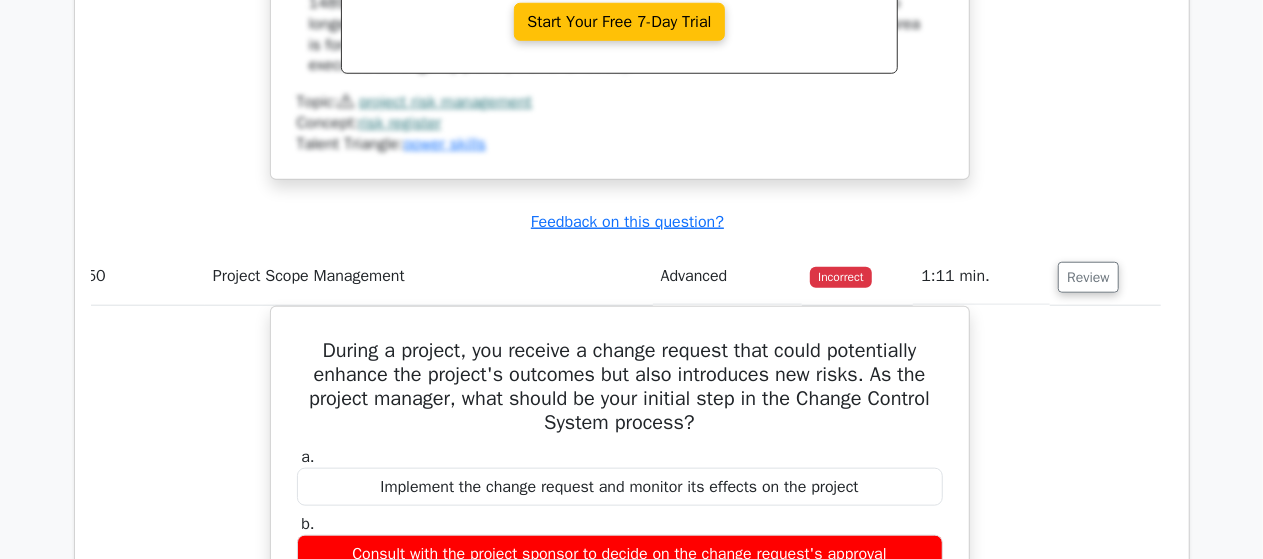 type 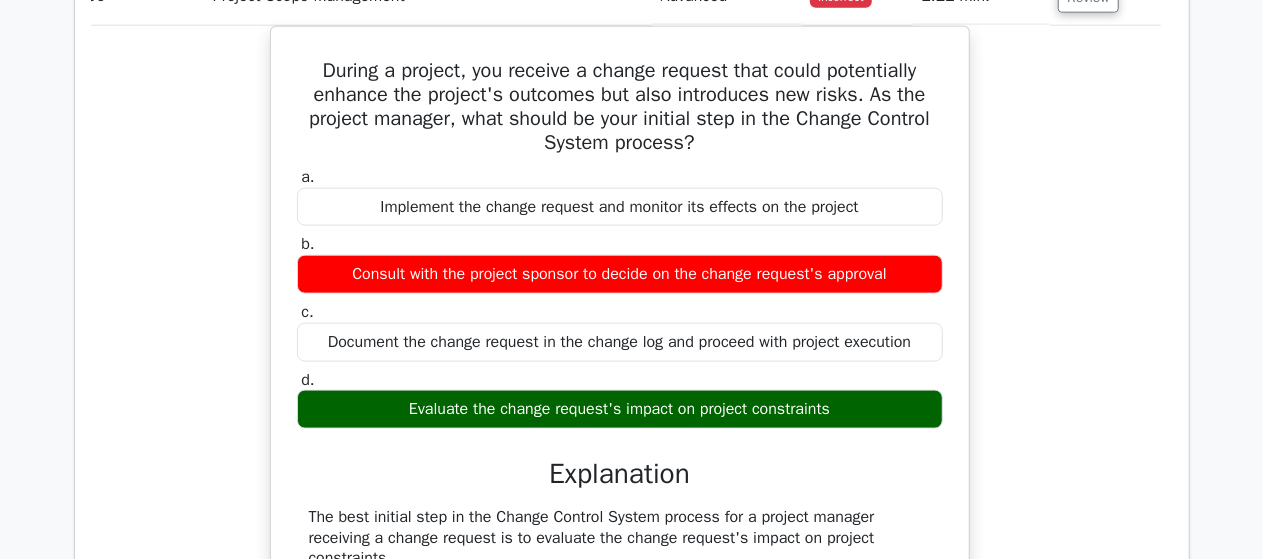 scroll, scrollTop: 20126, scrollLeft: 0, axis: vertical 